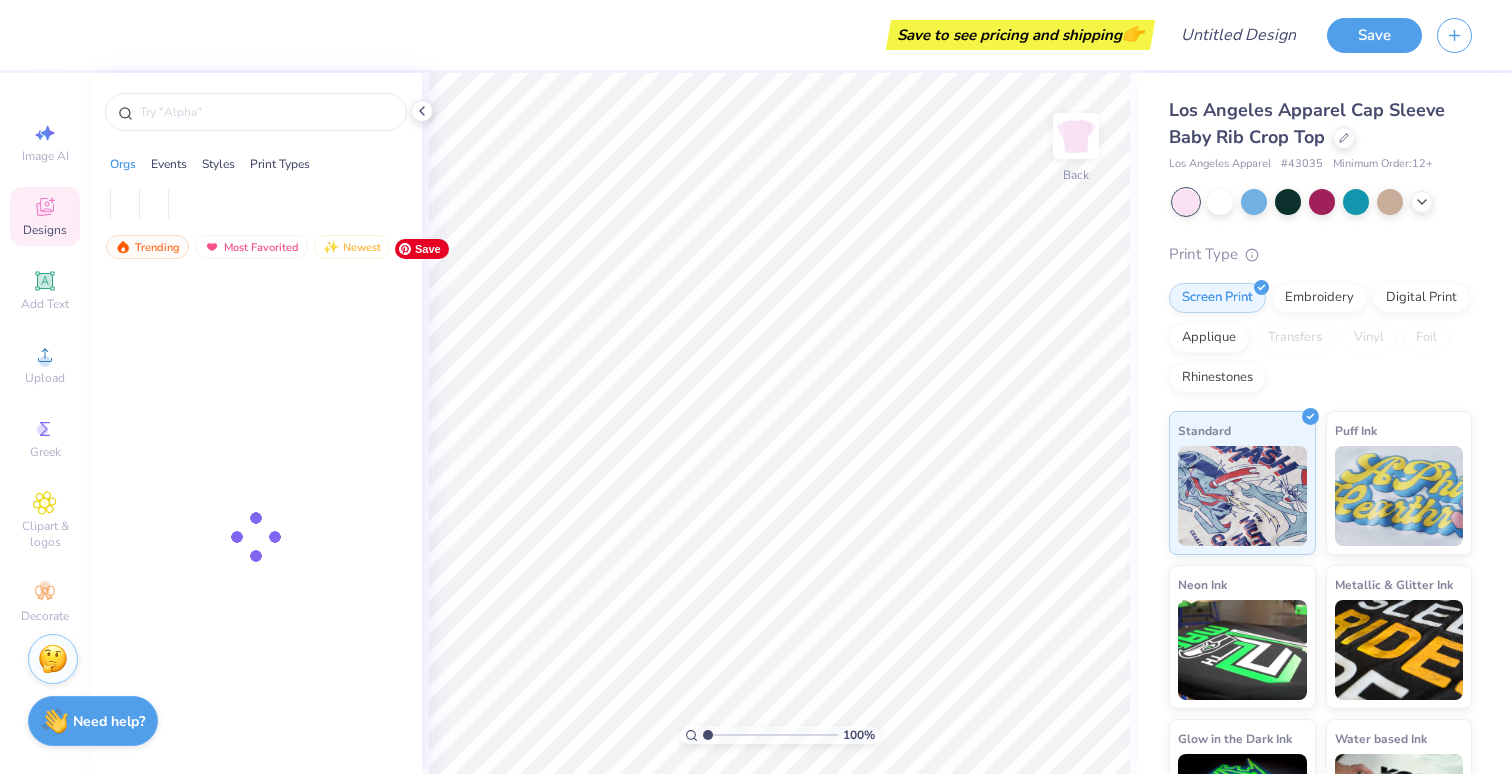 scroll, scrollTop: 0, scrollLeft: 0, axis: both 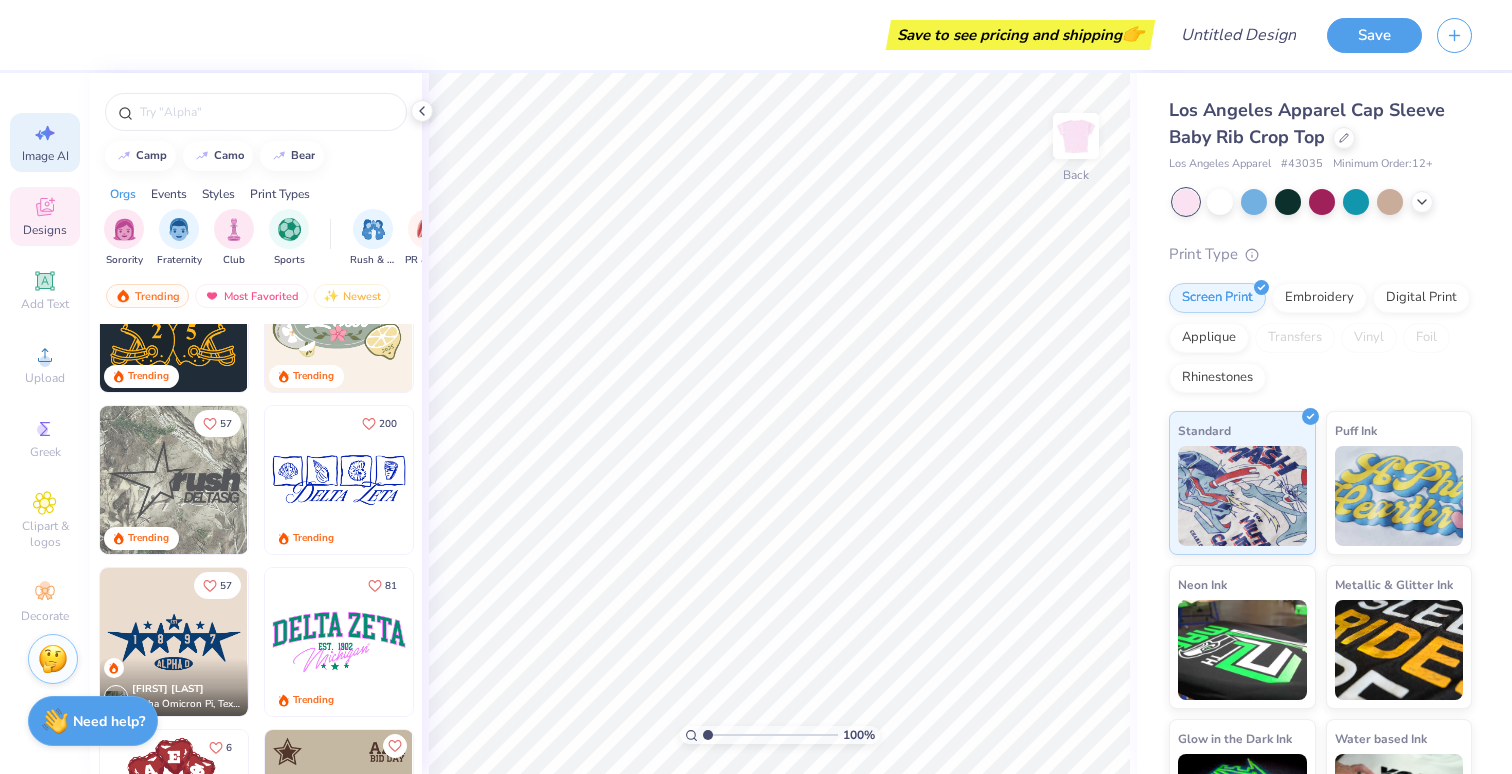 click 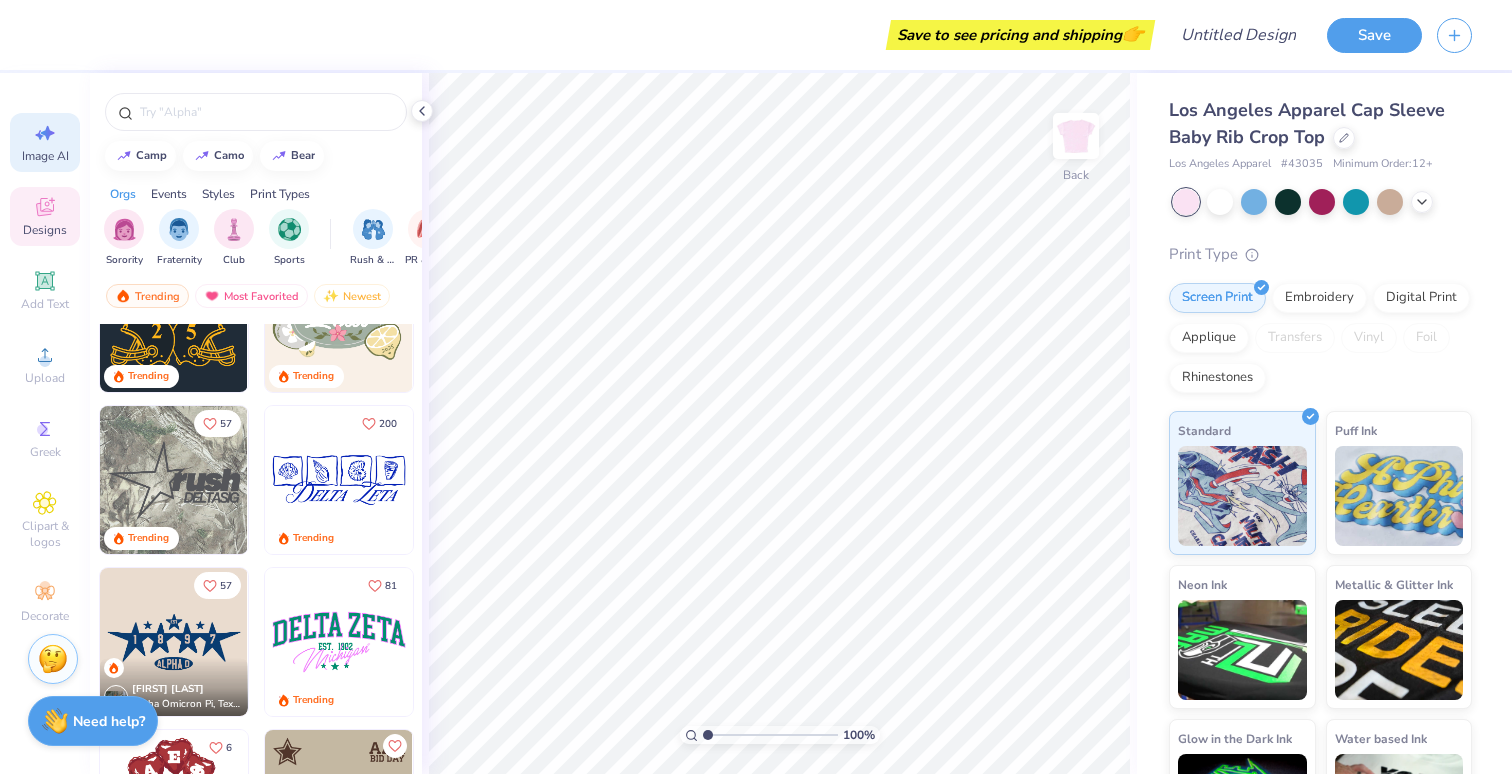 select on "4" 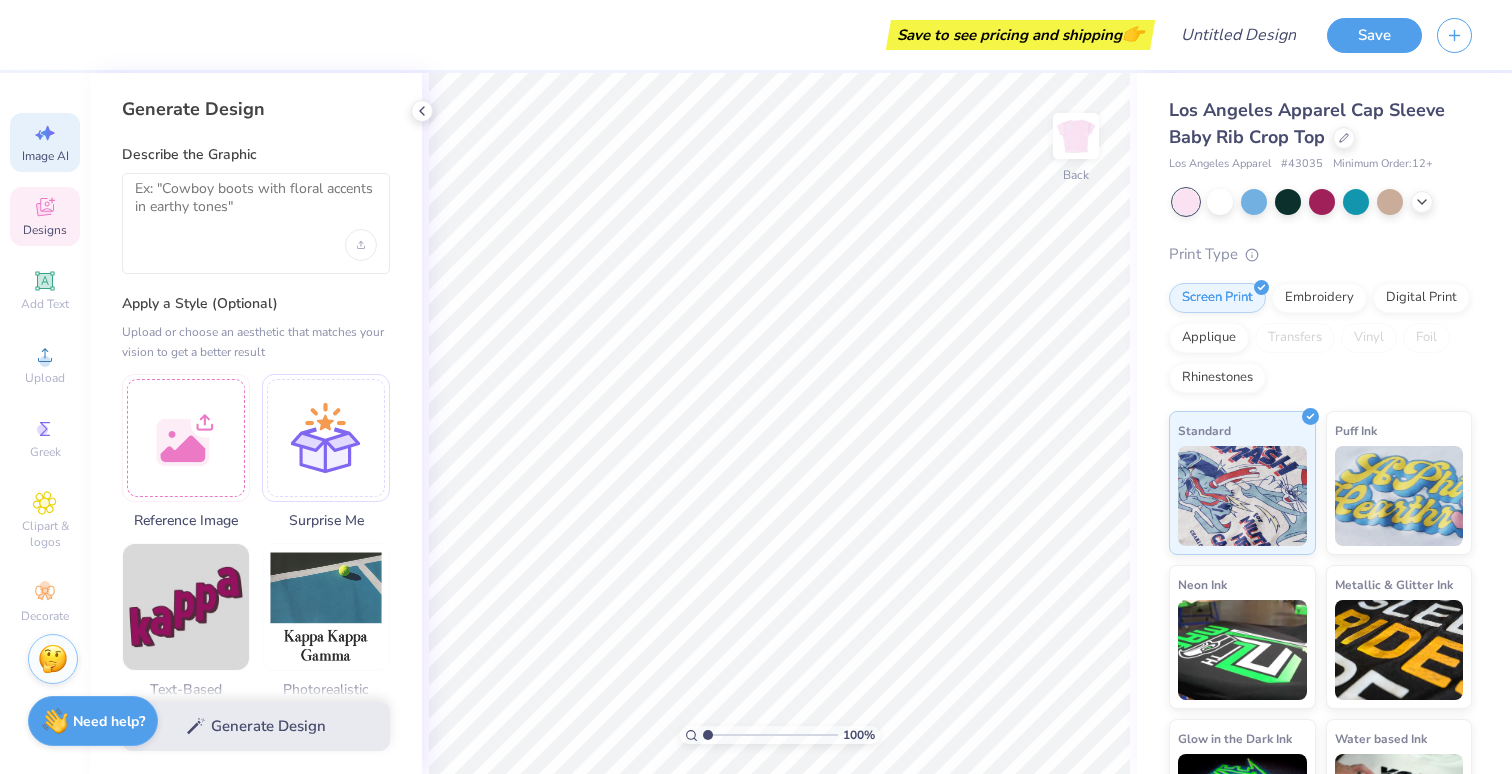 click 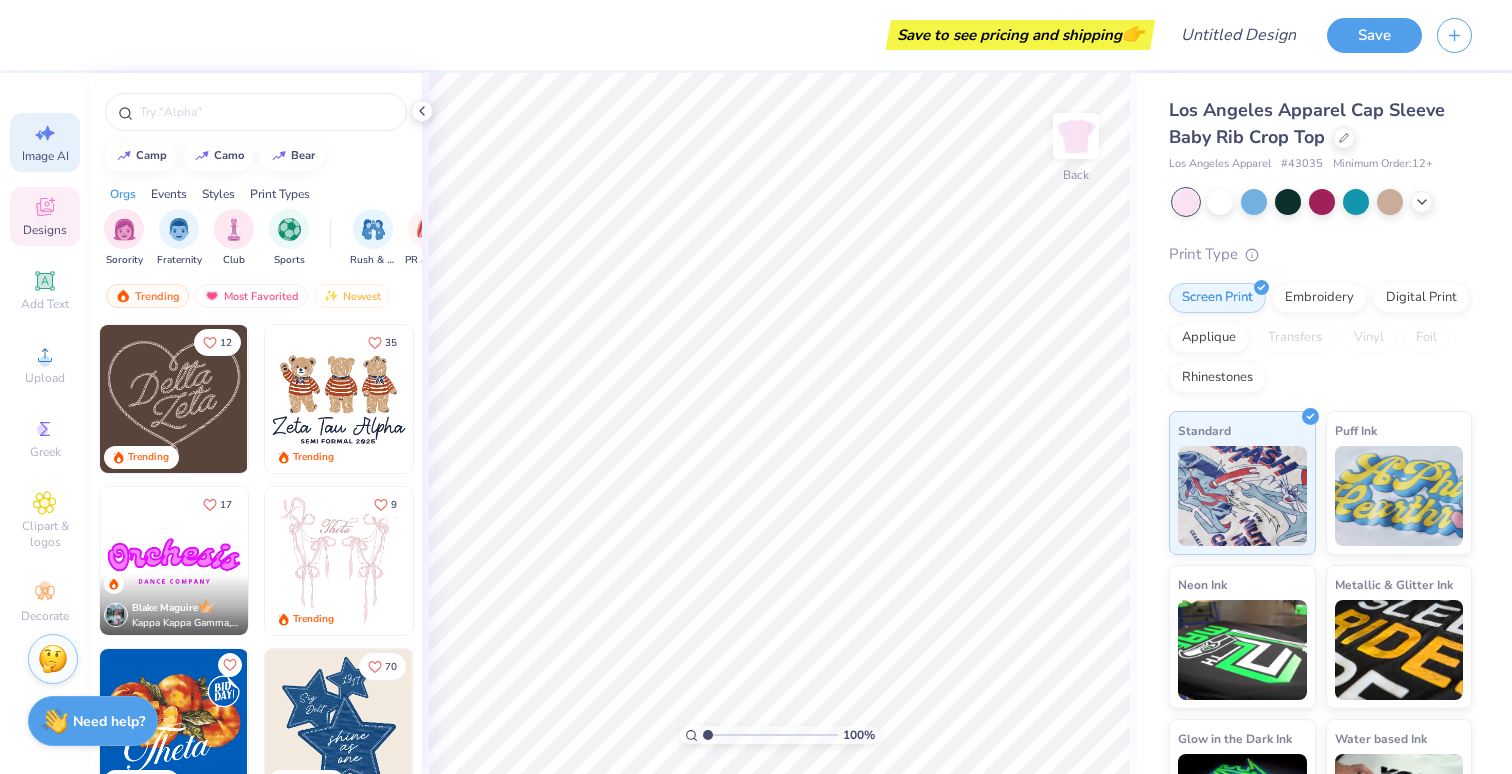 click on "Image AI" at bounding box center [45, 156] 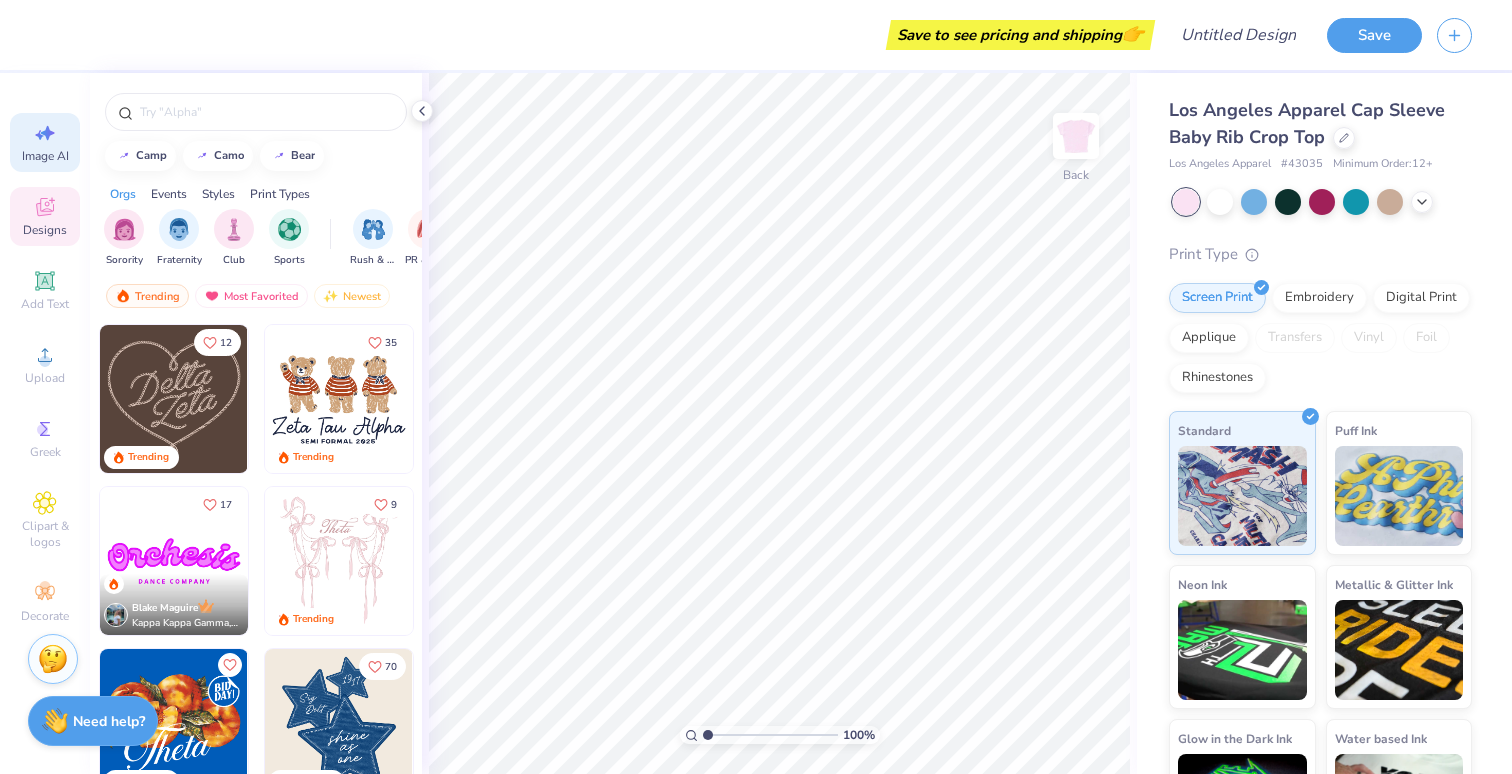 select on "4" 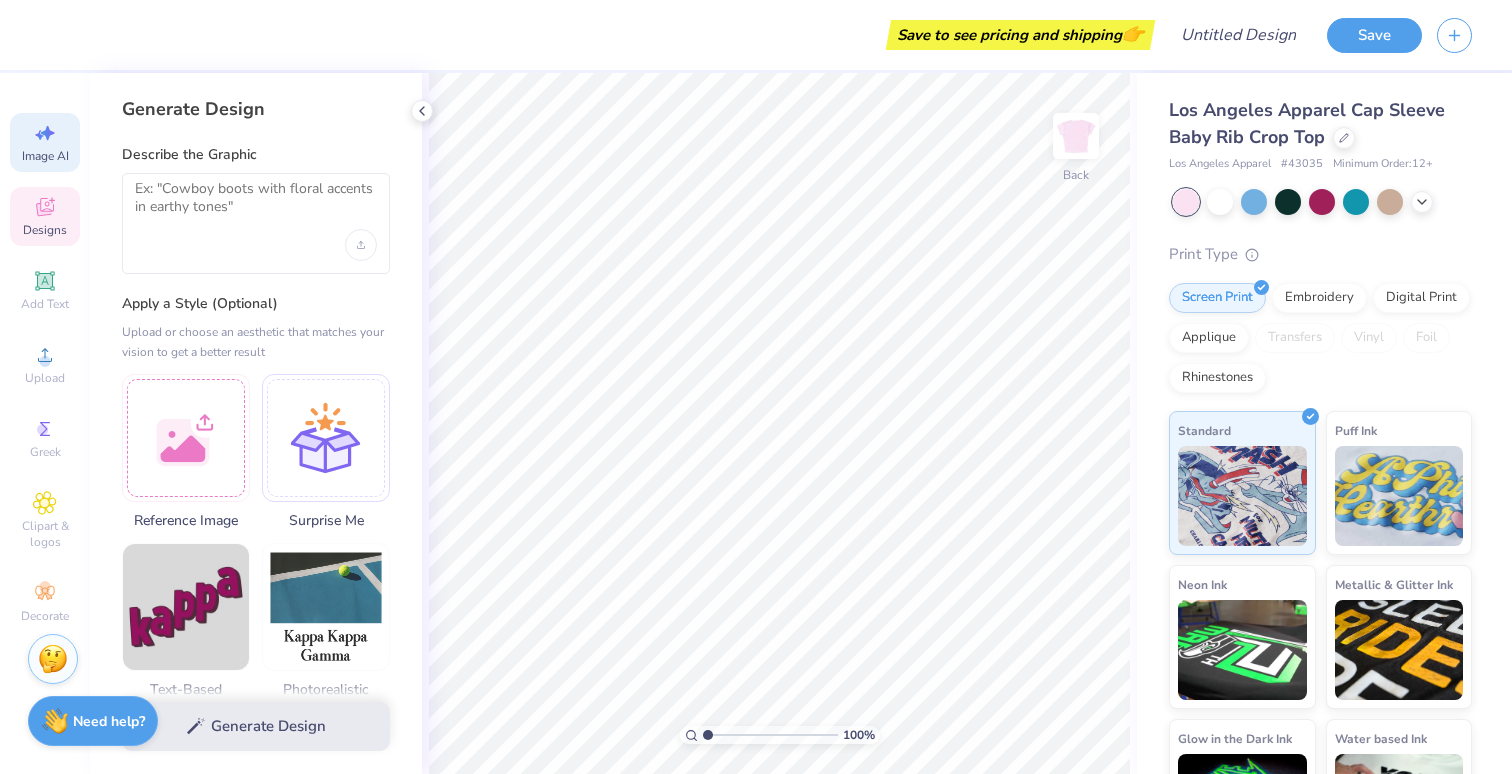 click on "Designs" at bounding box center [45, 216] 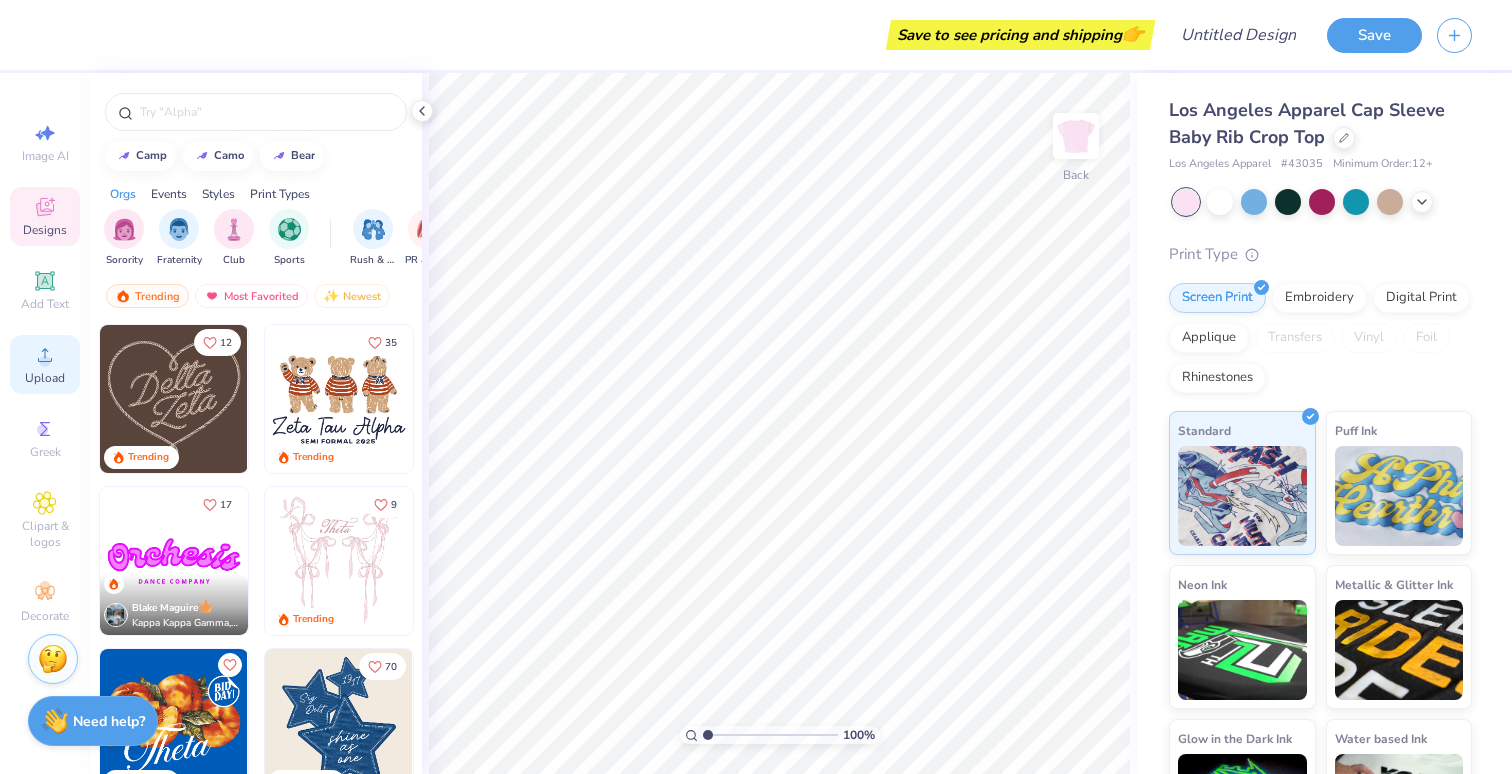 click 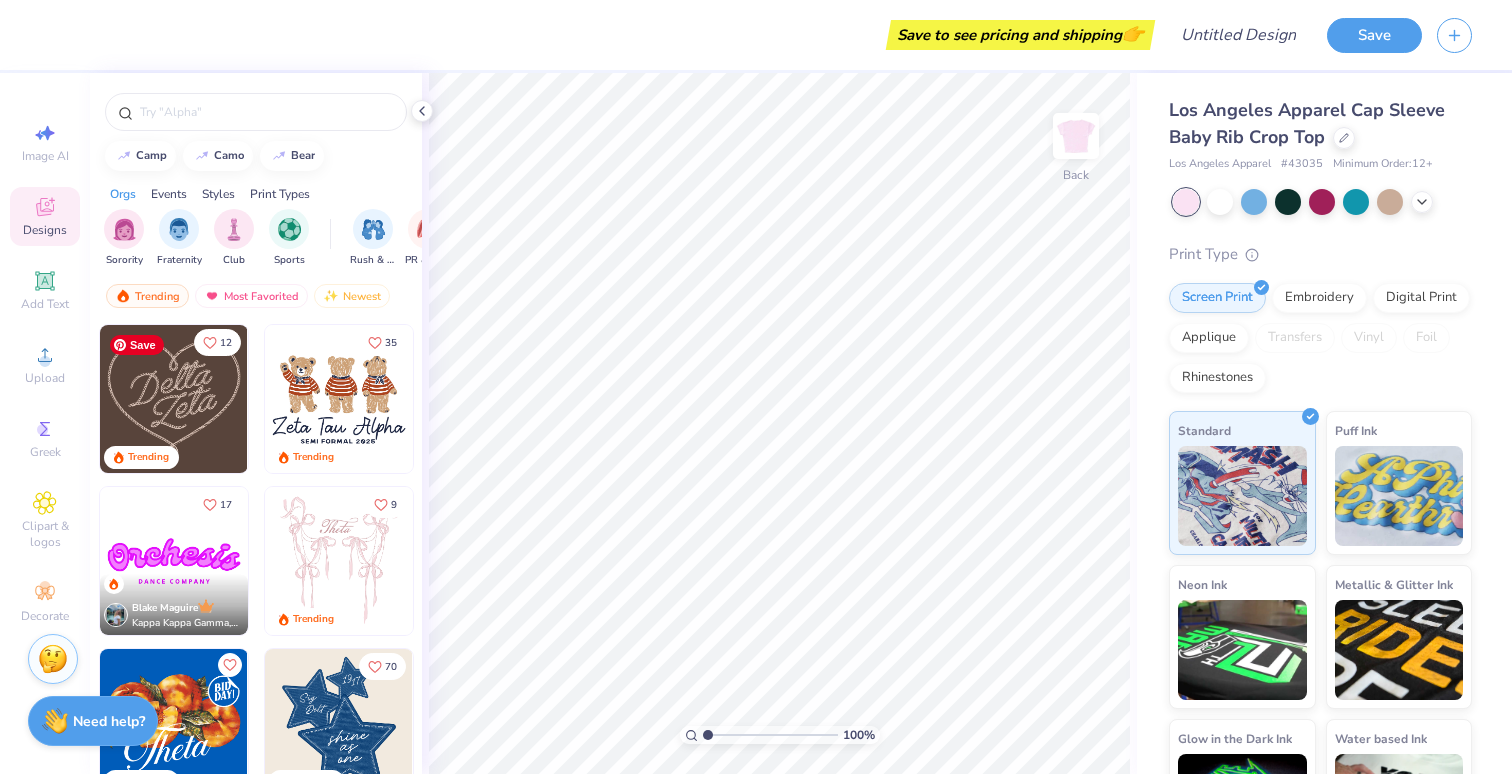 scroll, scrollTop: 68, scrollLeft: 0, axis: vertical 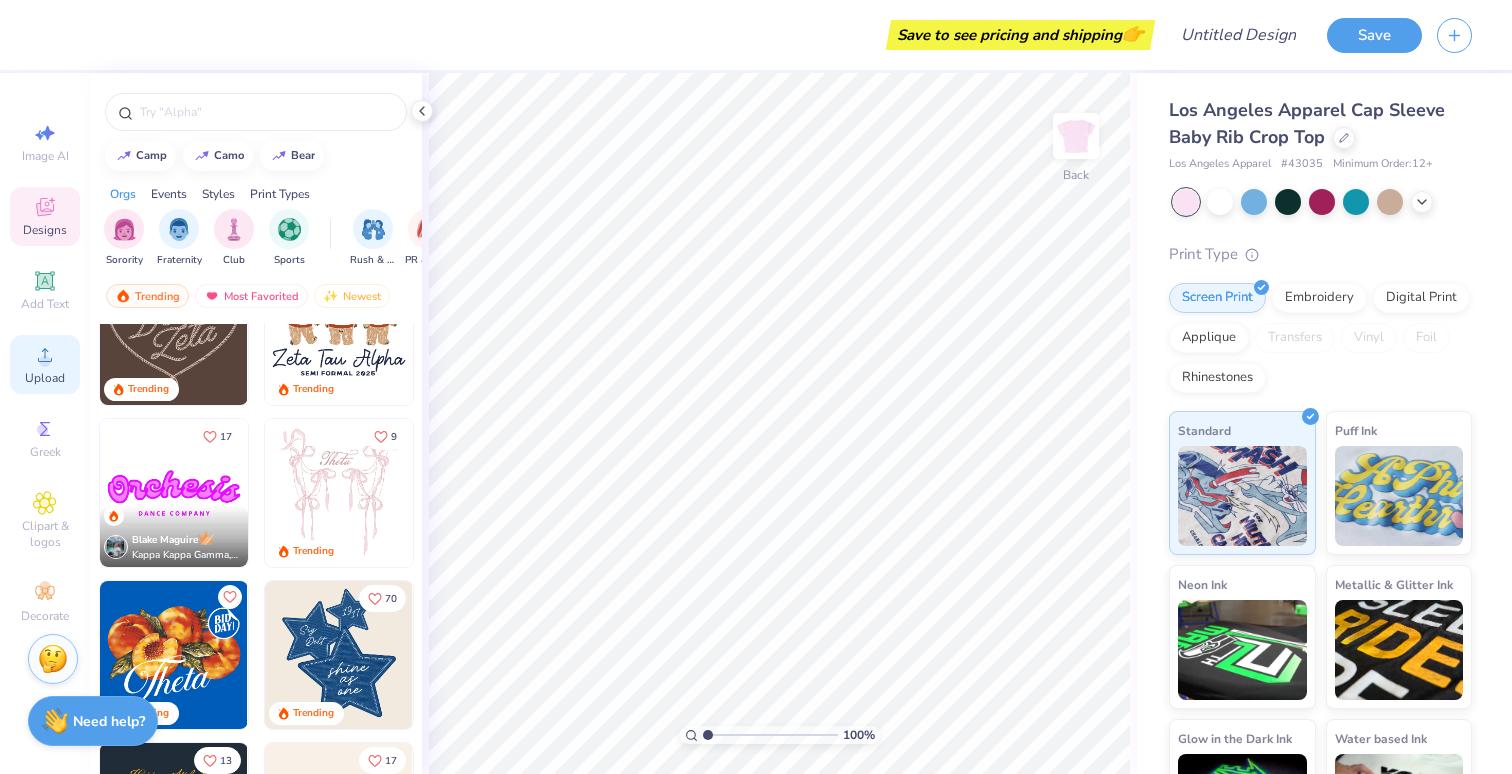 click on "Upload" at bounding box center (45, 364) 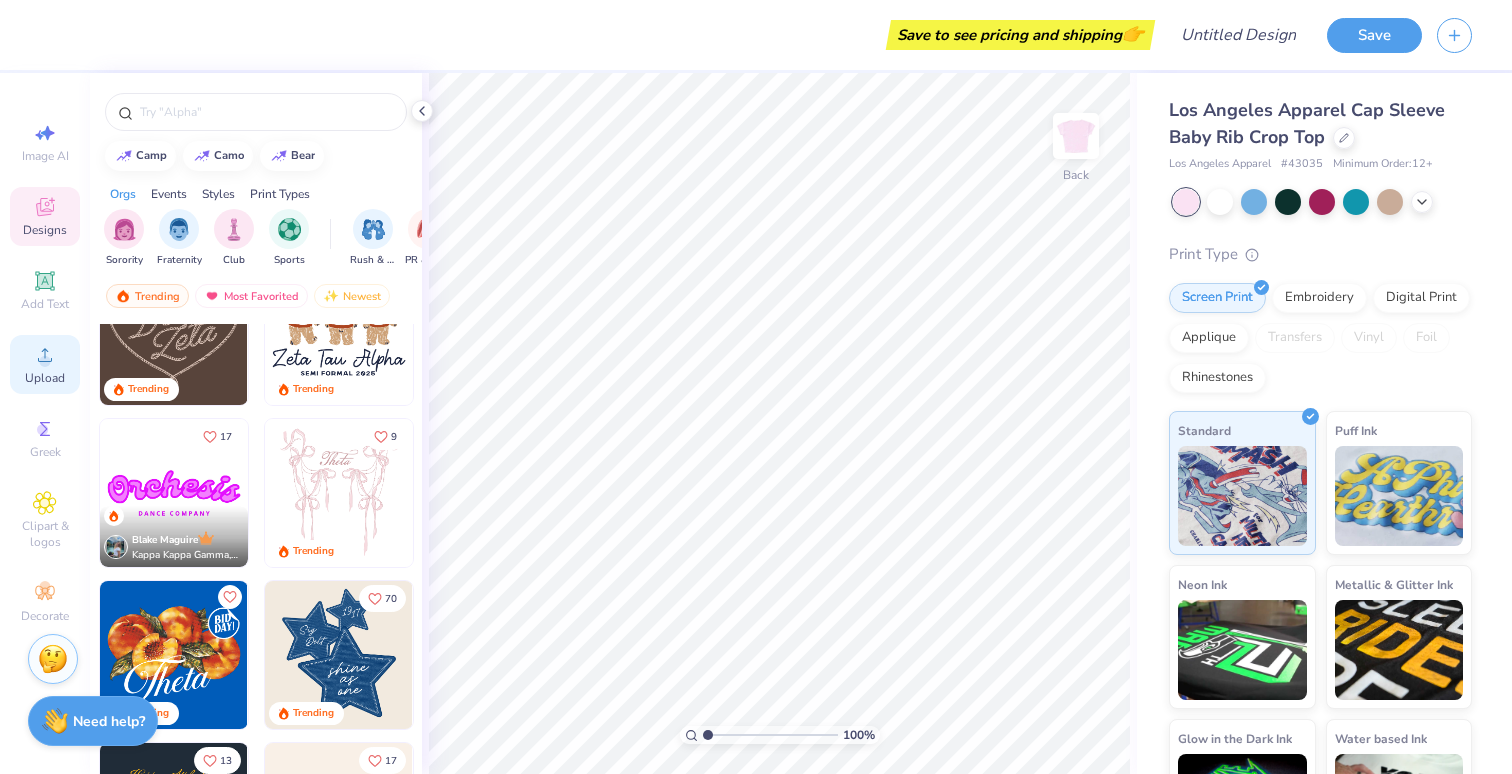 click on "Upload" at bounding box center [45, 378] 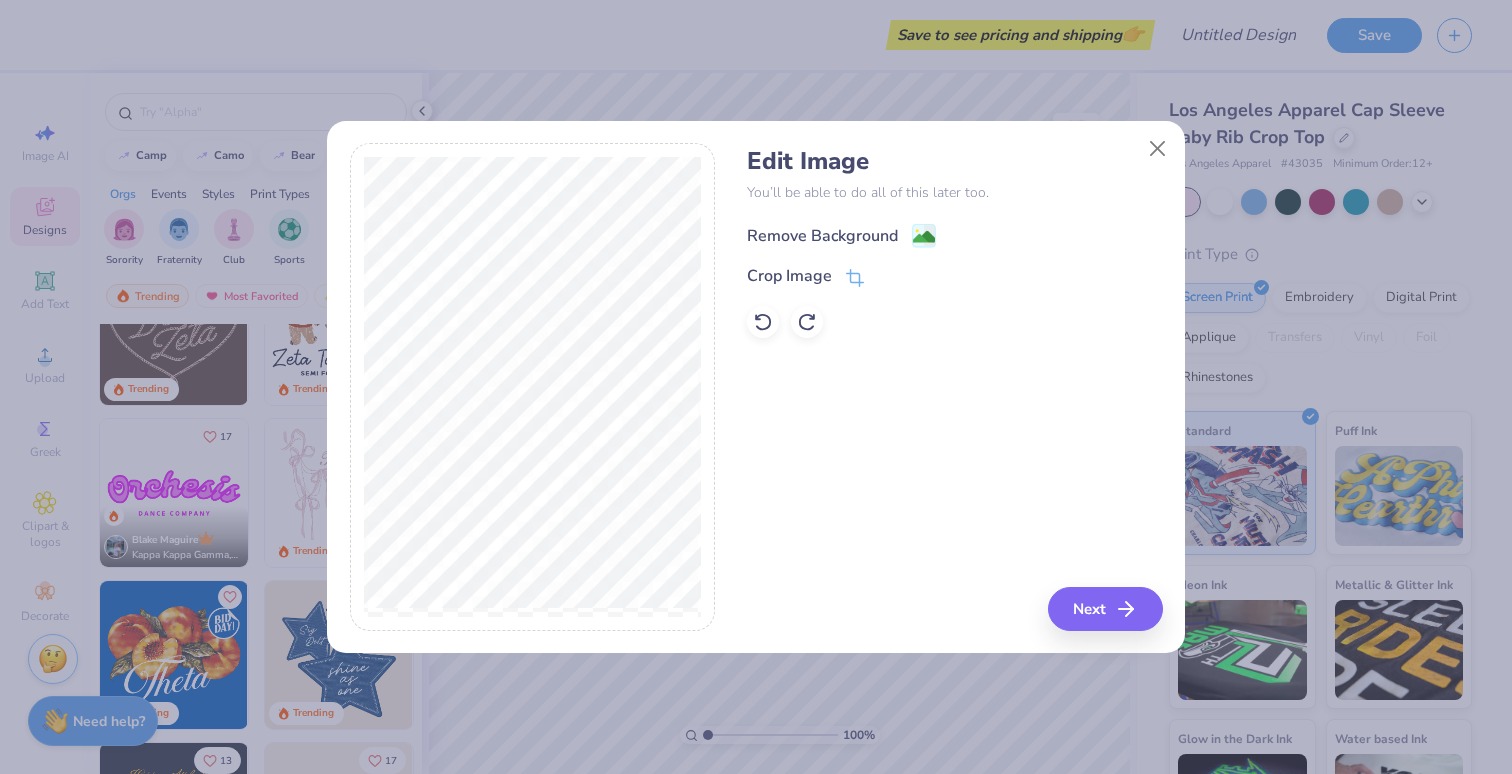 click on "Remove Background" at bounding box center [822, 236] 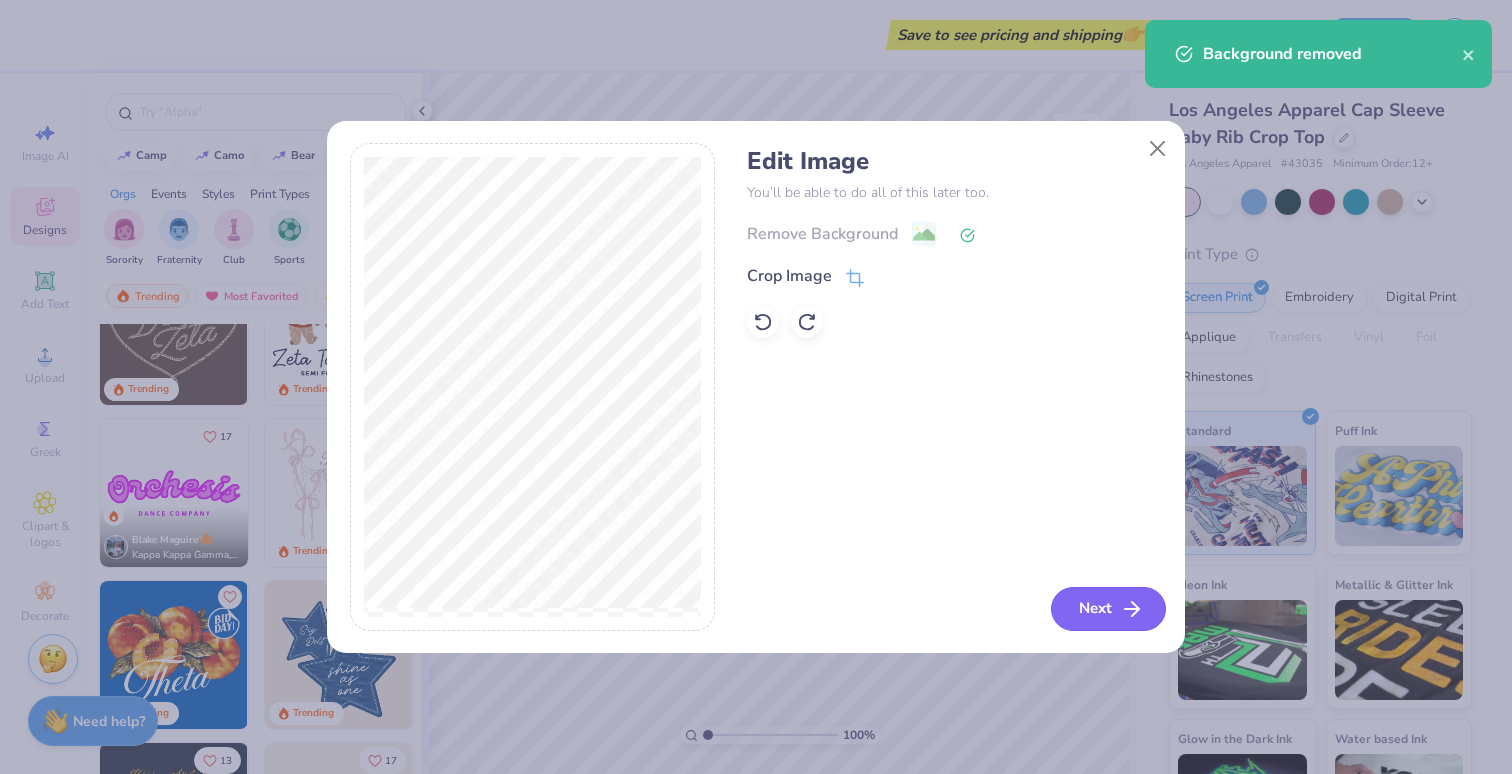 click on "Next" at bounding box center [1108, 609] 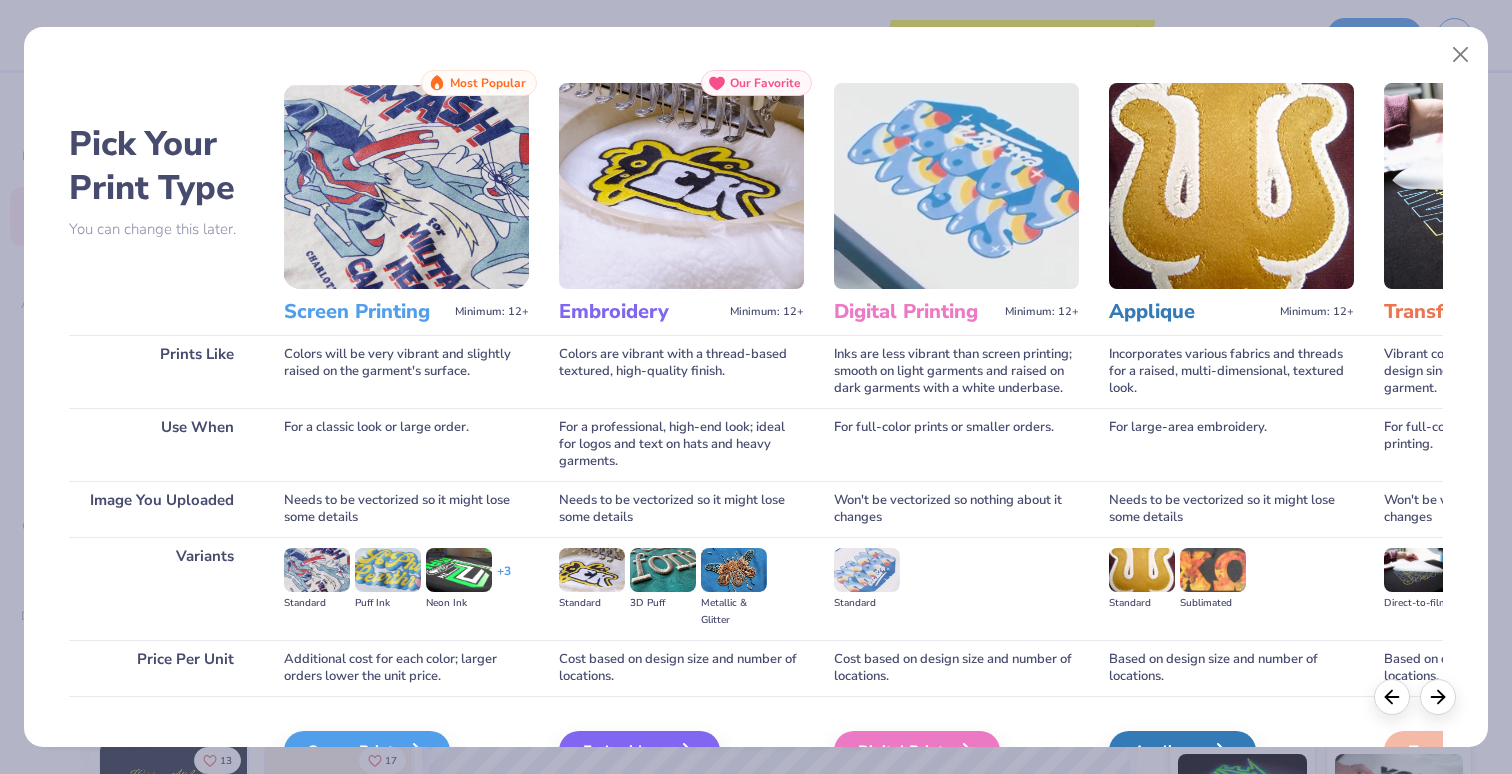 scroll, scrollTop: 6, scrollLeft: 0, axis: vertical 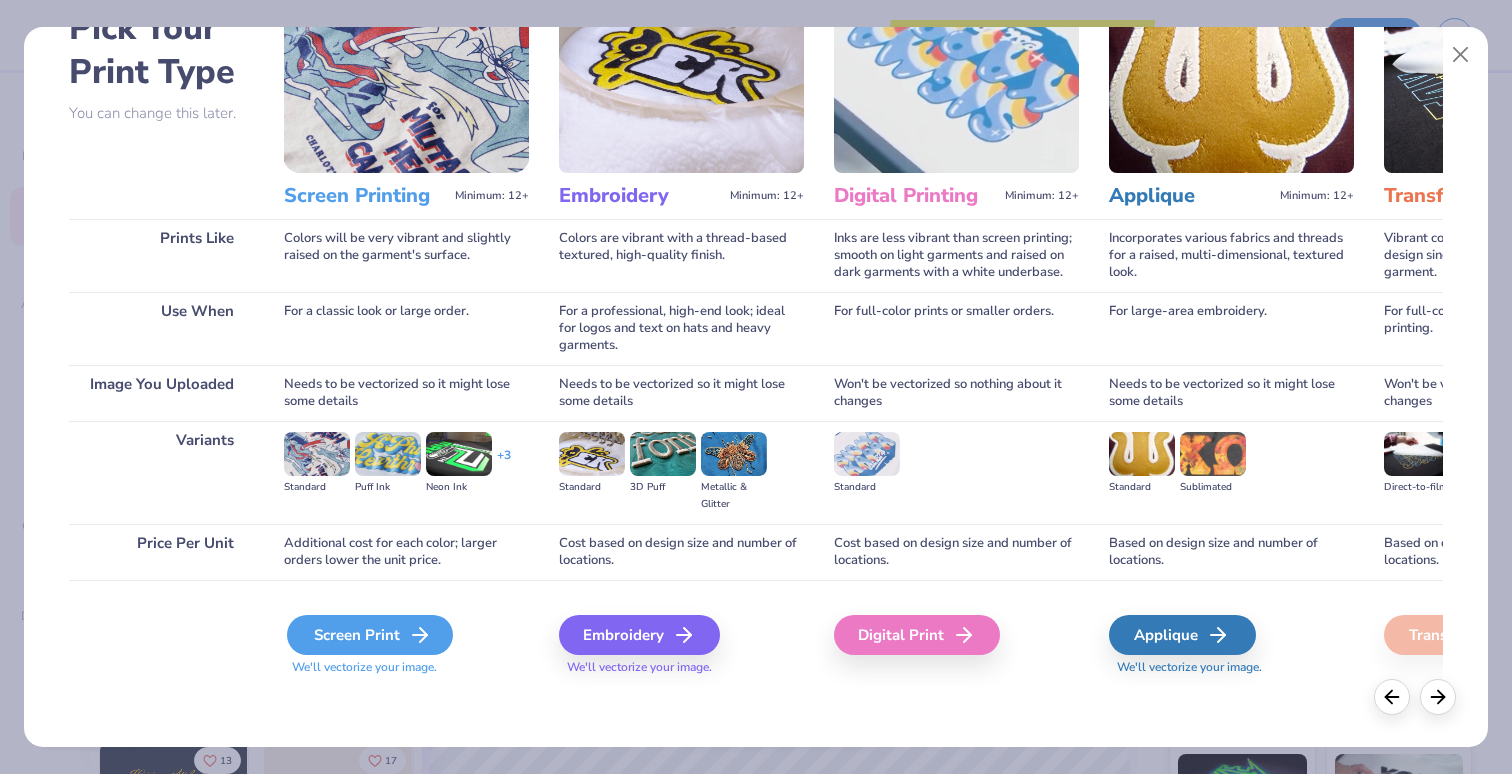 click on "Screen Print" at bounding box center (370, 635) 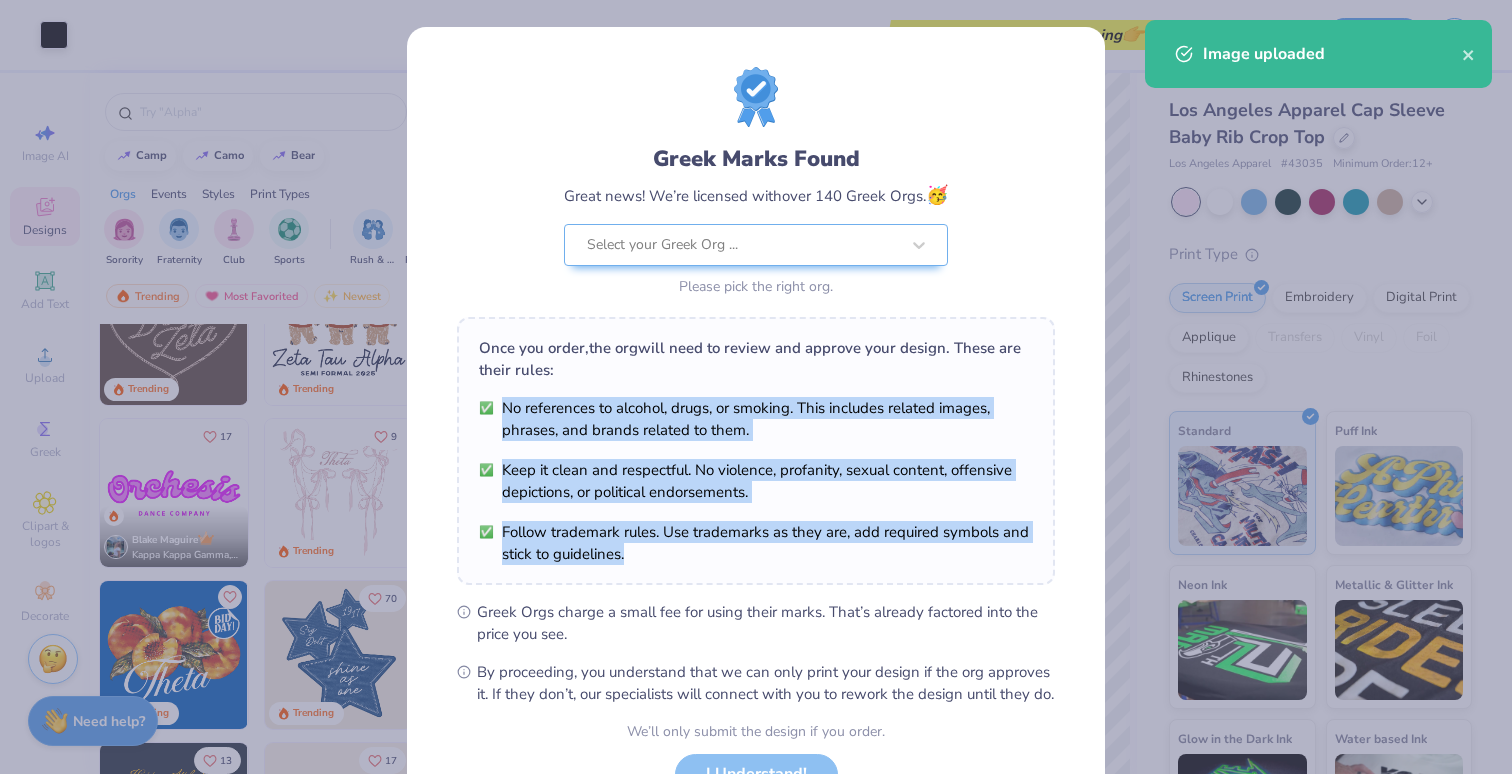 click on "Once you order,  the org  will need to review and approve your design. These are their rules: No references to alcohol, drugs, or smoking. This includes related images, phrases, and brands related to them. Keep it clean and respectful. No violence, profanity, sexual content, offensive depictions, or political endorsements. Follow trademark rules. Use trademarks as they are, add required symbols and stick to guidelines." at bounding box center [756, 451] 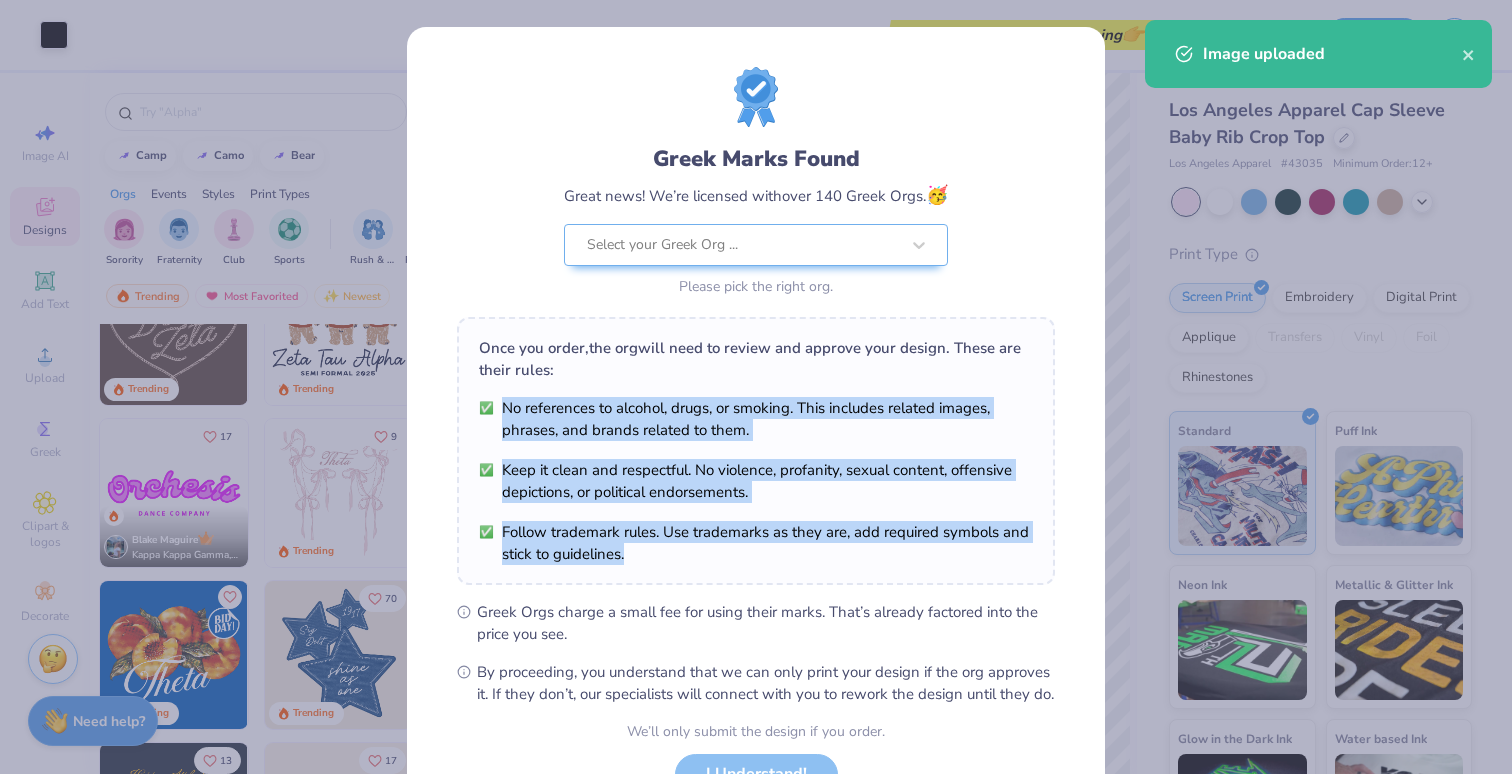 scroll, scrollTop: 162, scrollLeft: 0, axis: vertical 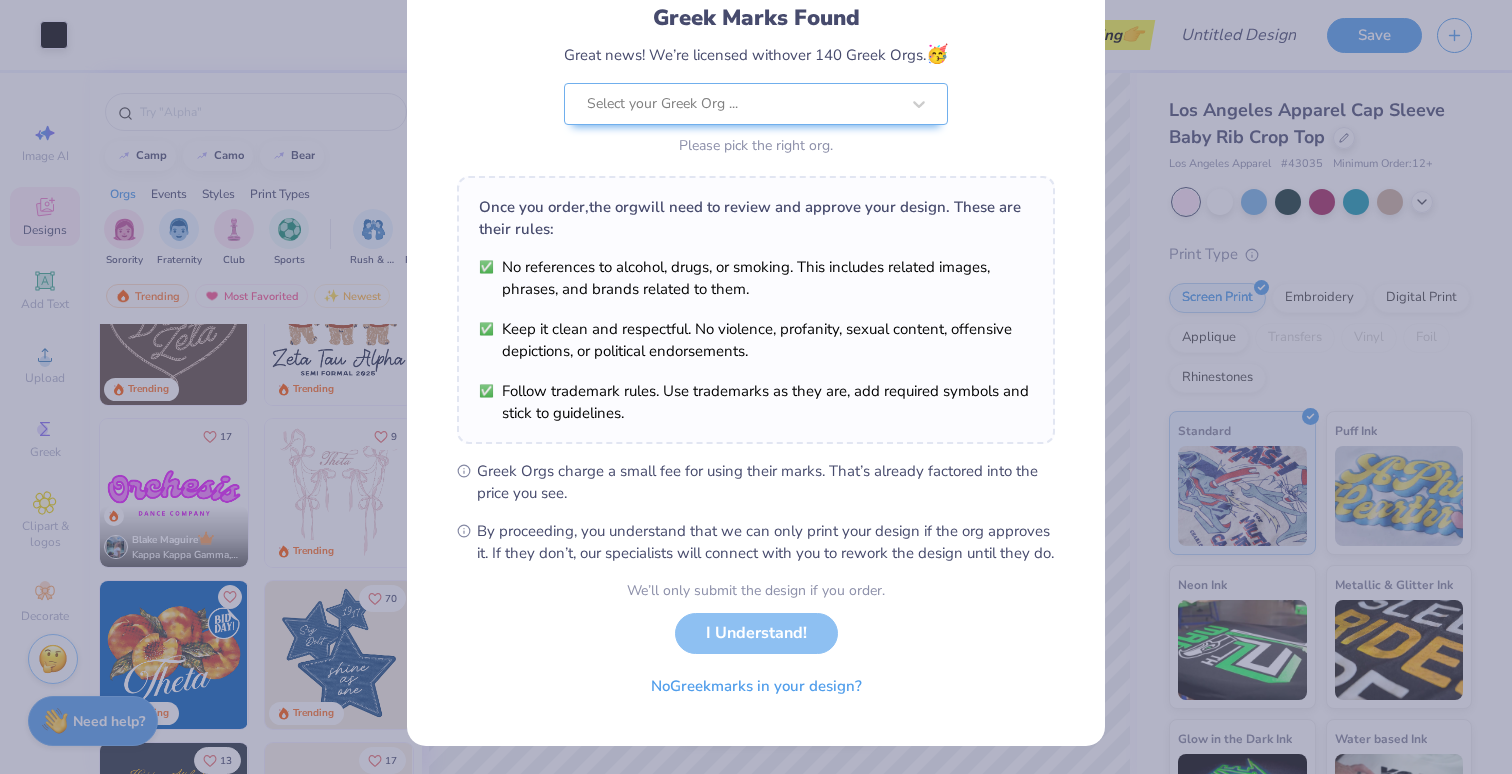 click on "We’ll only submit the design if you order. I Understand! No  Greek  marks in your design?" at bounding box center (756, 643) 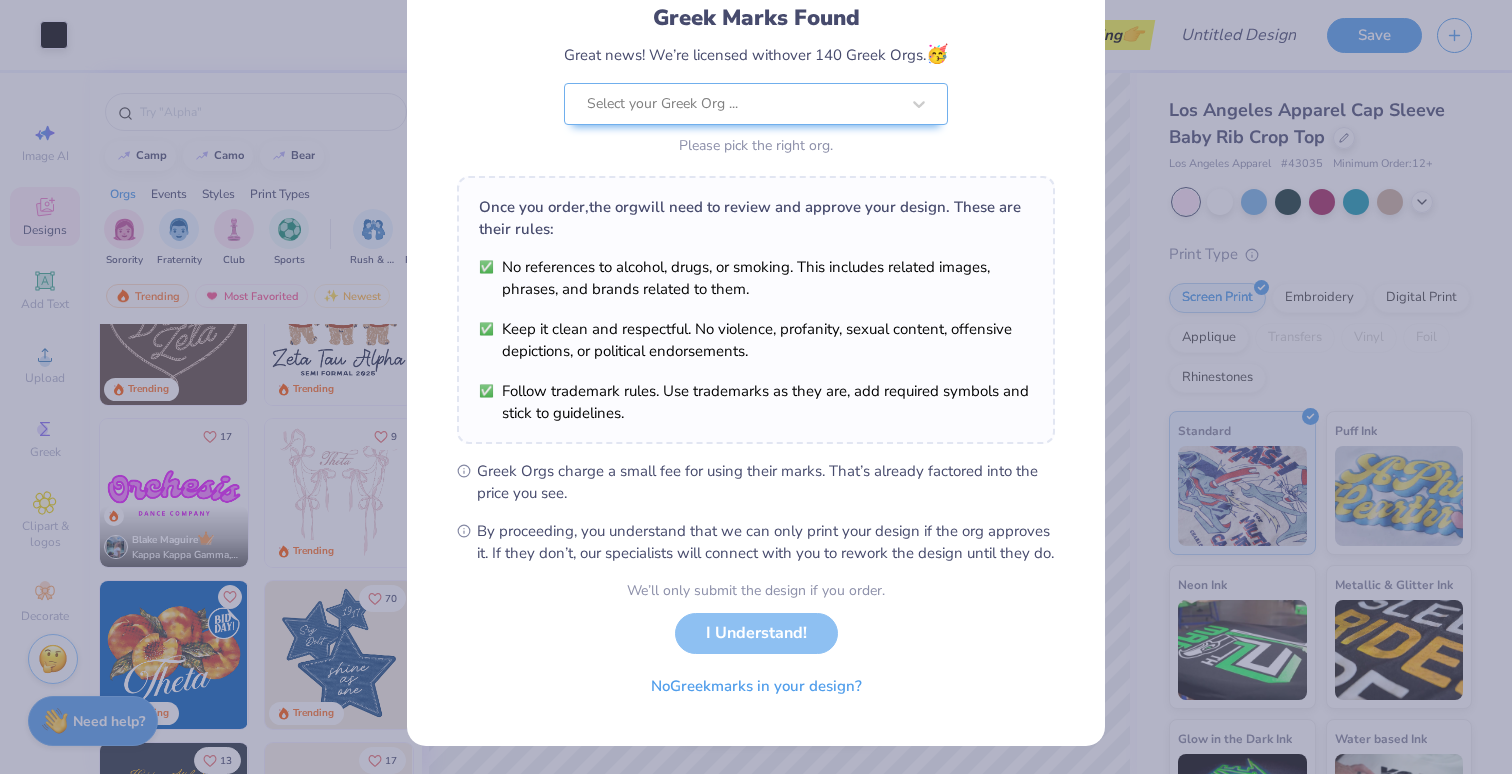 click on "We’ll only submit the design if you order. I Understand! No  Greek  marks in your design?" at bounding box center [756, 643] 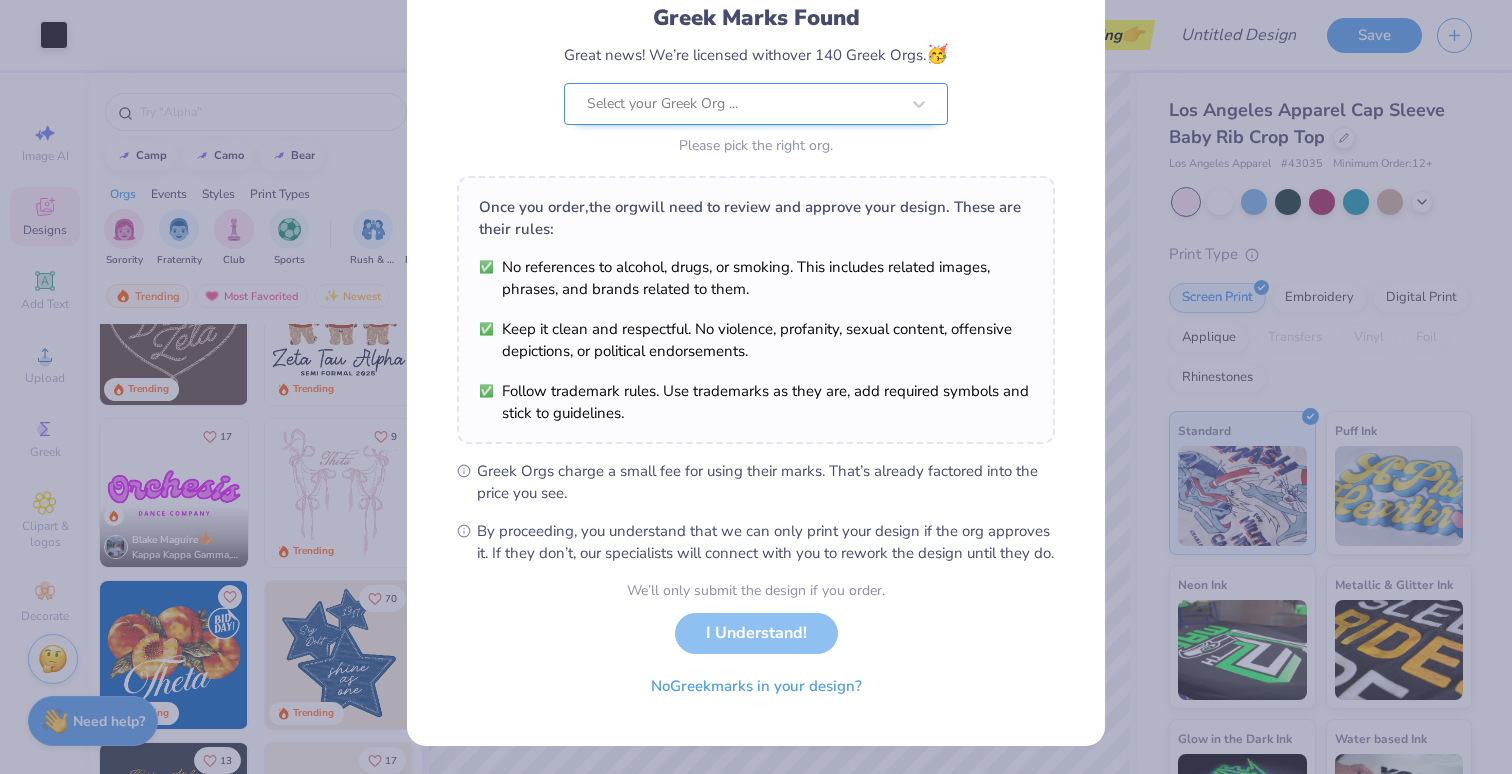 click at bounding box center [743, 104] 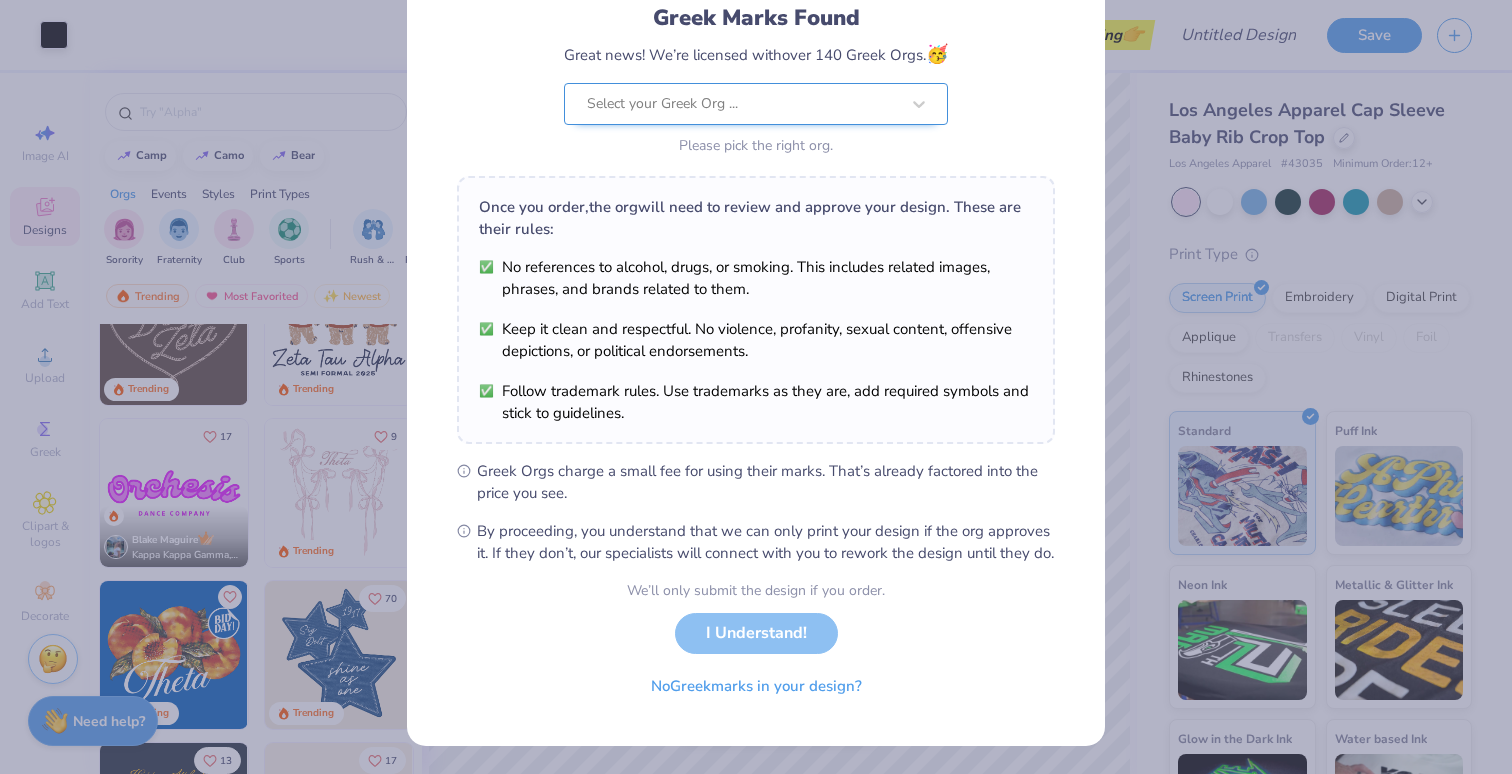scroll, scrollTop: 0, scrollLeft: 0, axis: both 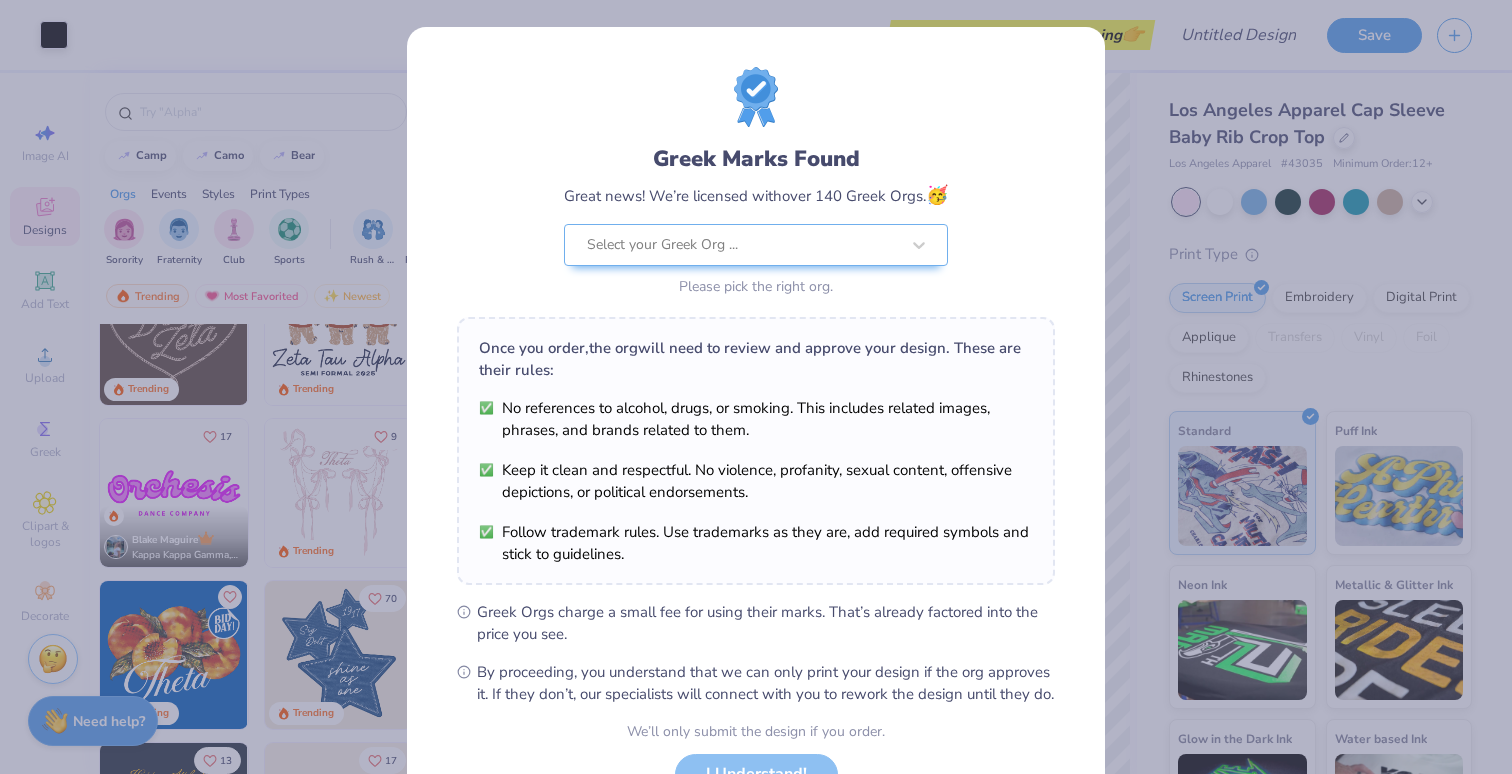 click on "Great news! We’re licensed with  over 140 Greek Orgs. 🥳" at bounding box center (756, 195) 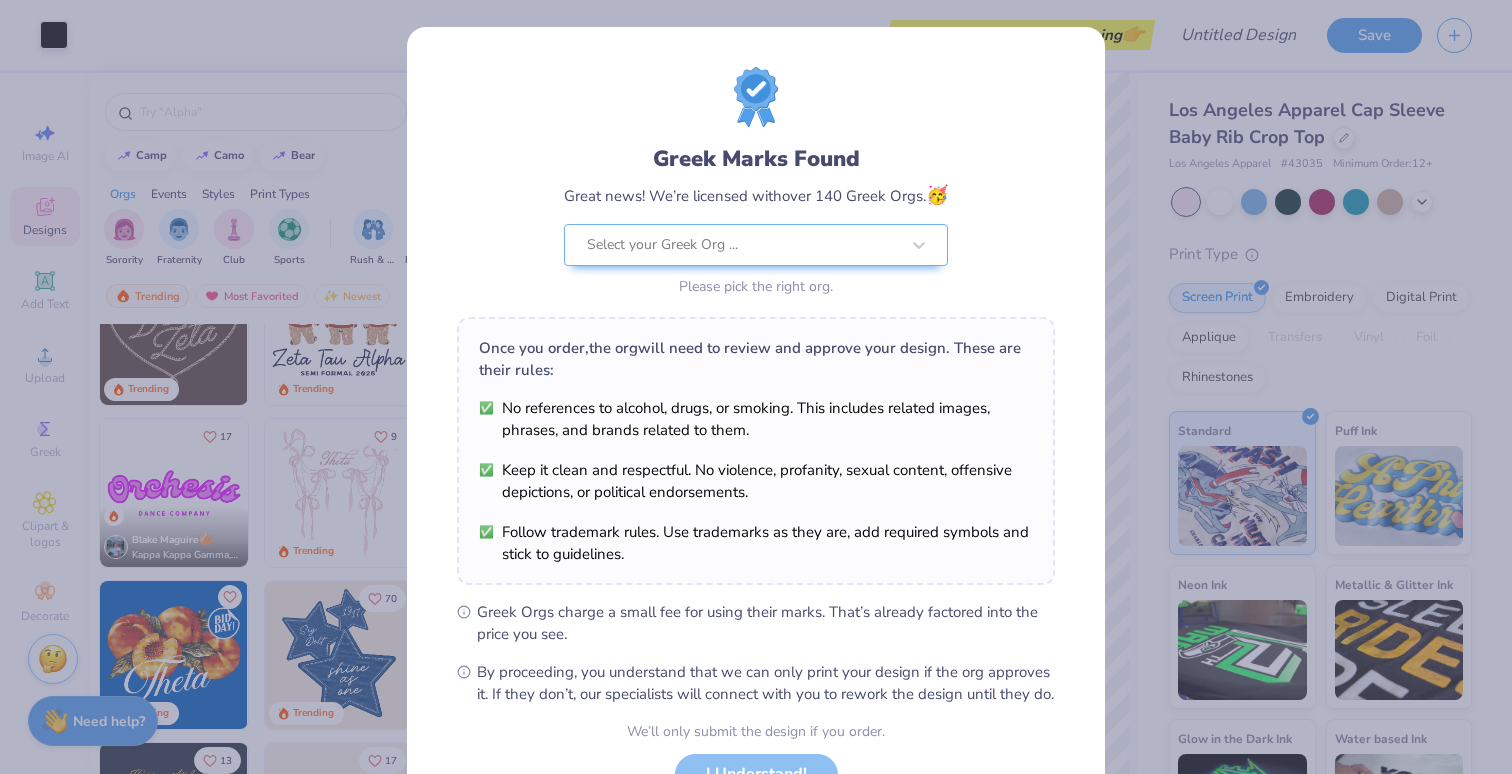 scroll, scrollTop: 162, scrollLeft: 0, axis: vertical 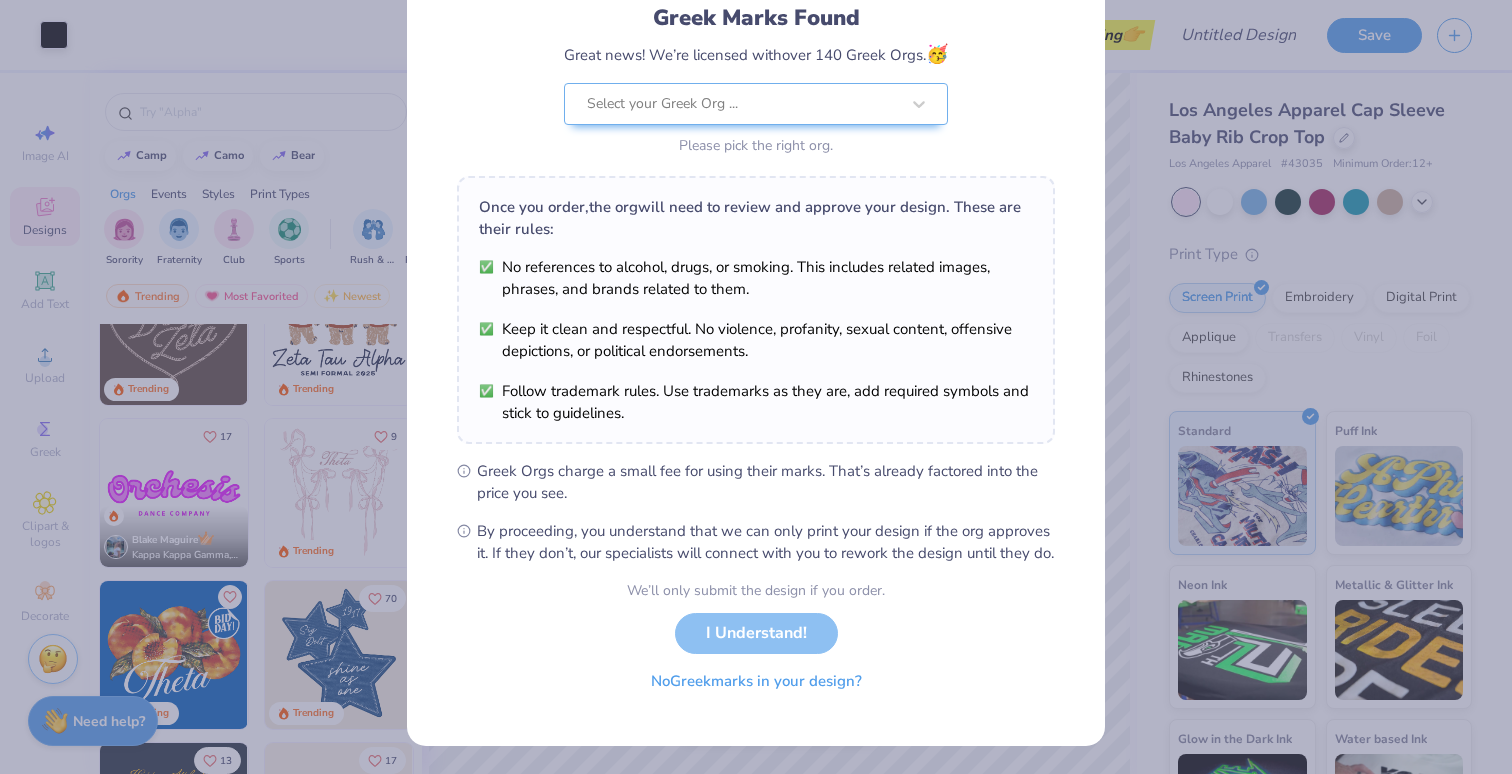 click on "No  Greek  marks in your design?" at bounding box center (756, 681) 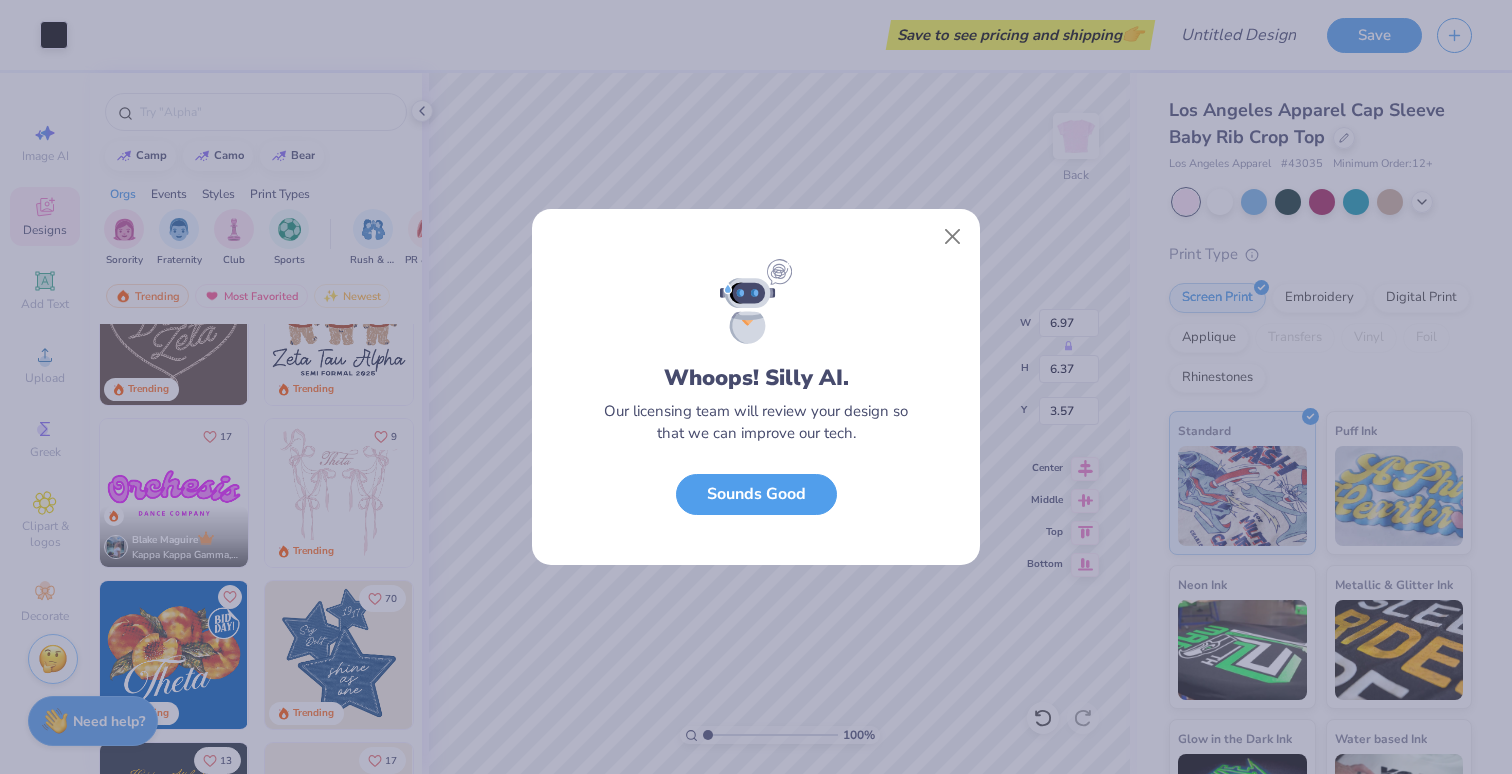scroll, scrollTop: 0, scrollLeft: 0, axis: both 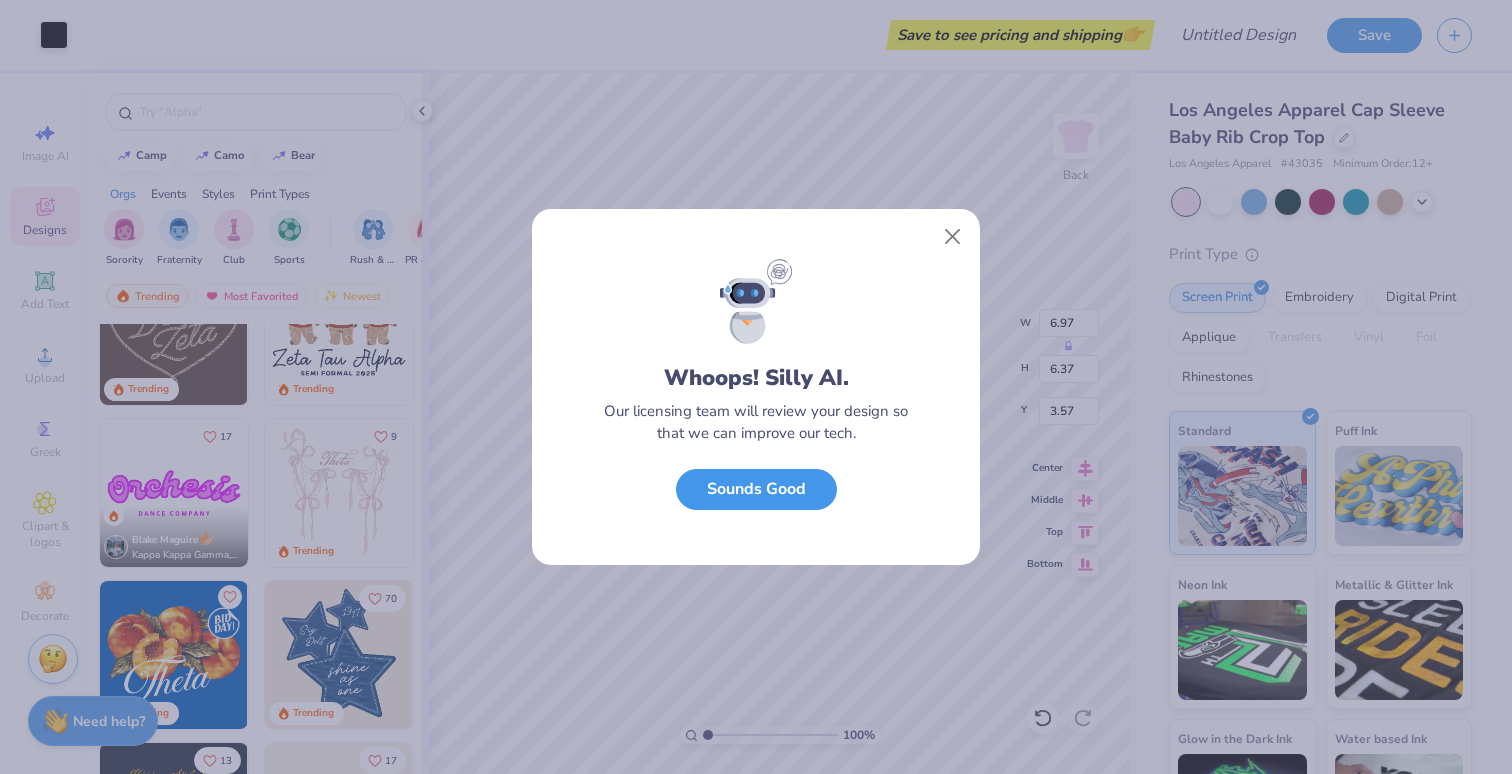 click on "Sounds Good" at bounding box center [756, 489] 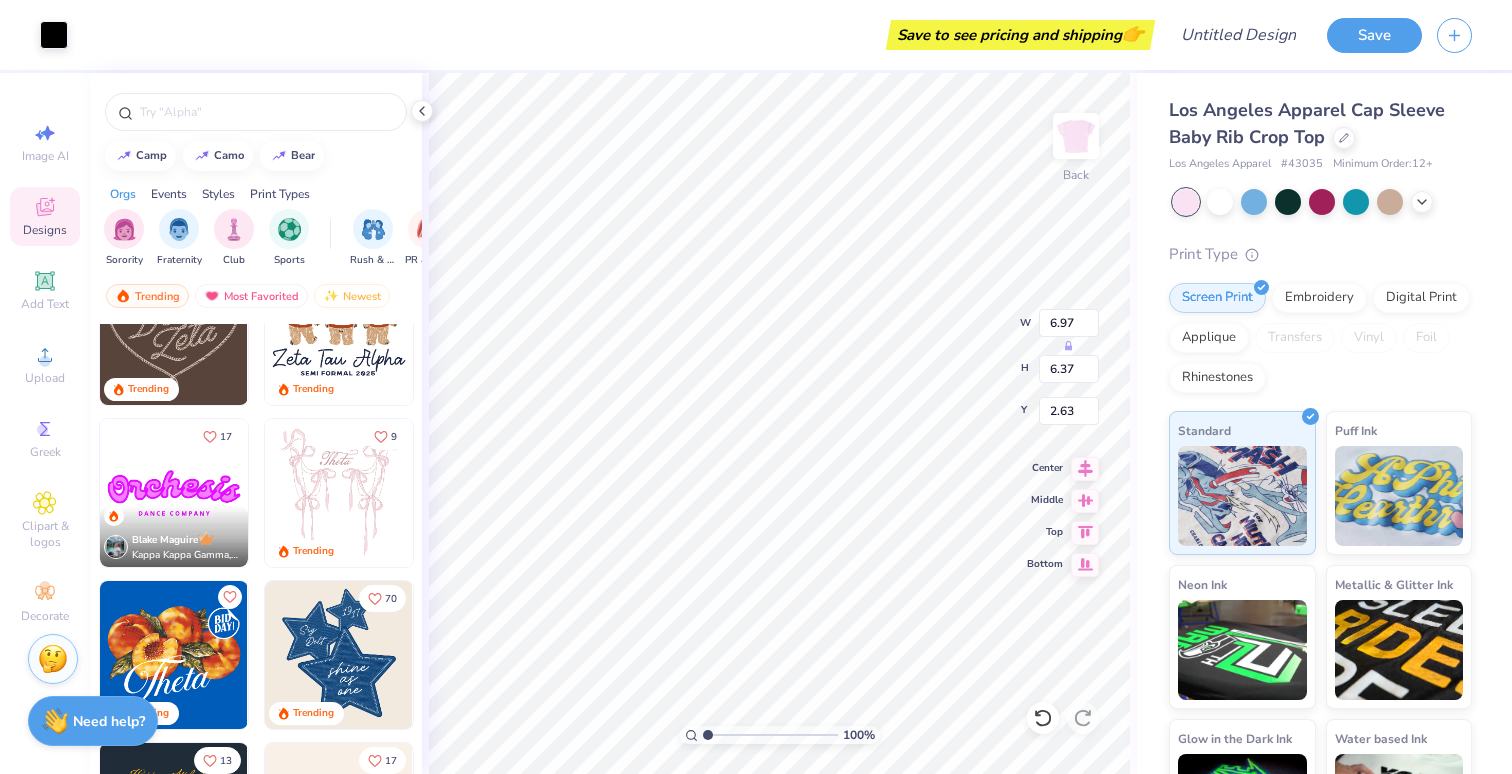 type on "3.00" 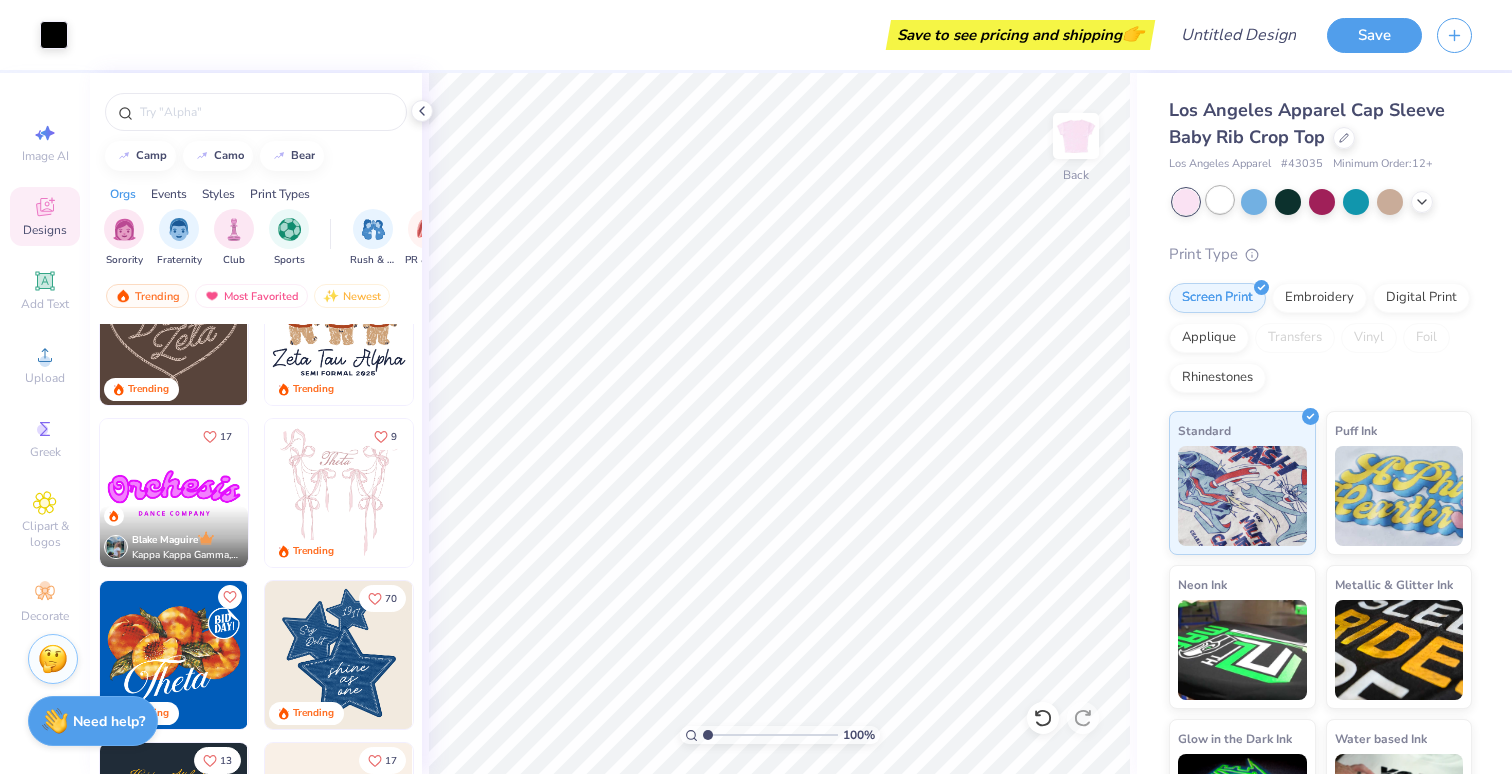 click at bounding box center (1220, 200) 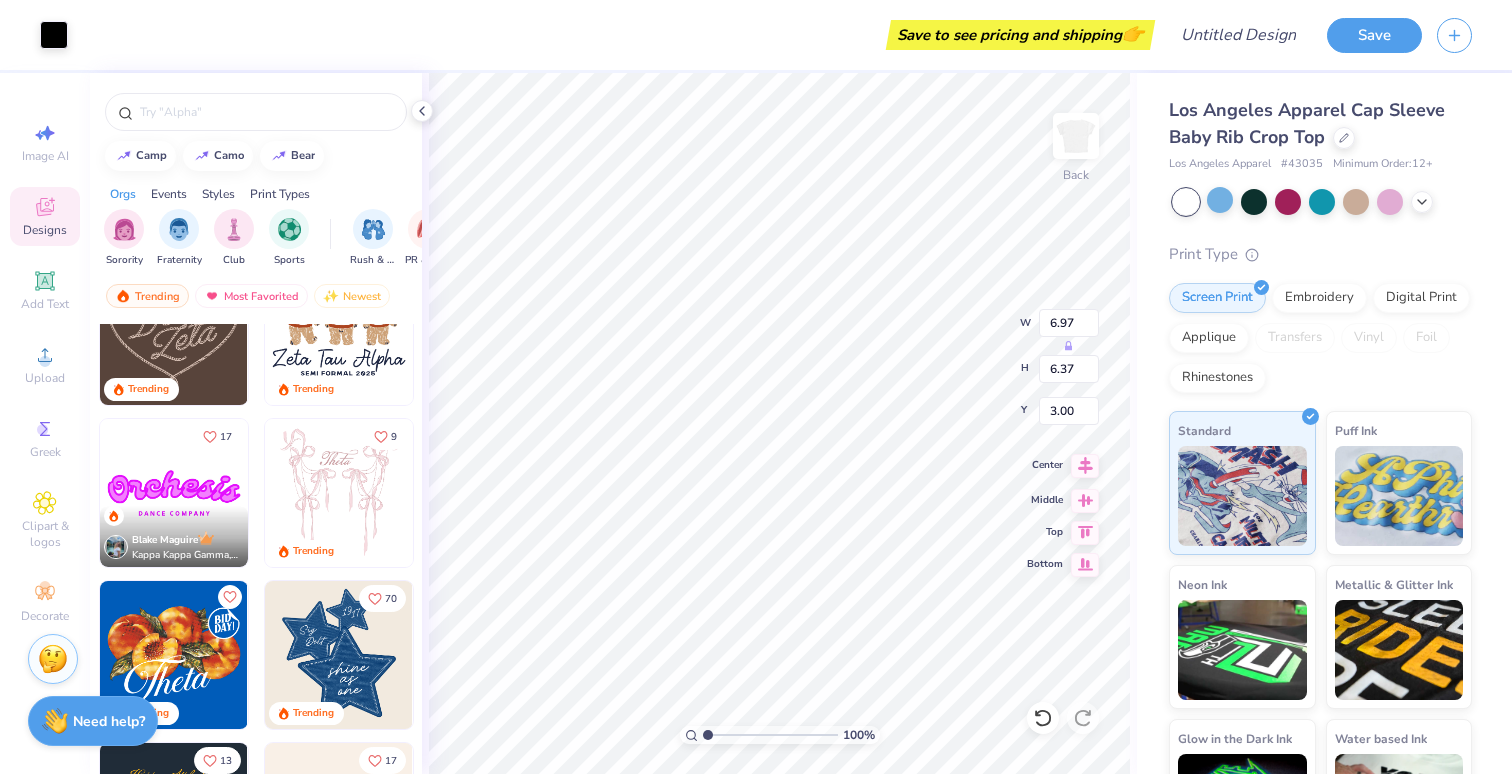 click 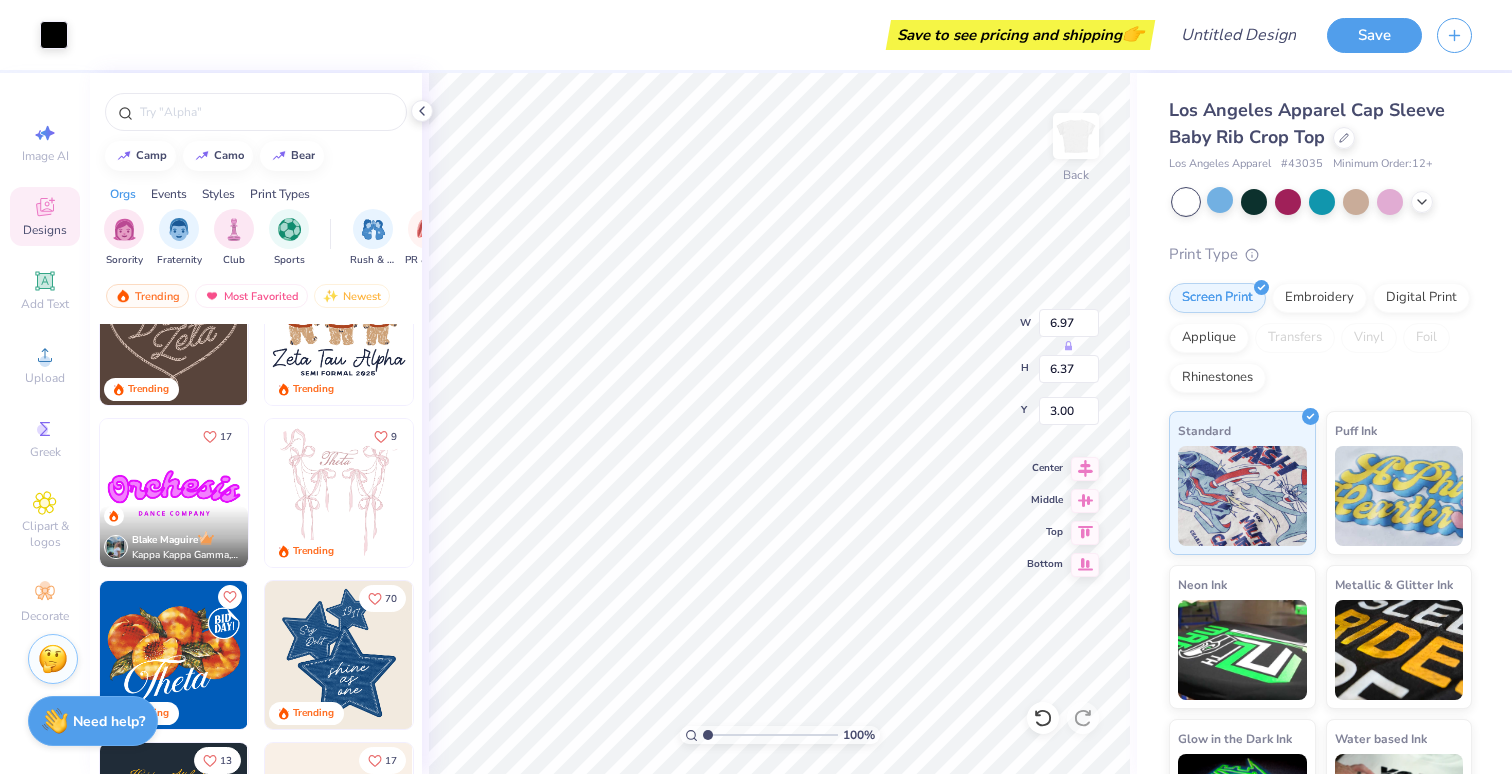 click on "Save" at bounding box center (1419, 35) 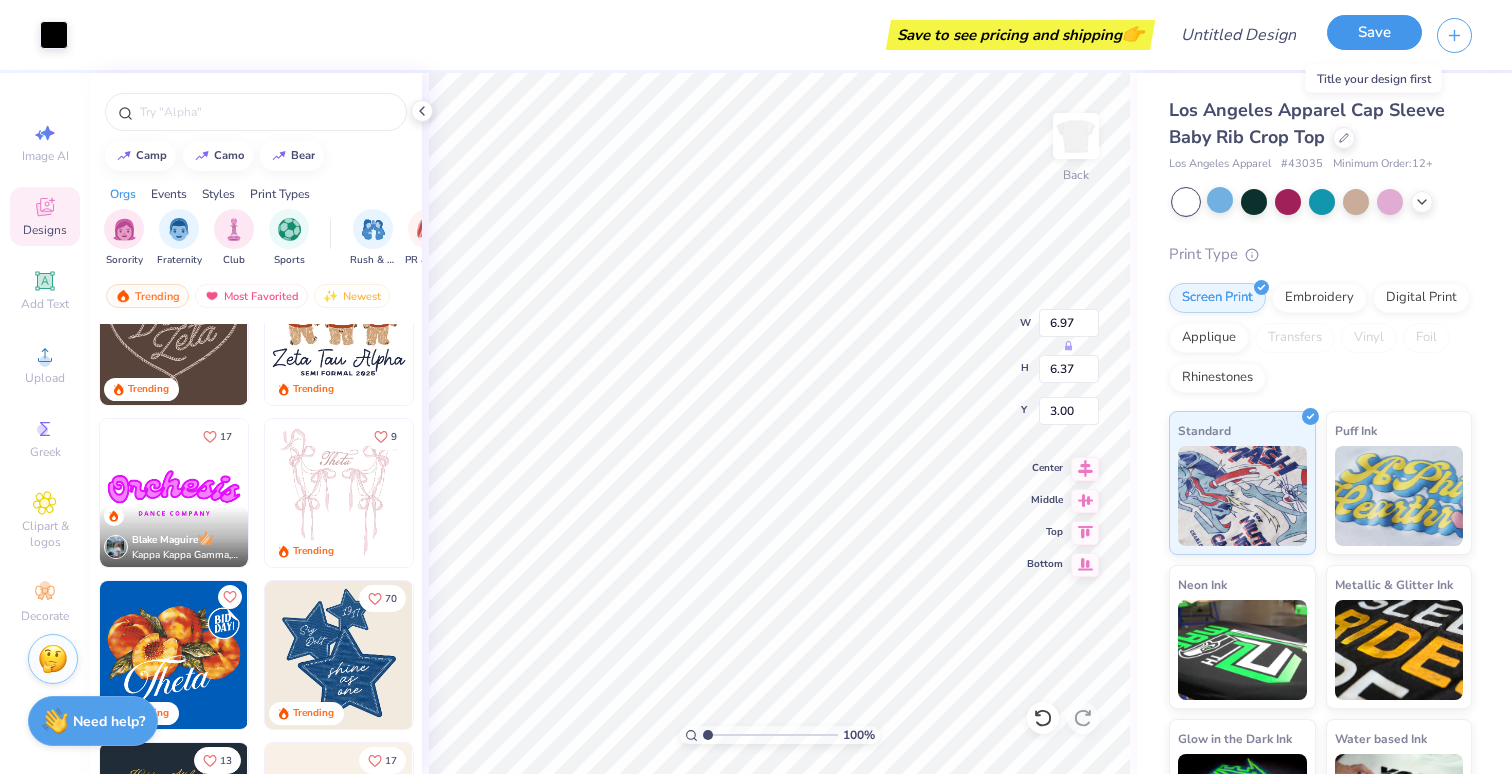 click on "Save" at bounding box center [1374, 32] 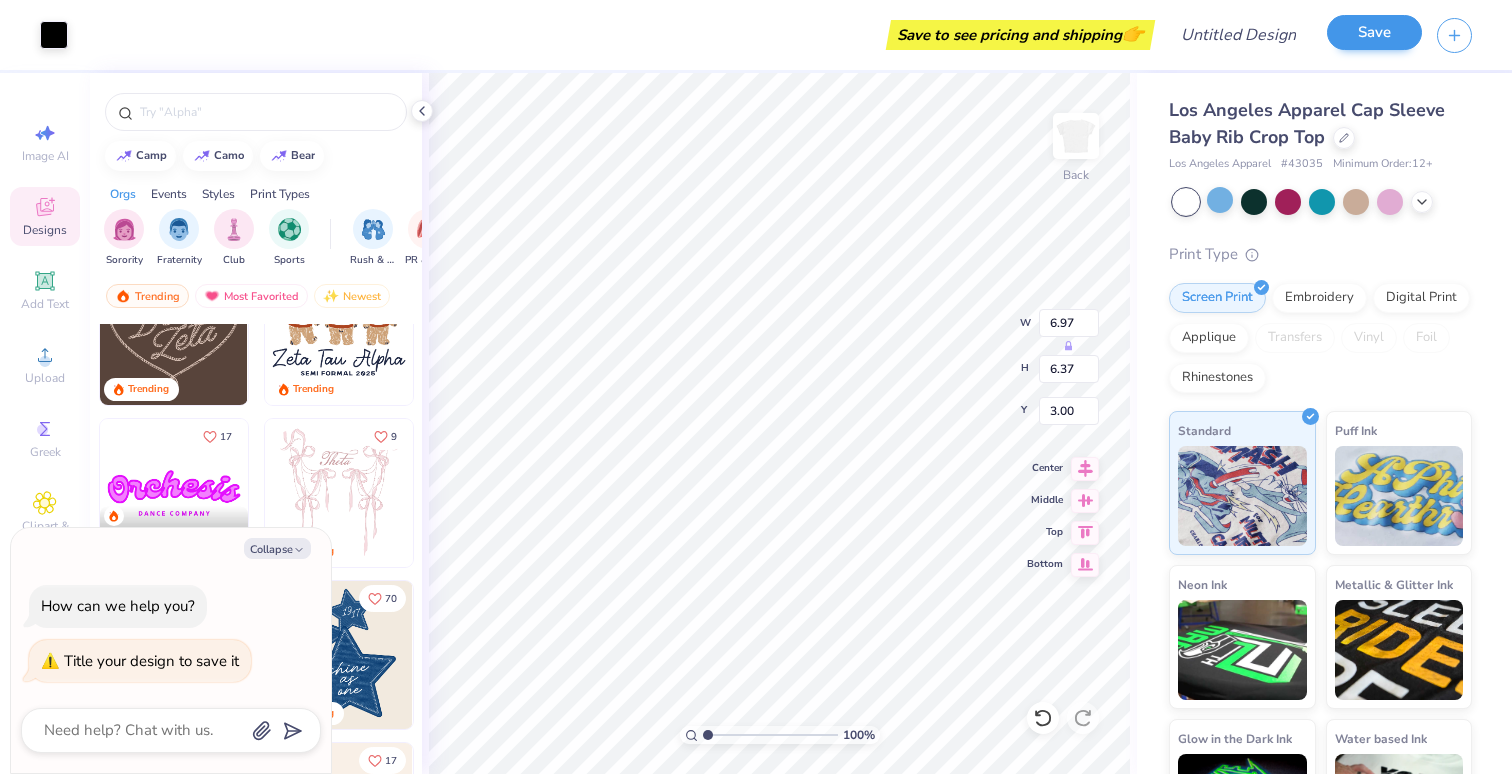 type on "x" 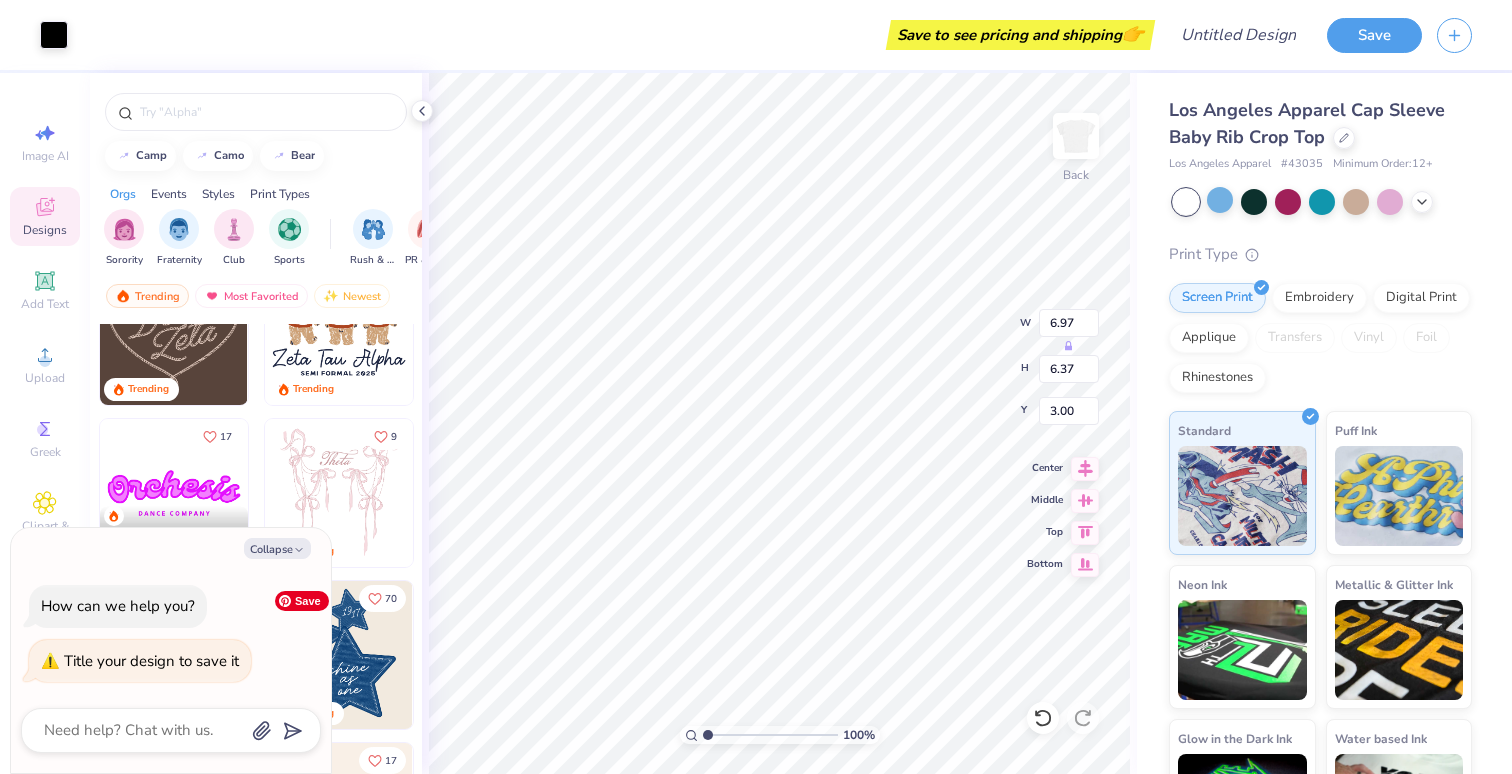 type on "P" 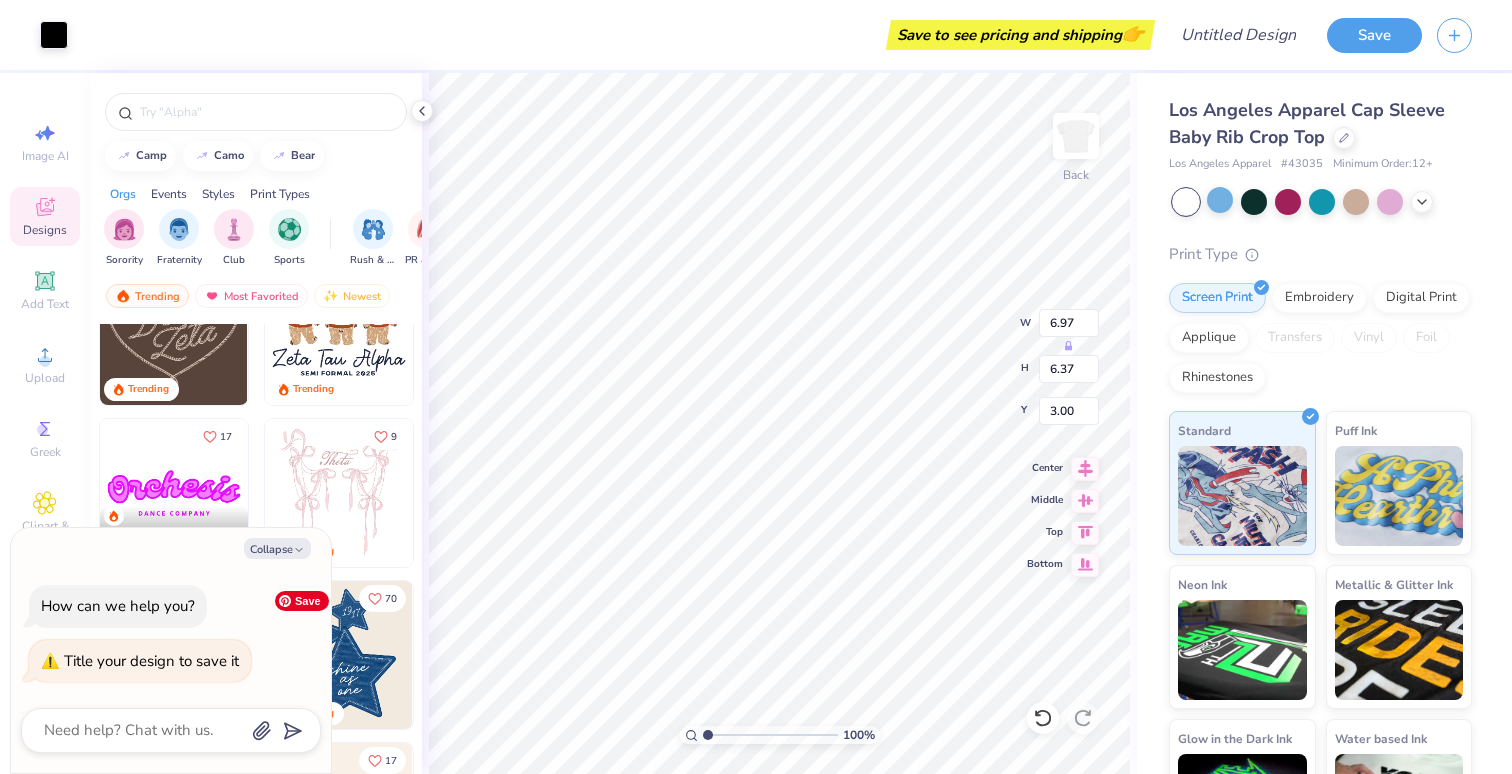 type on "x" 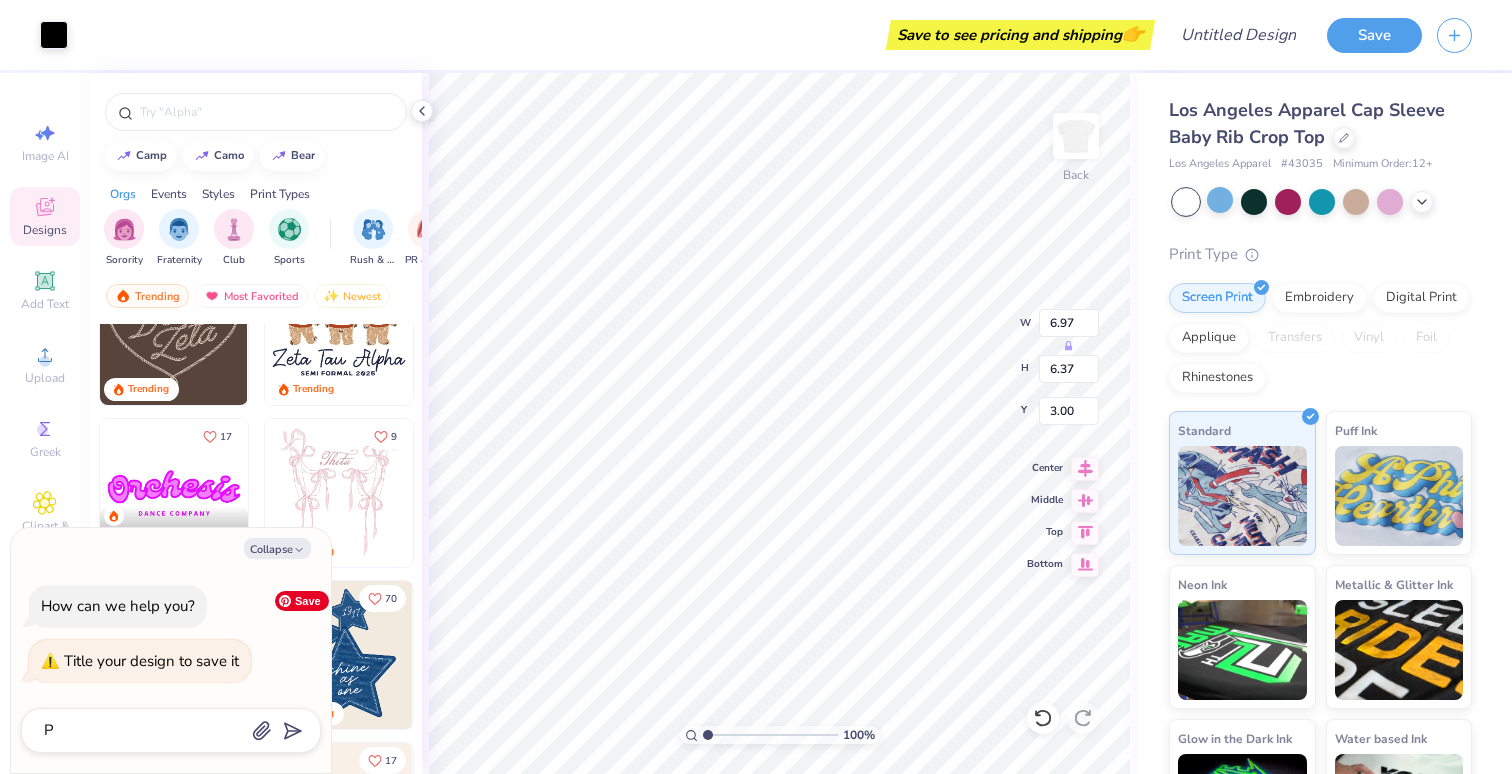 type on "Pa" 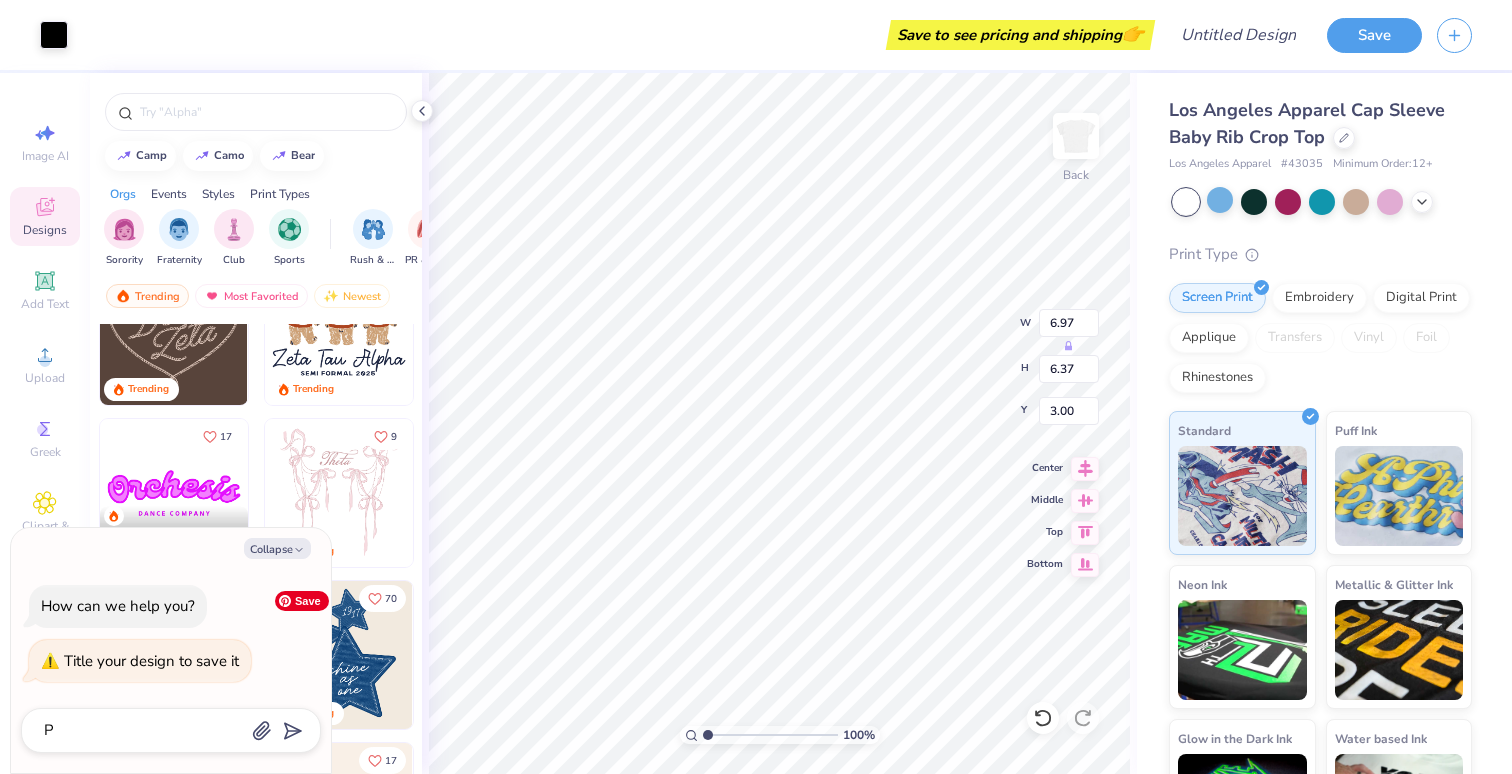 type on "x" 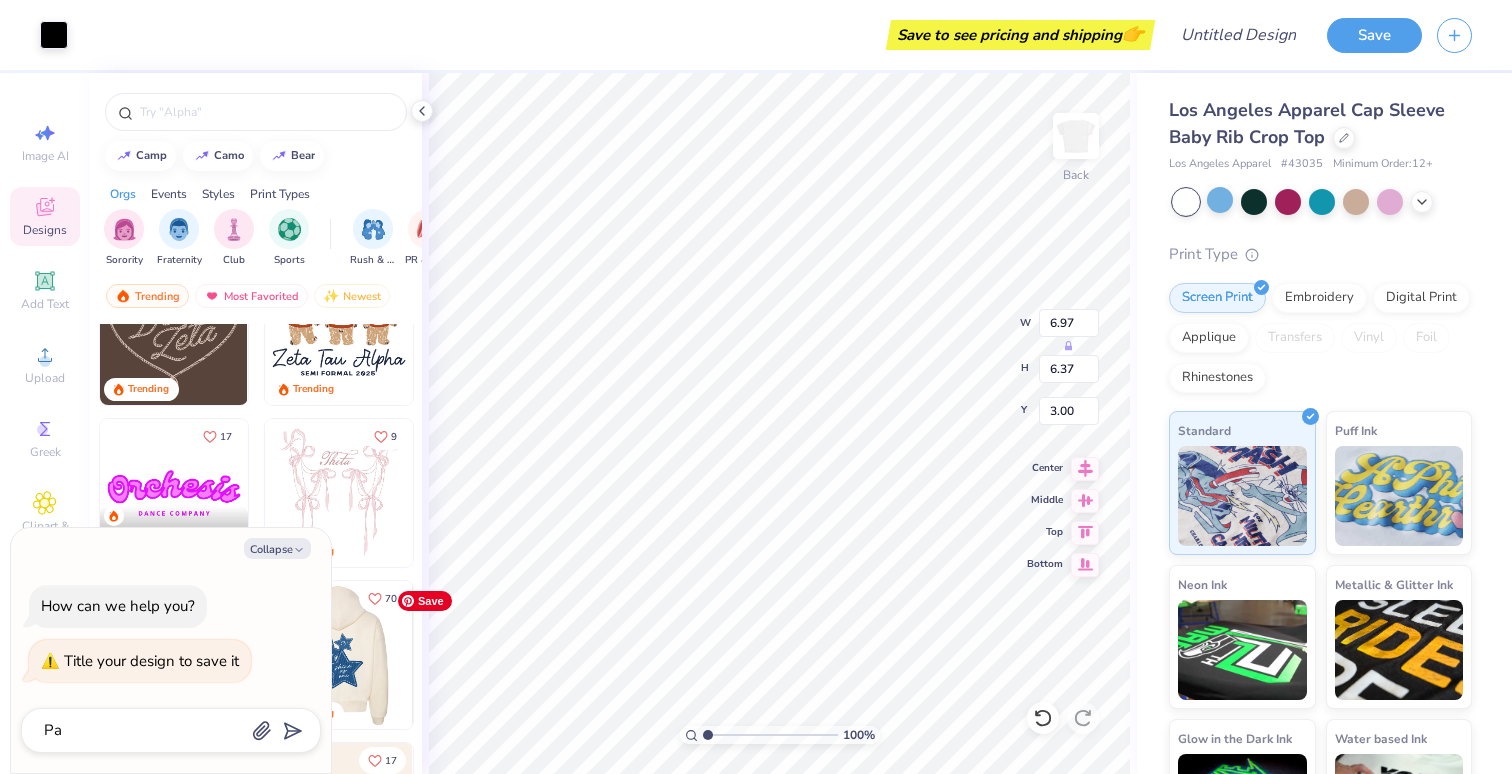 type on "Pan" 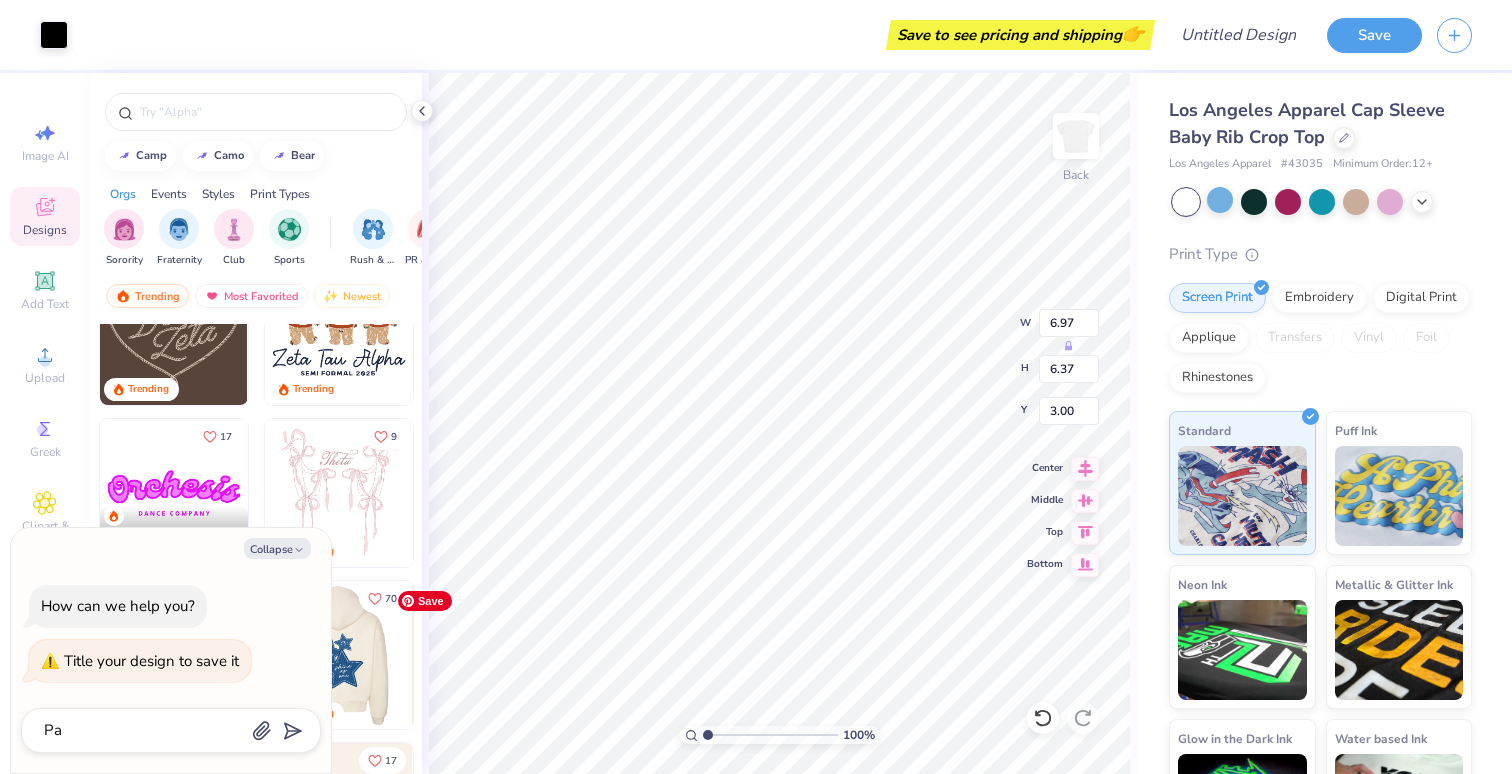 type on "x" 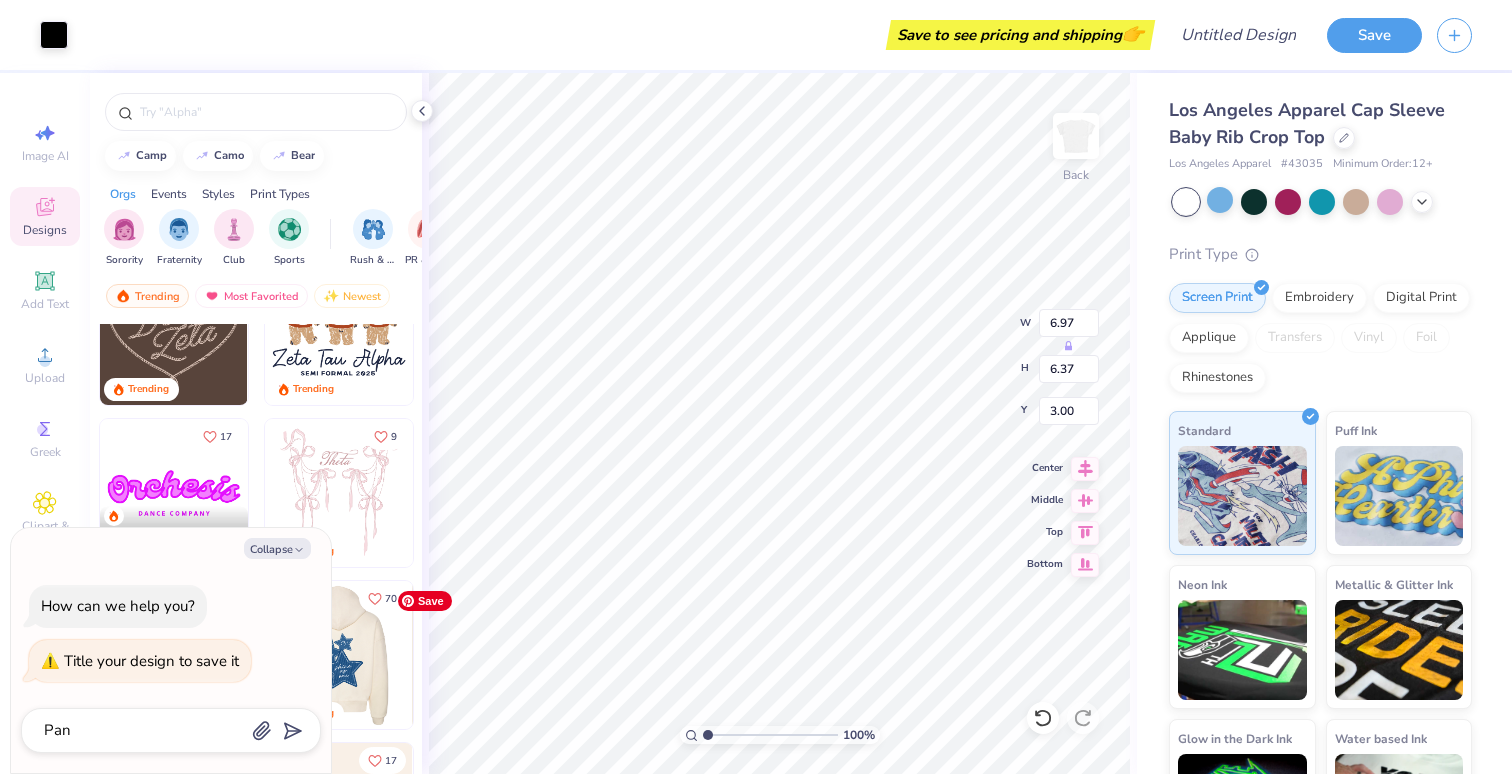 type on "[LAST]" 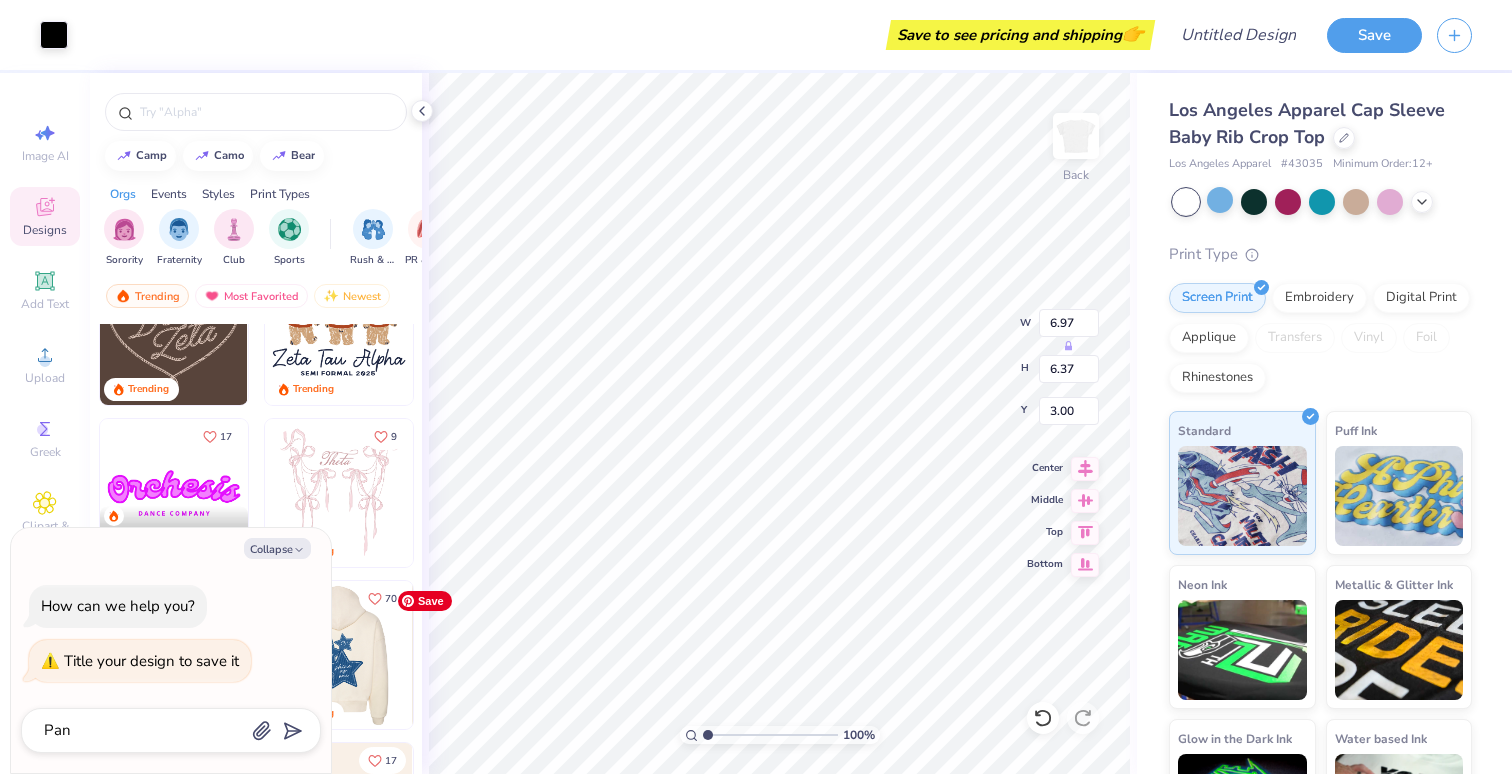 type on "x" 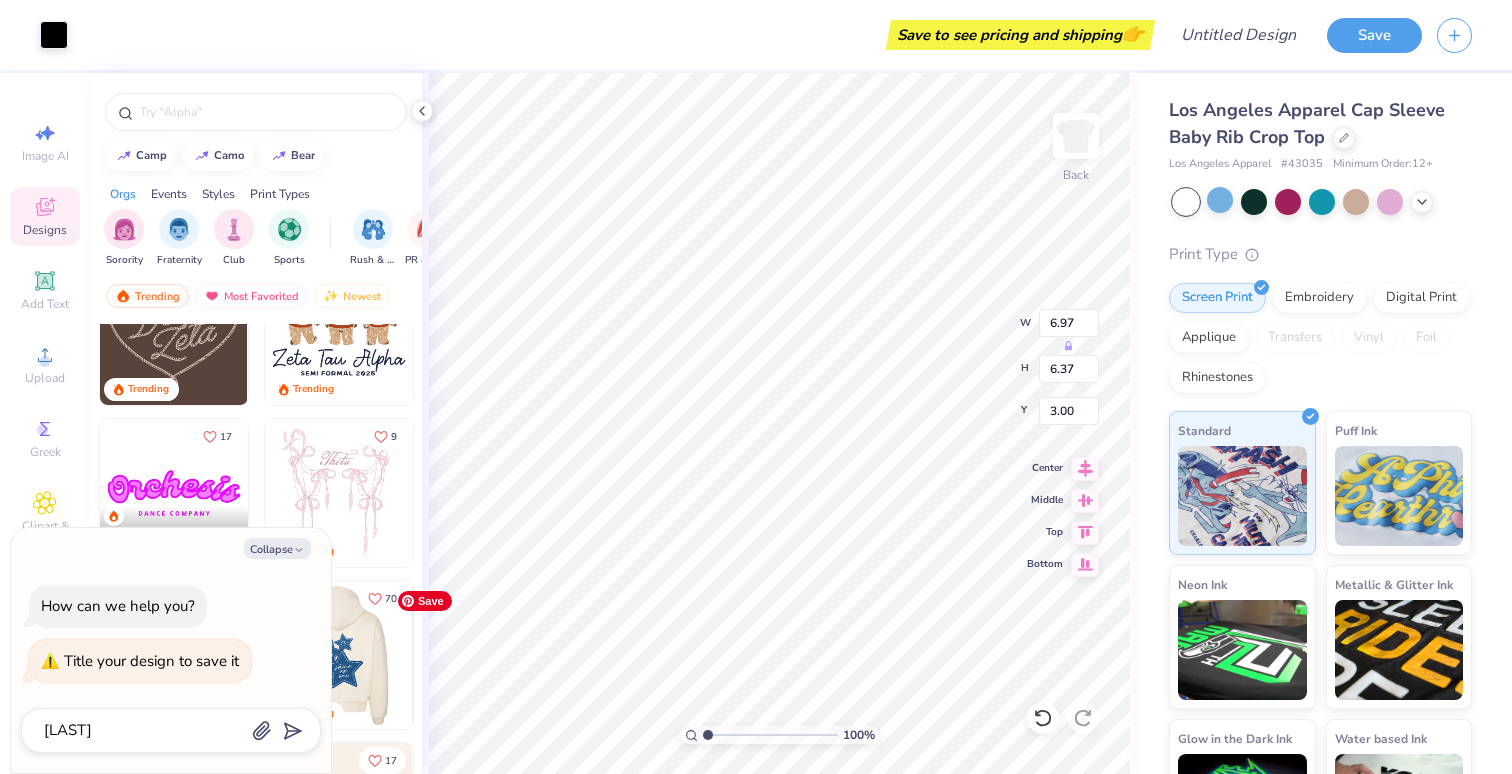 type on "[LAST]" 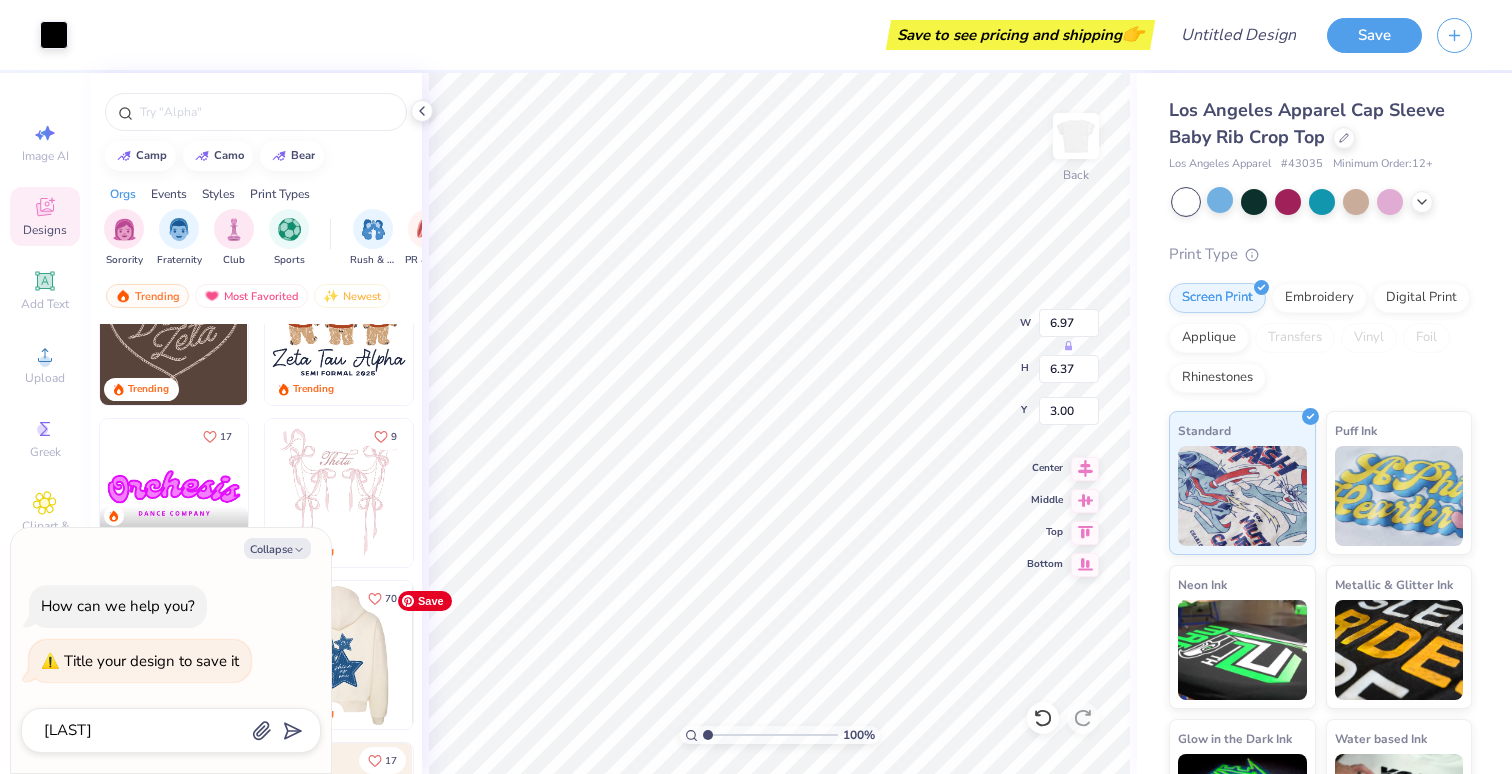 type on "x" 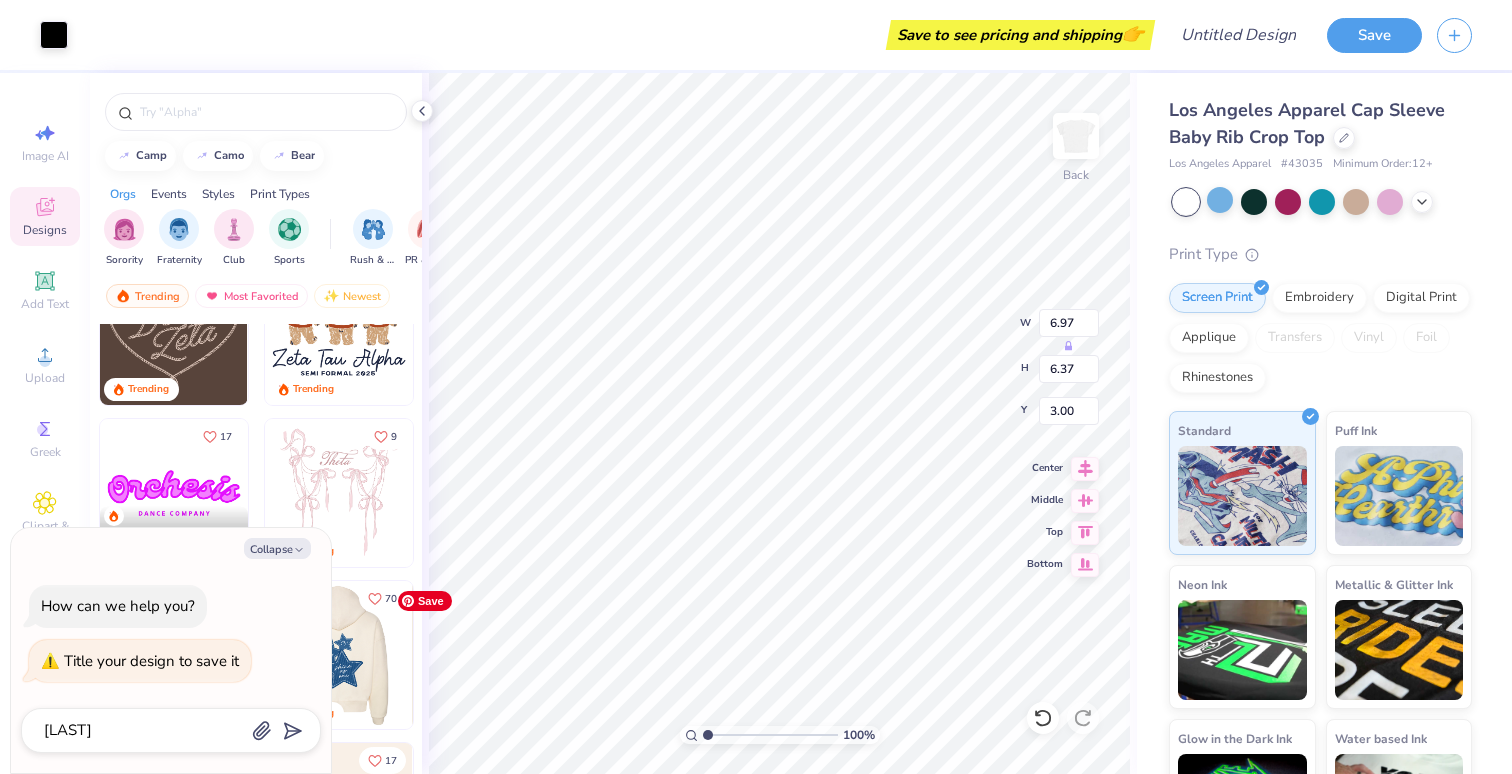 type on "[LAST]" 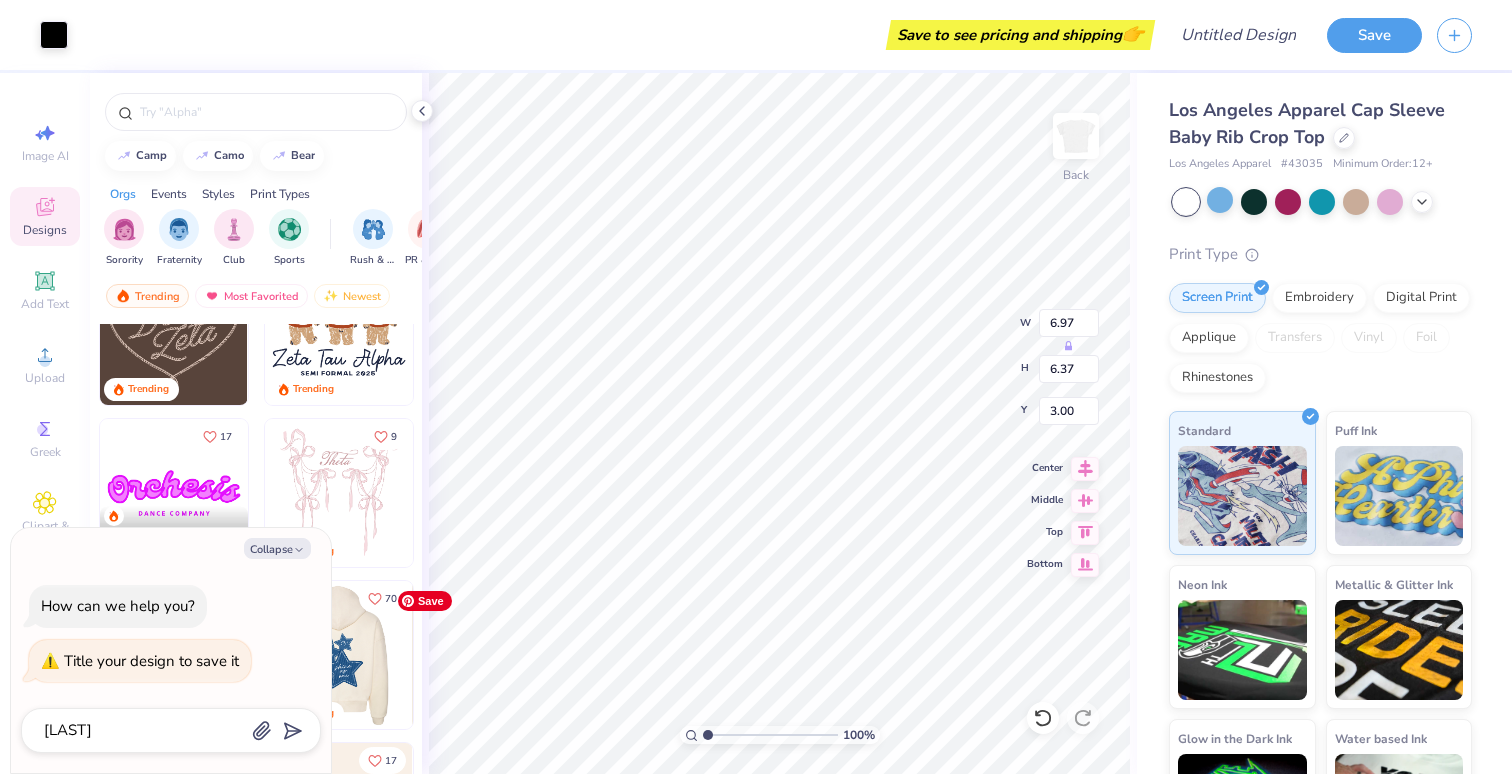 type on "x" 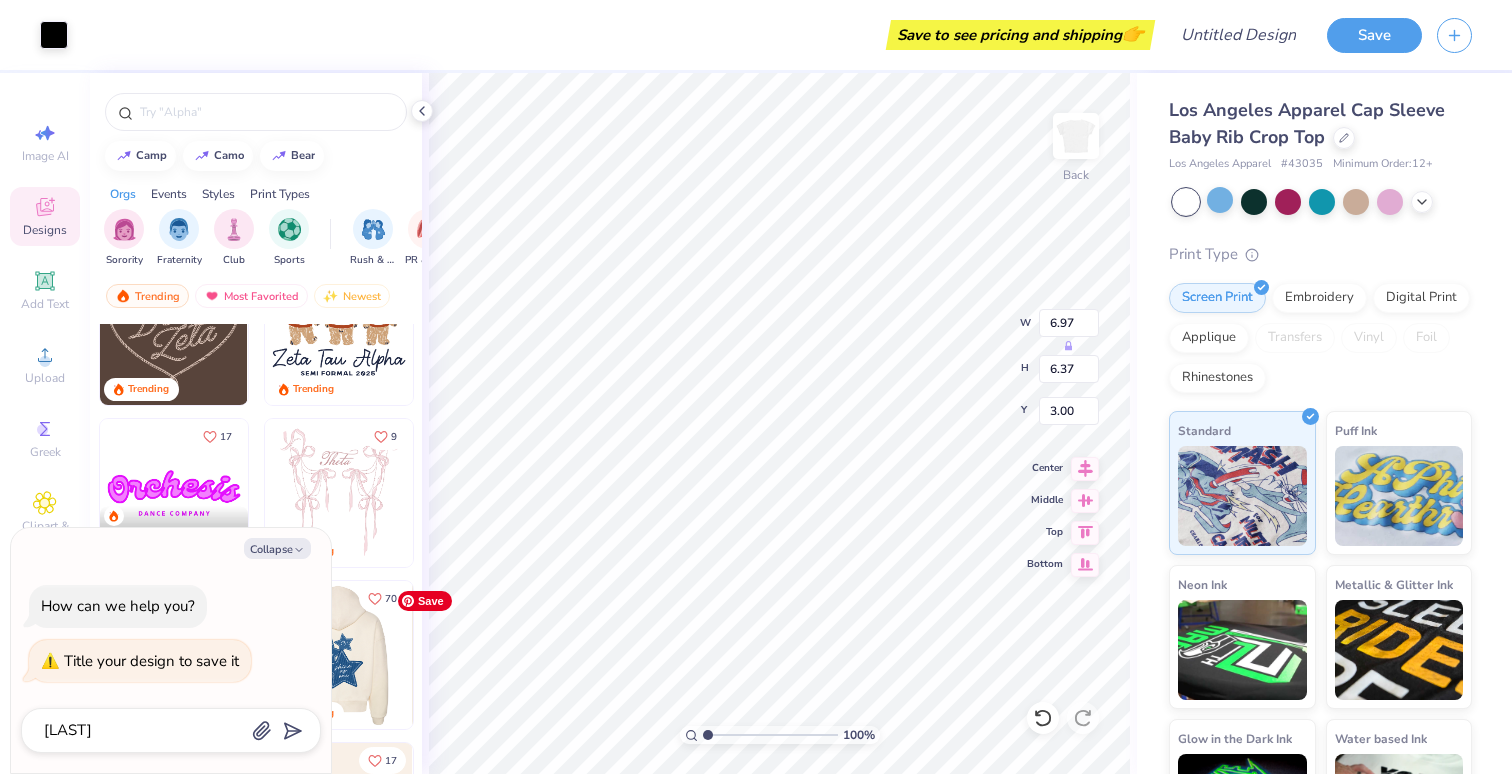 type on "[LAST]" 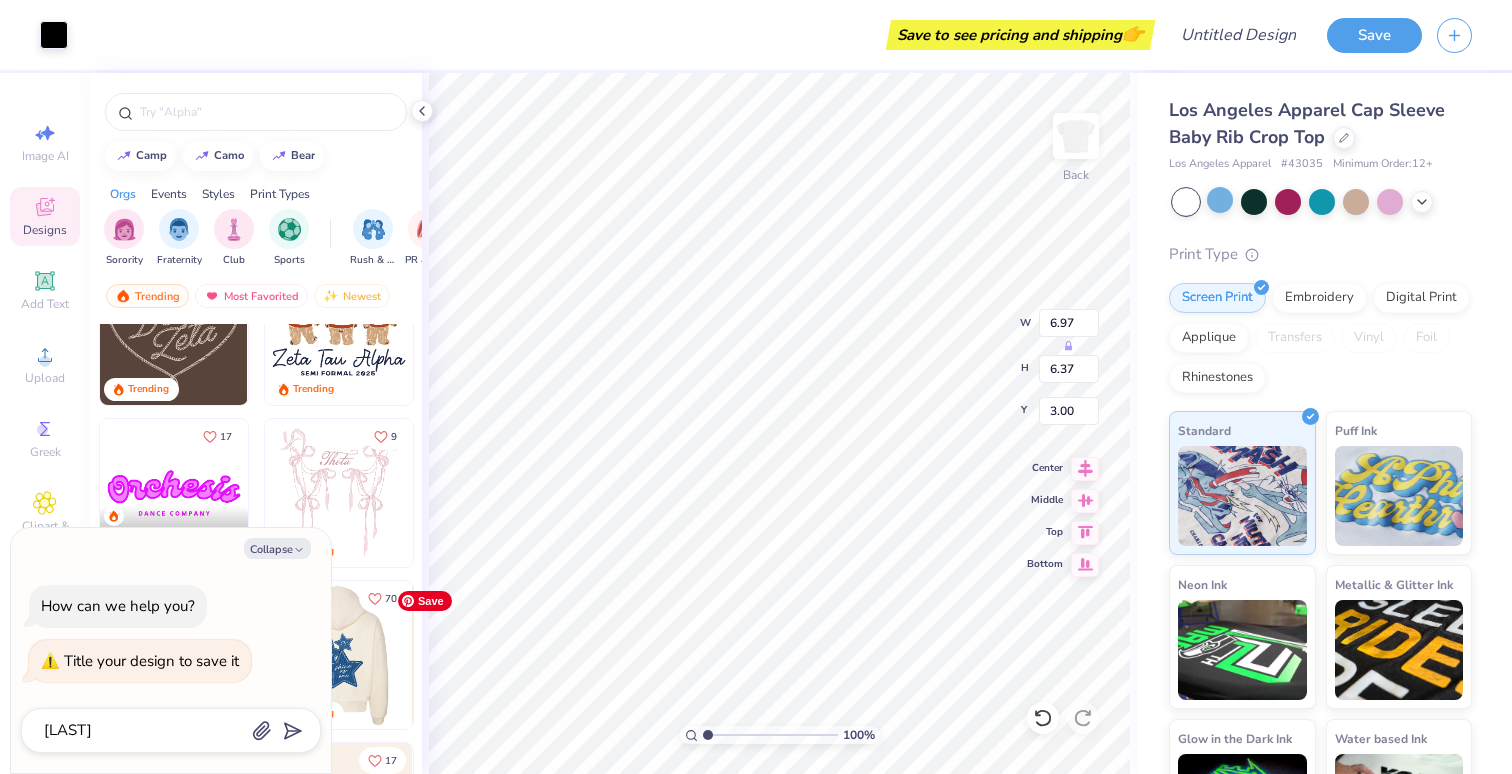 type on "x" 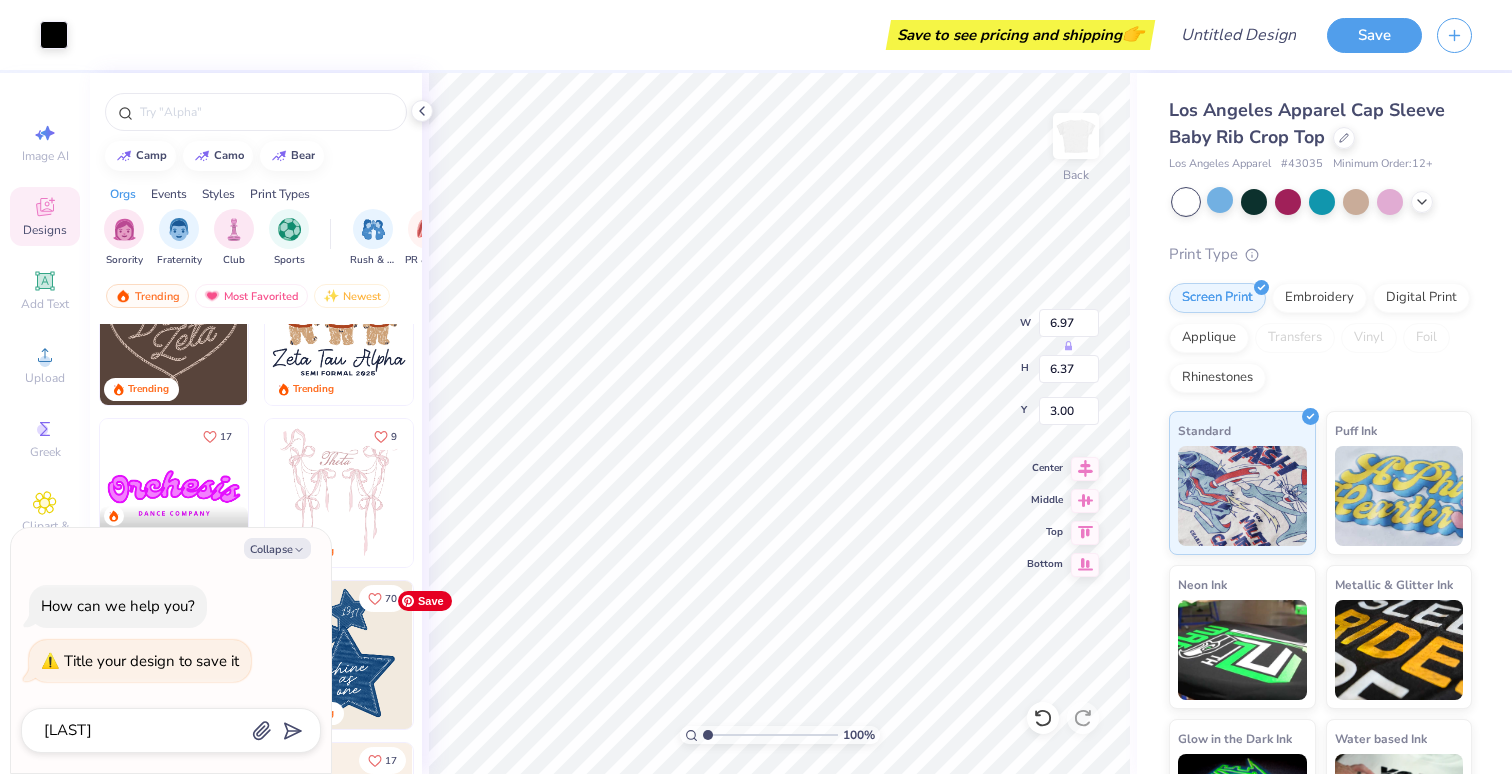 type on "[LAST]" 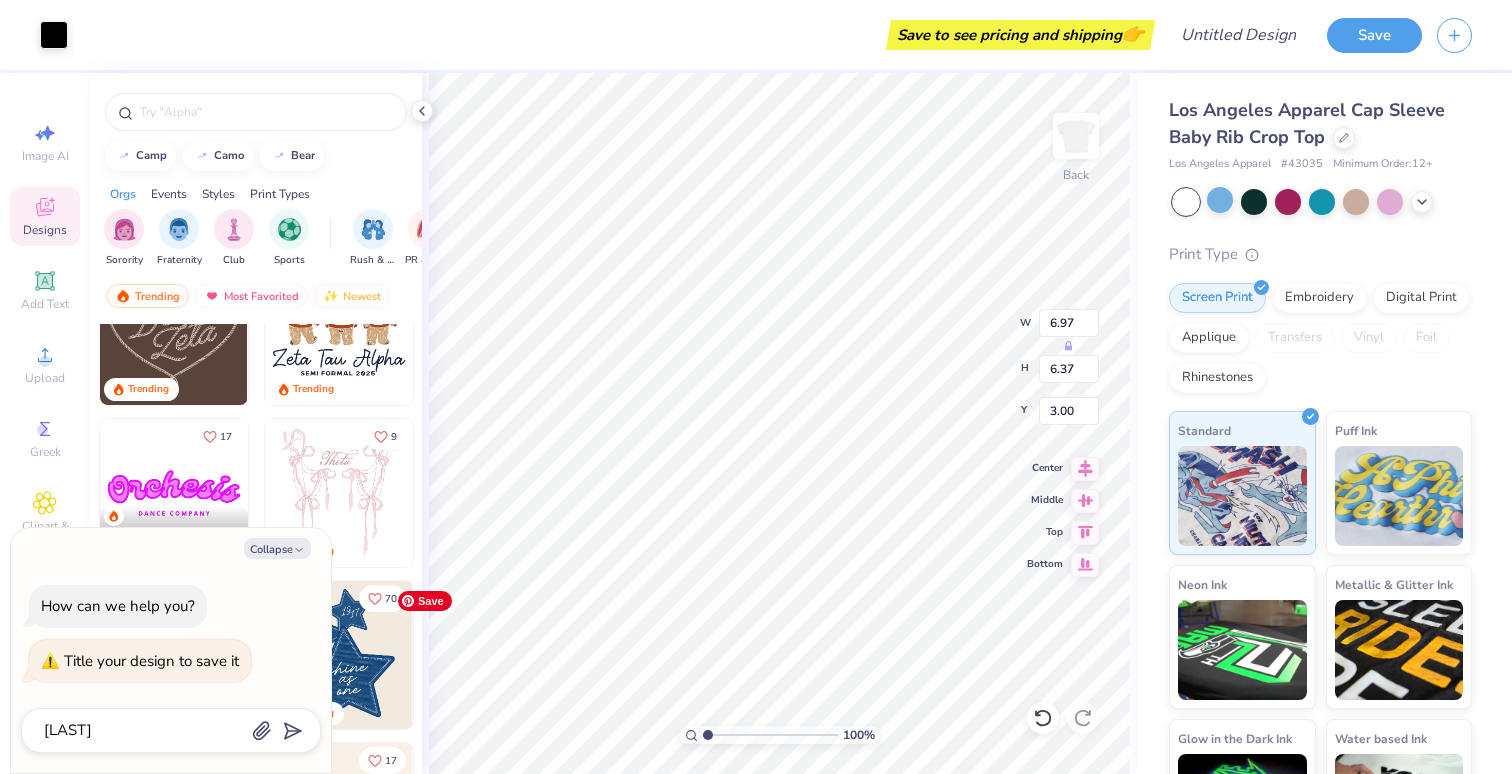 type on "x" 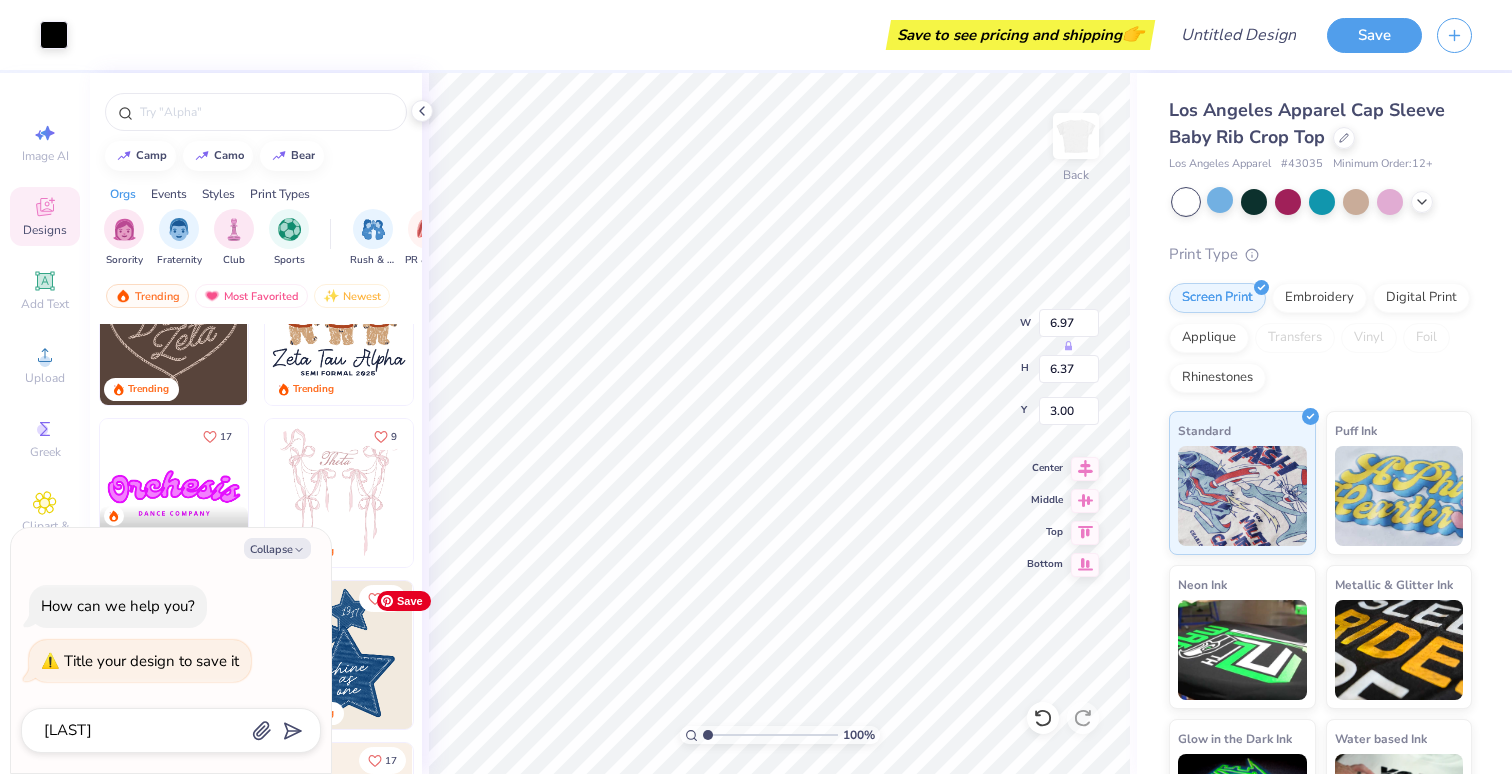 type on "[LAST]" 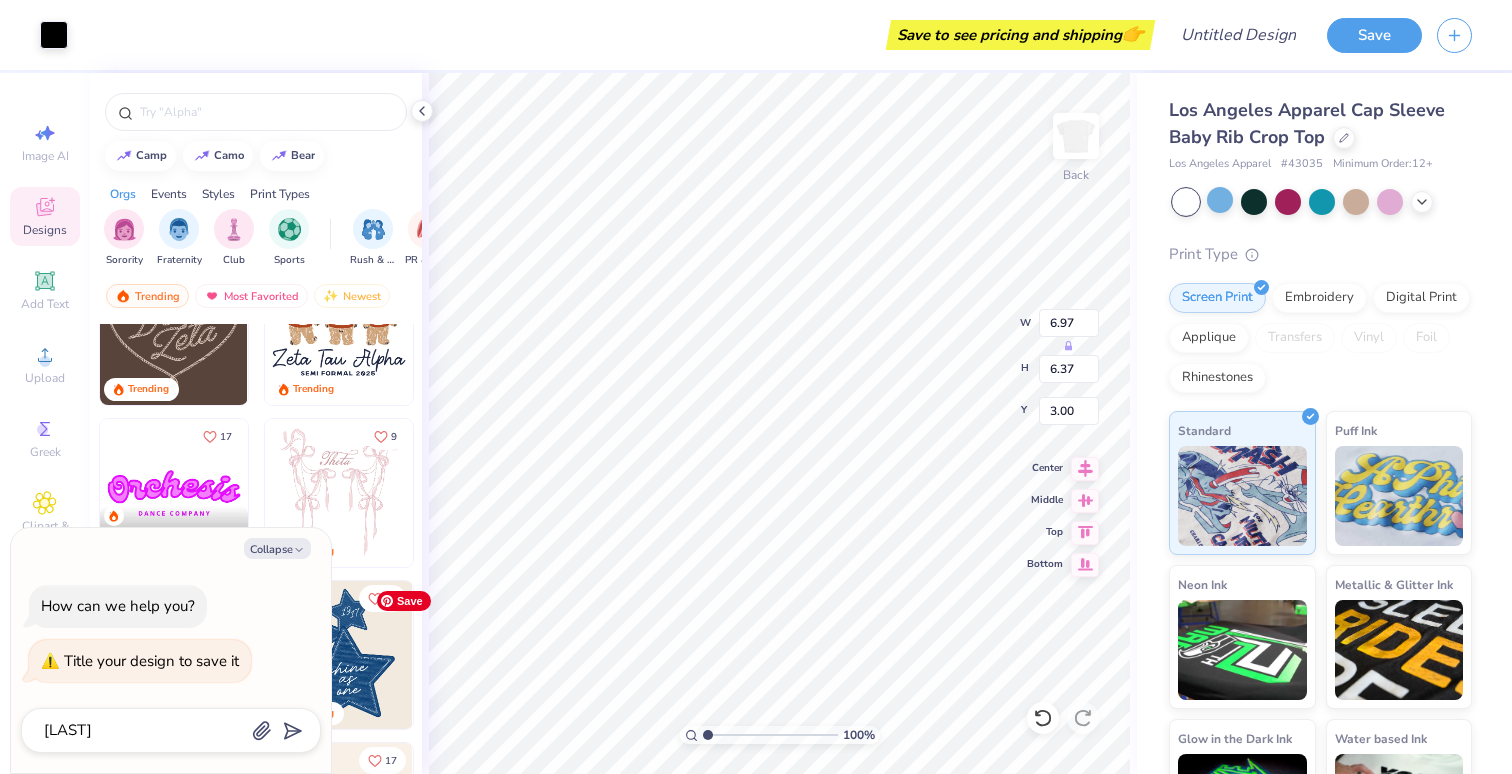 type on "[LAST]" 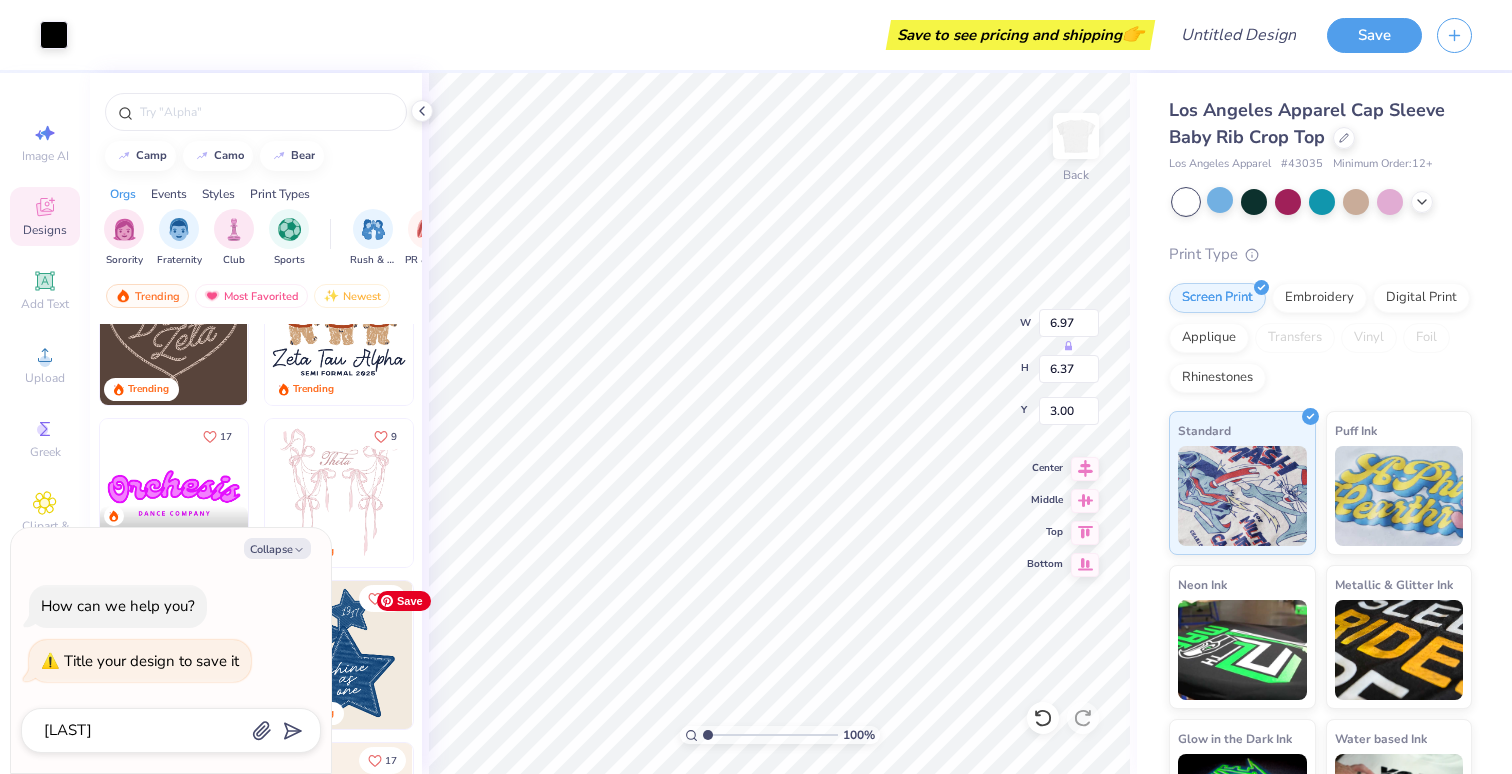 type 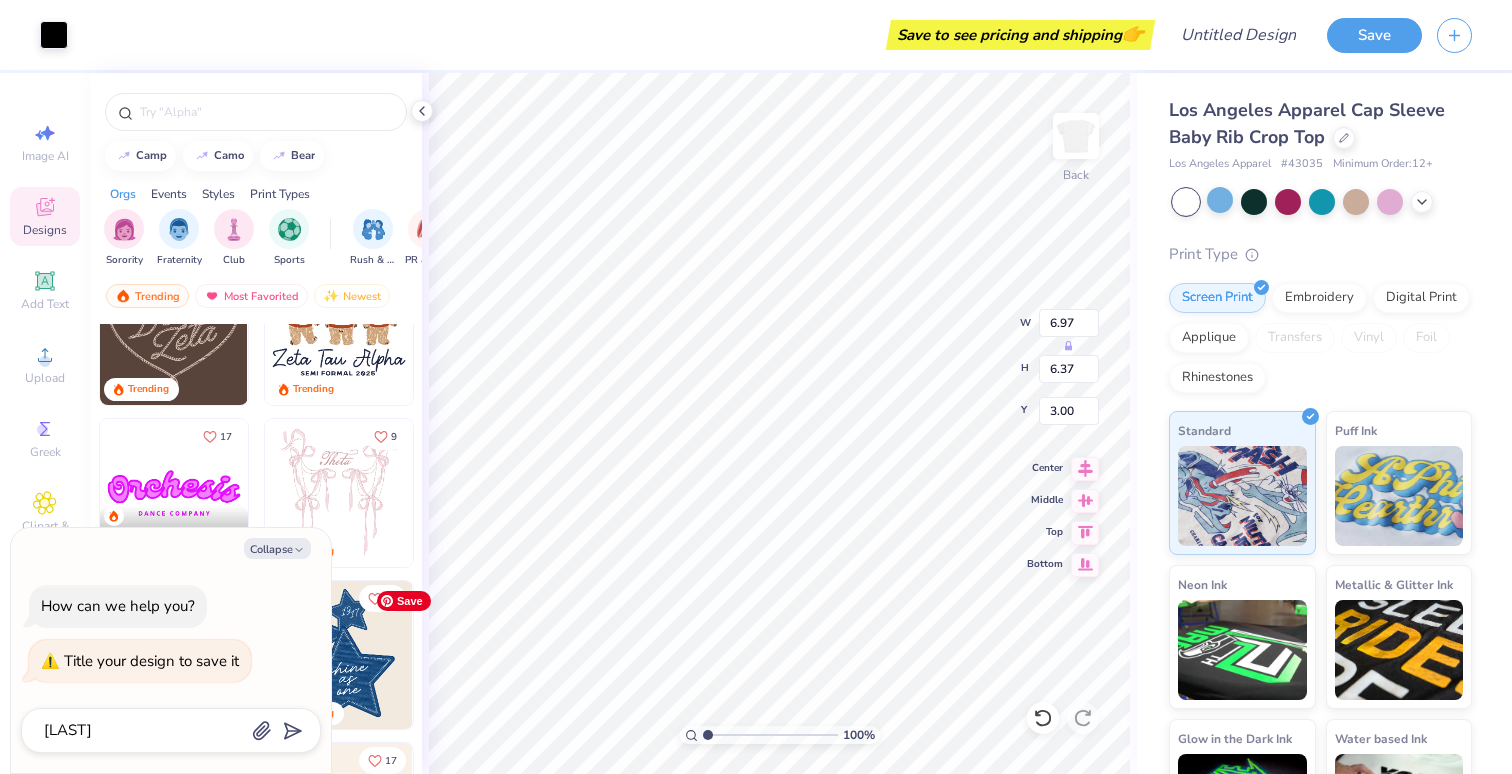 type on "x" 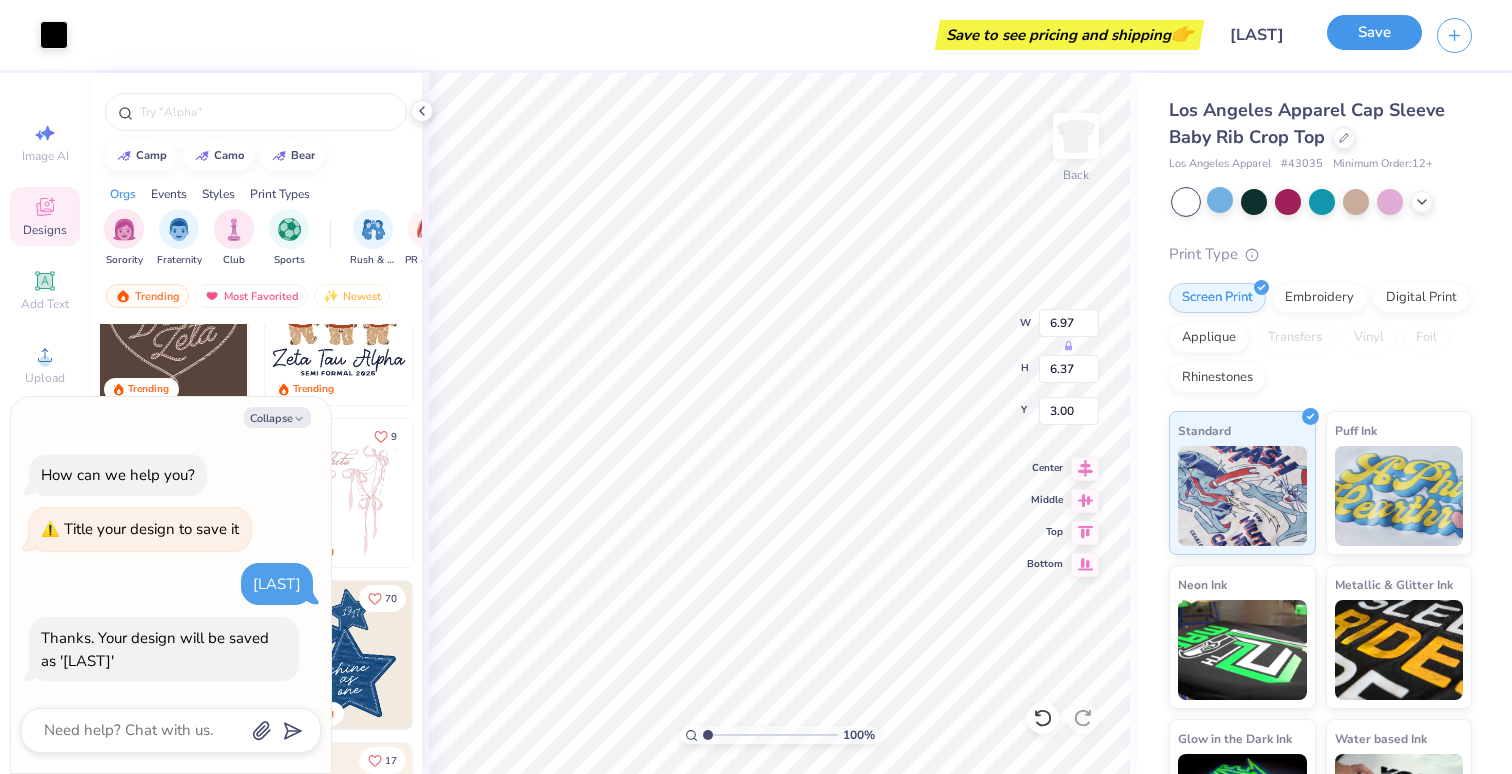 click on "Save" at bounding box center [1374, 32] 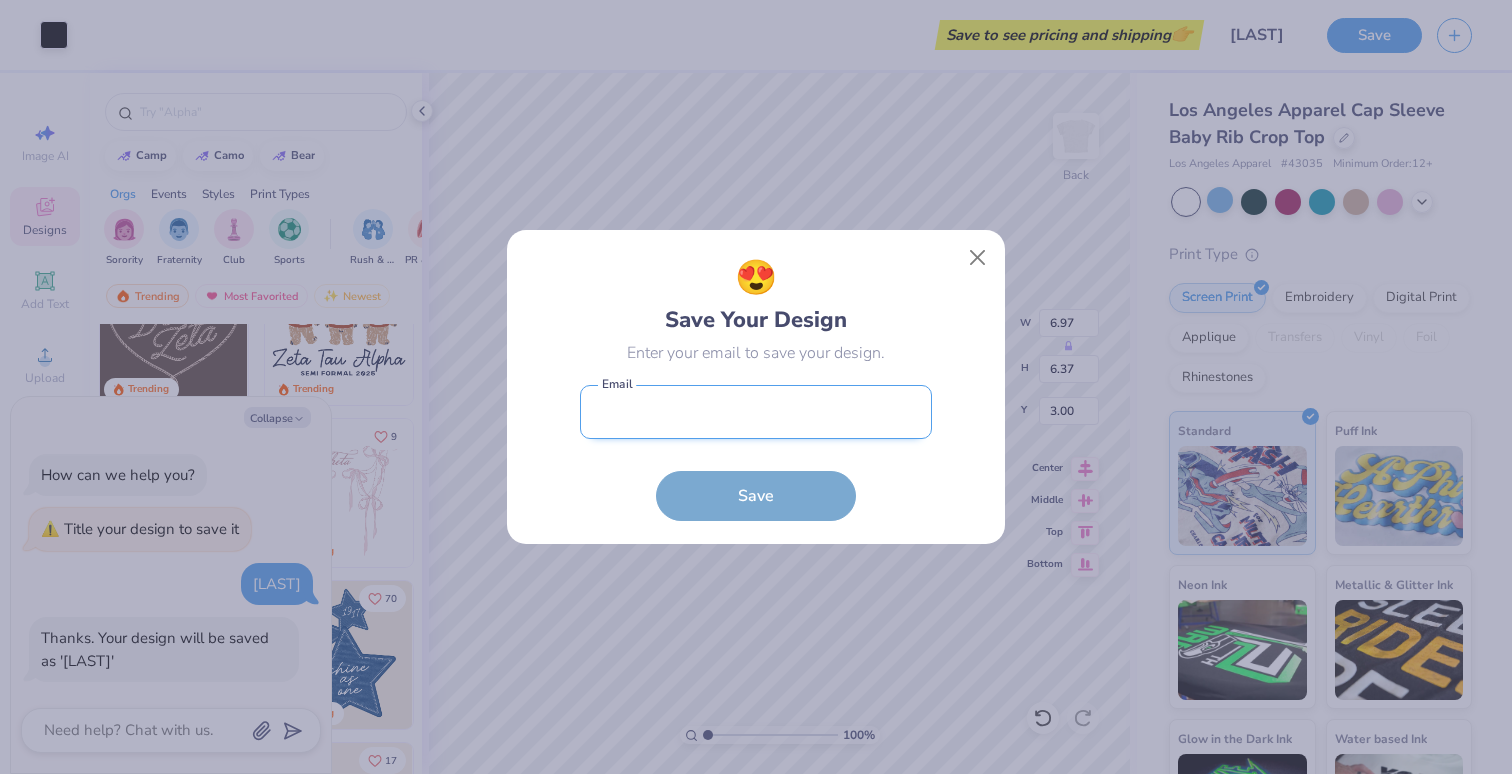 click at bounding box center [756, 412] 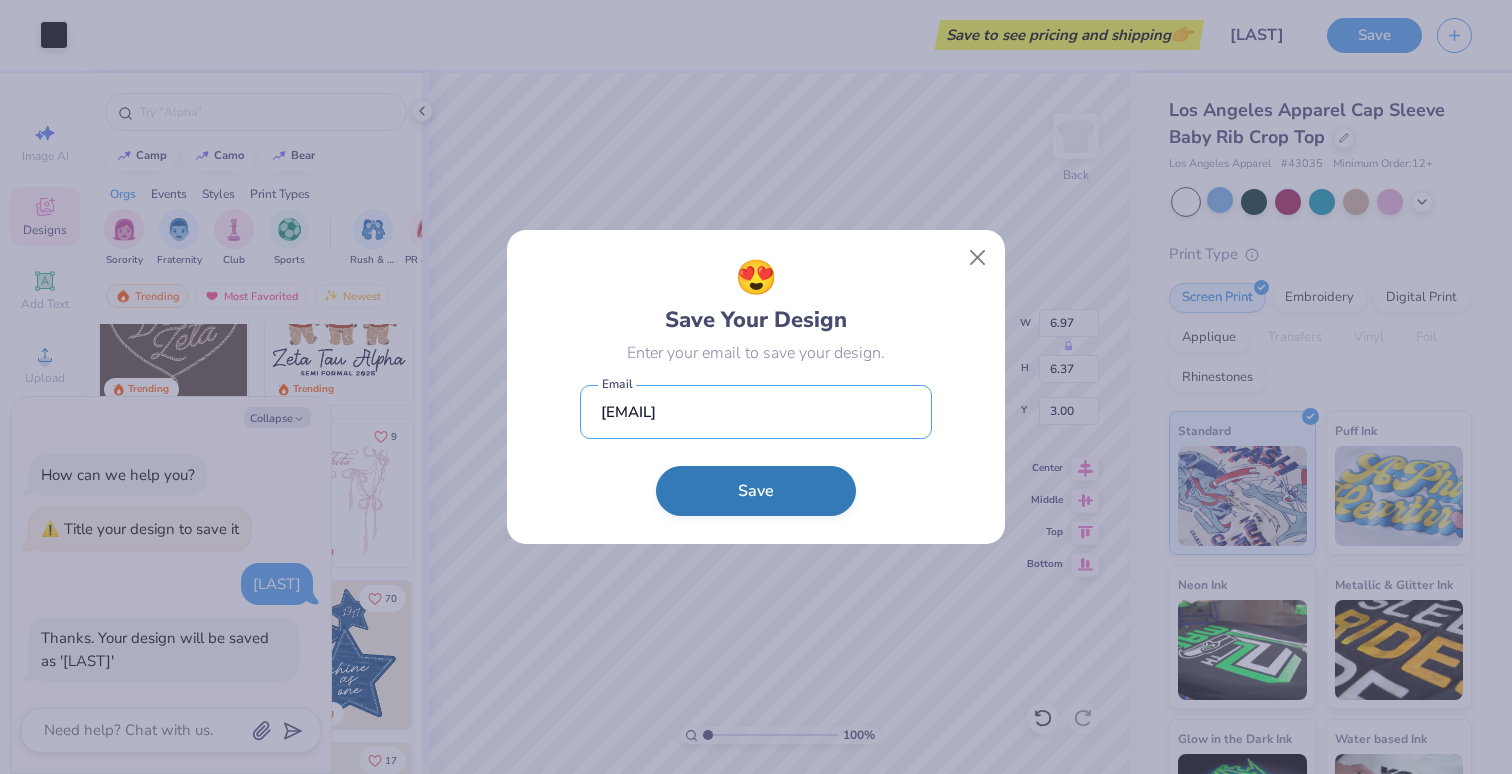 type on "[EMAIL]" 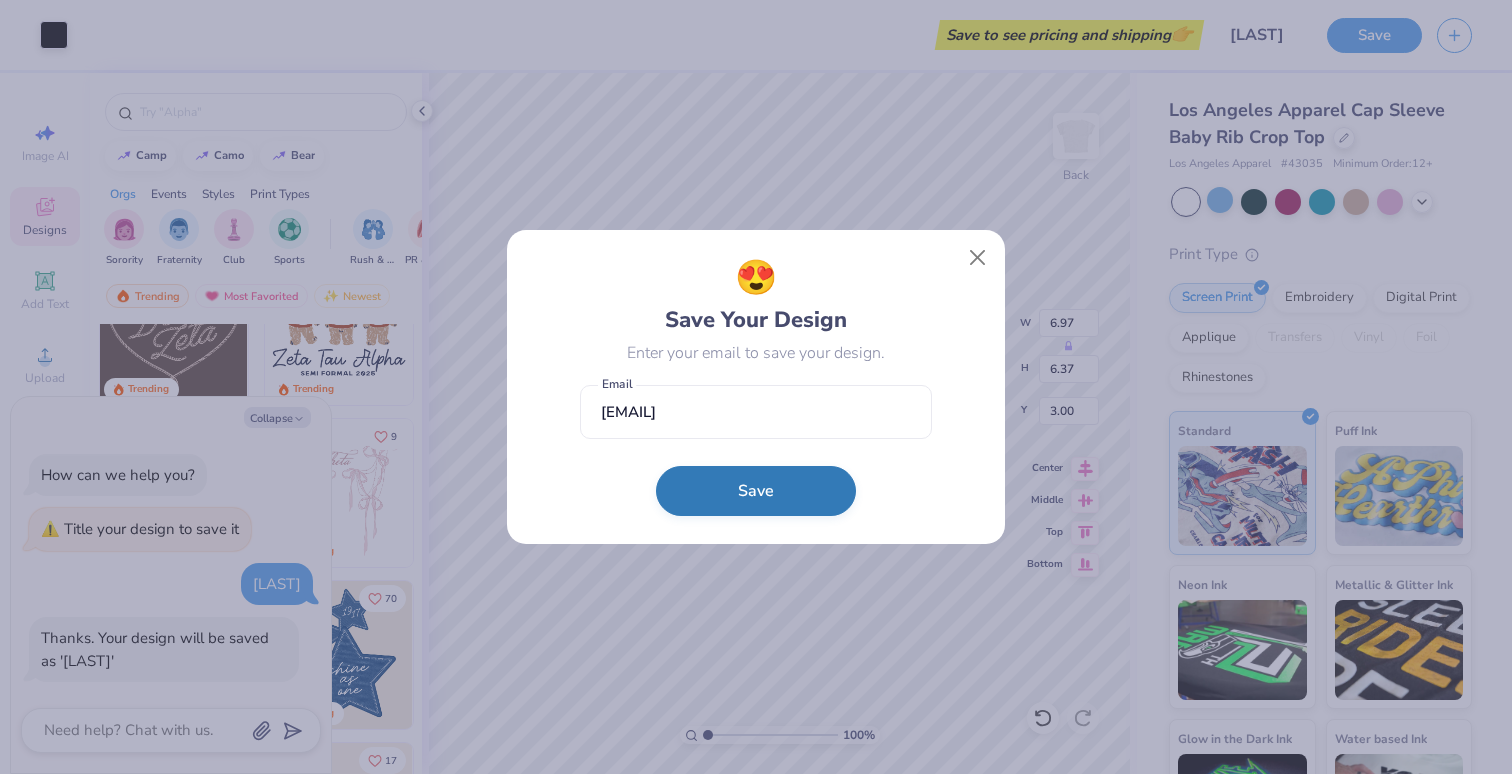 click on "Save" at bounding box center [756, 491] 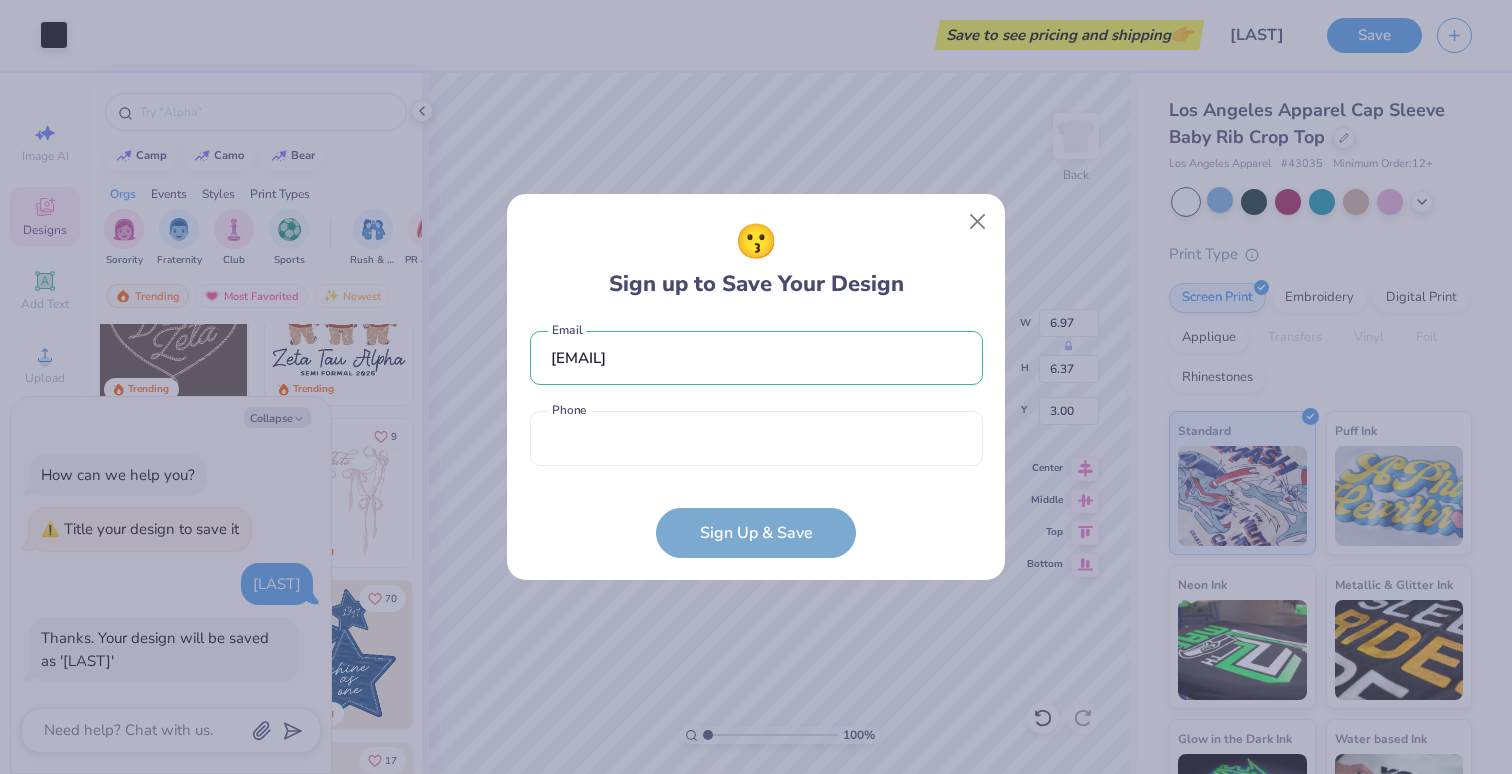 click on "[EMAIL] Email Phone is a required field Phone Sign Up & Save" at bounding box center [756, 439] 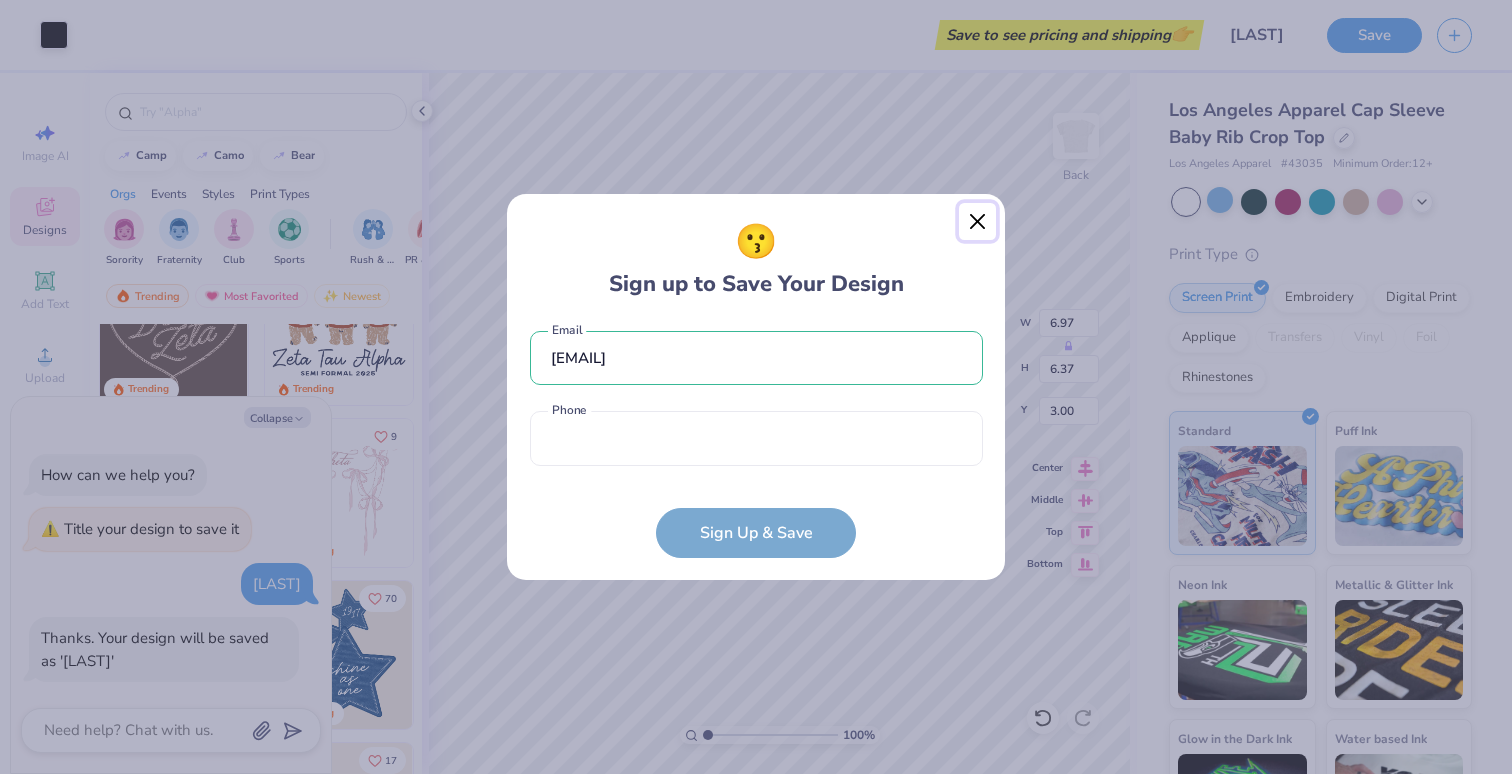 click at bounding box center [978, 222] 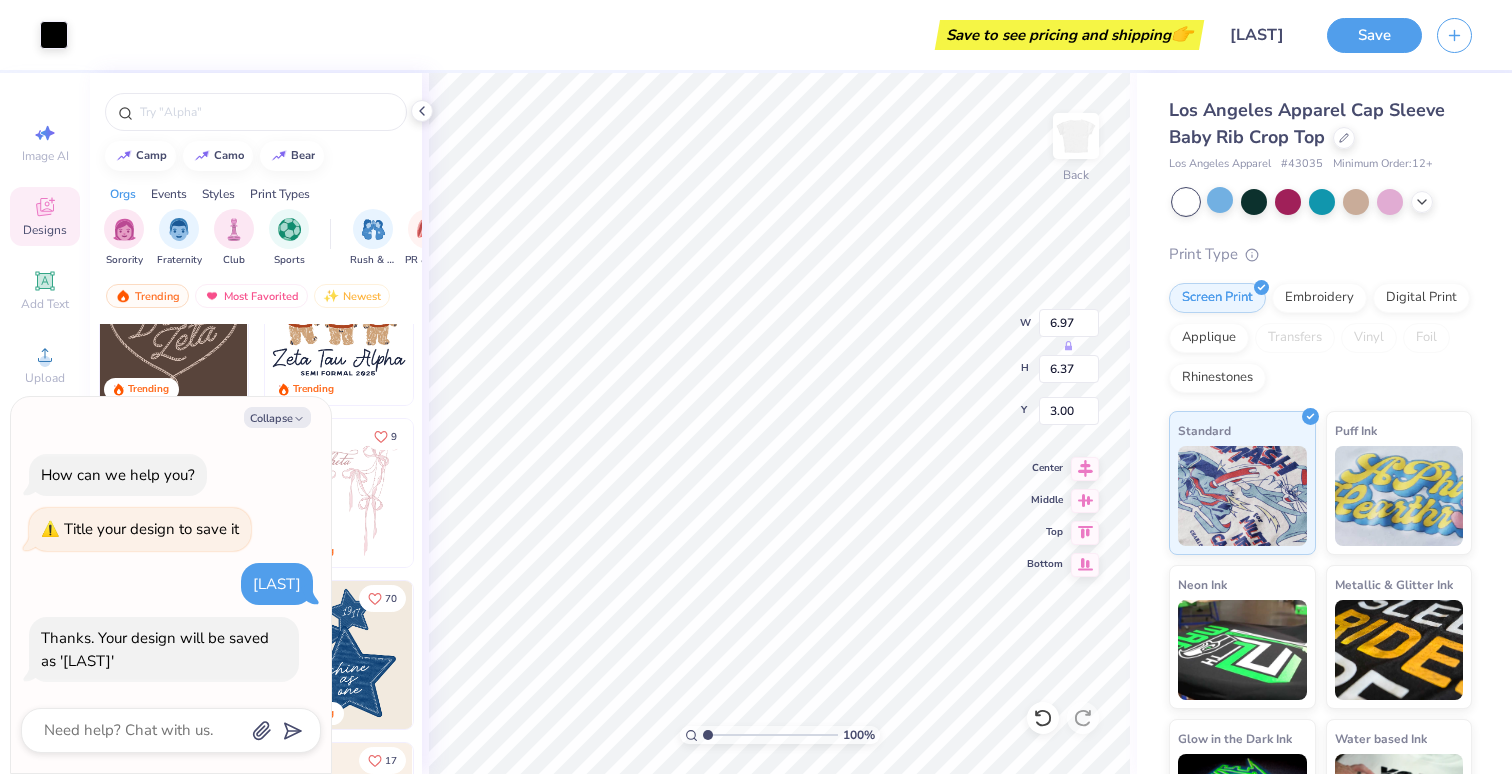scroll, scrollTop: 89, scrollLeft: 0, axis: vertical 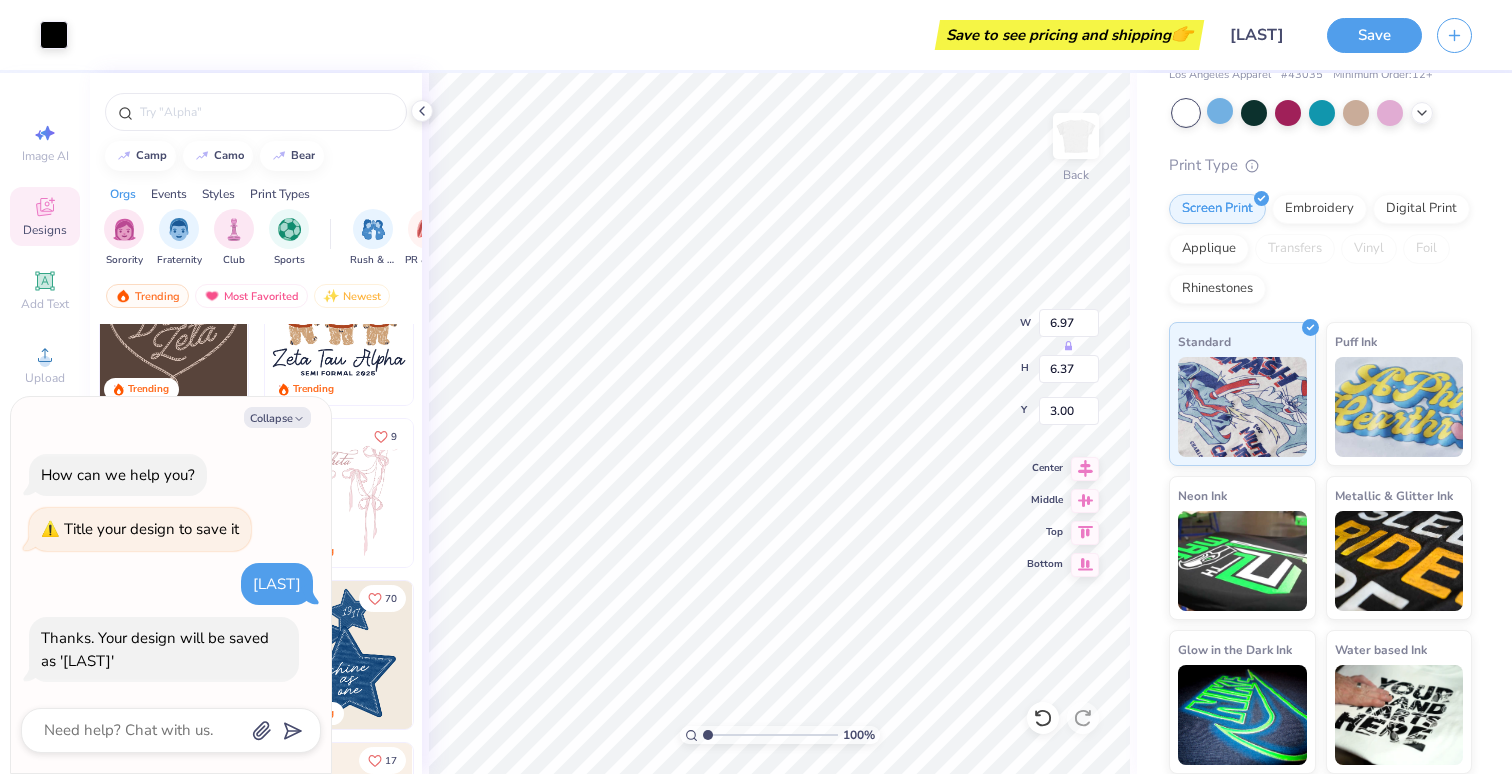 click on "Save" at bounding box center [1419, 35] 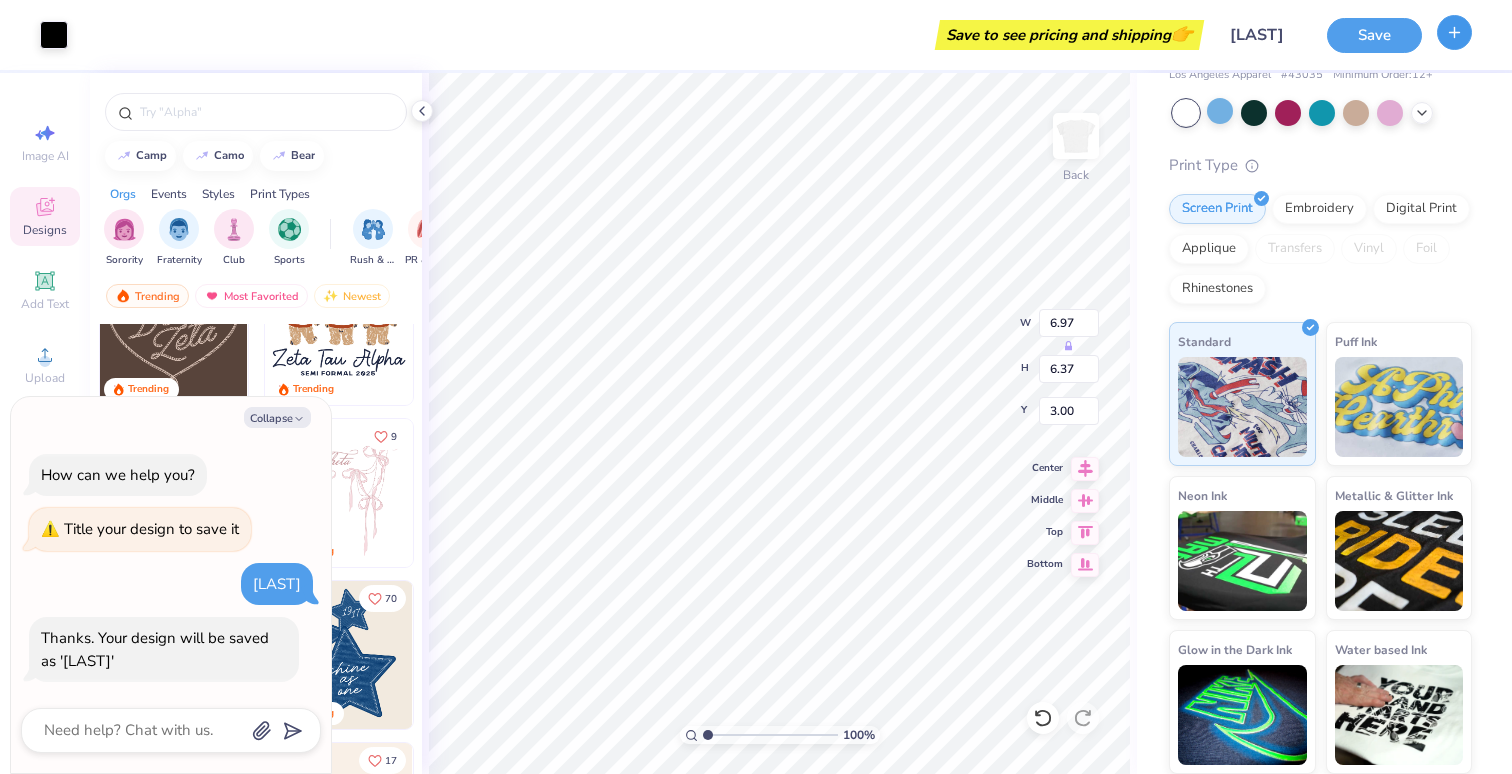 click 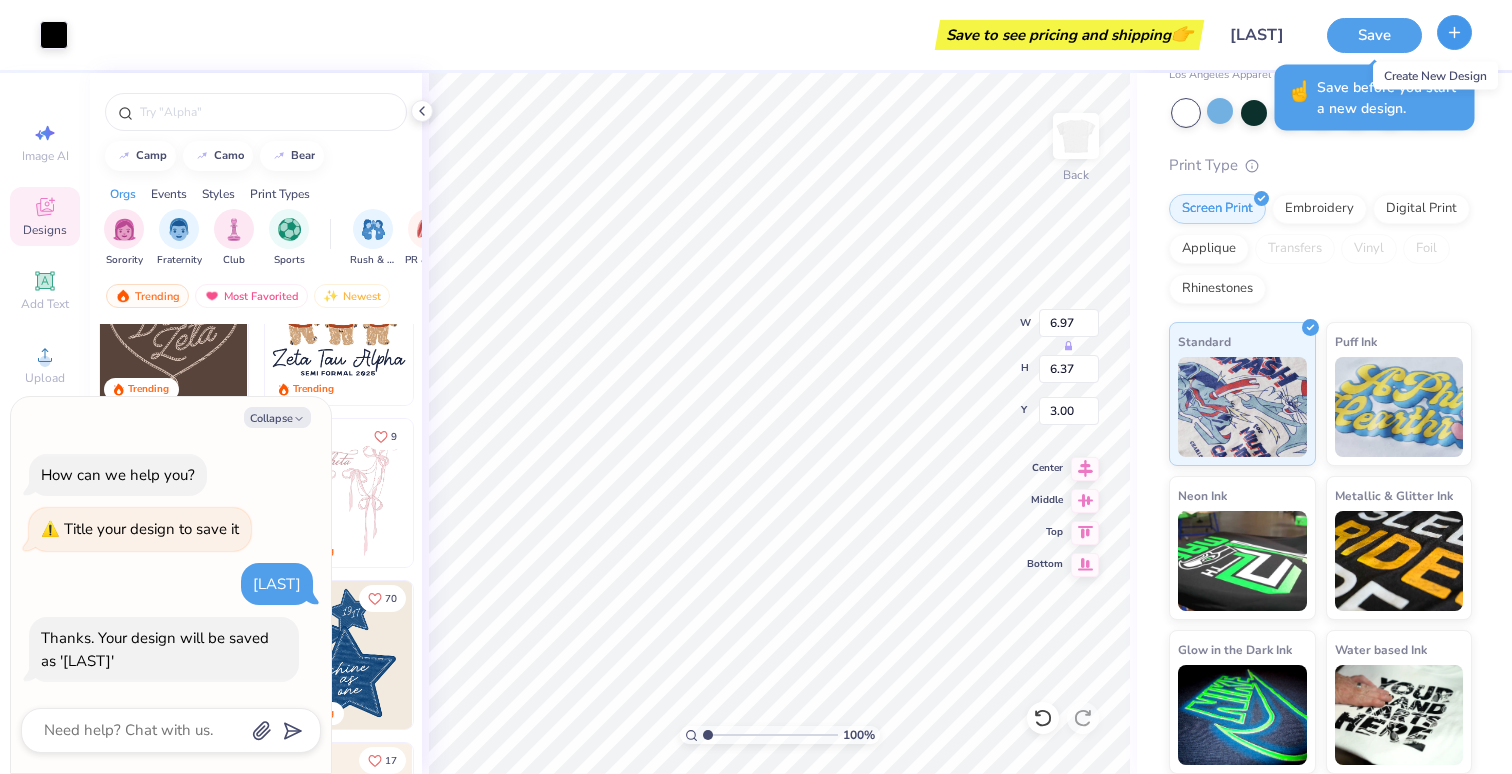 click 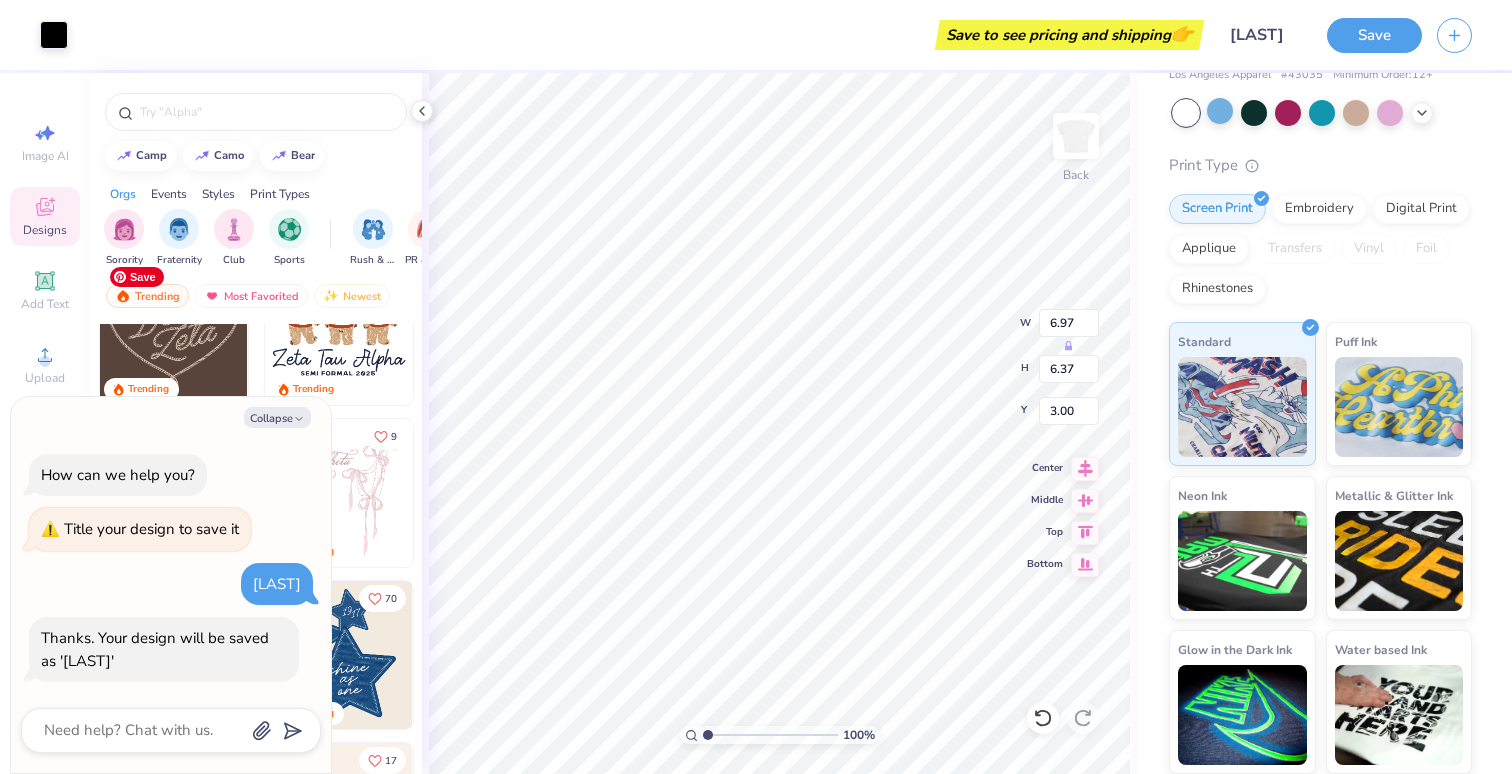 click at bounding box center [174, 331] 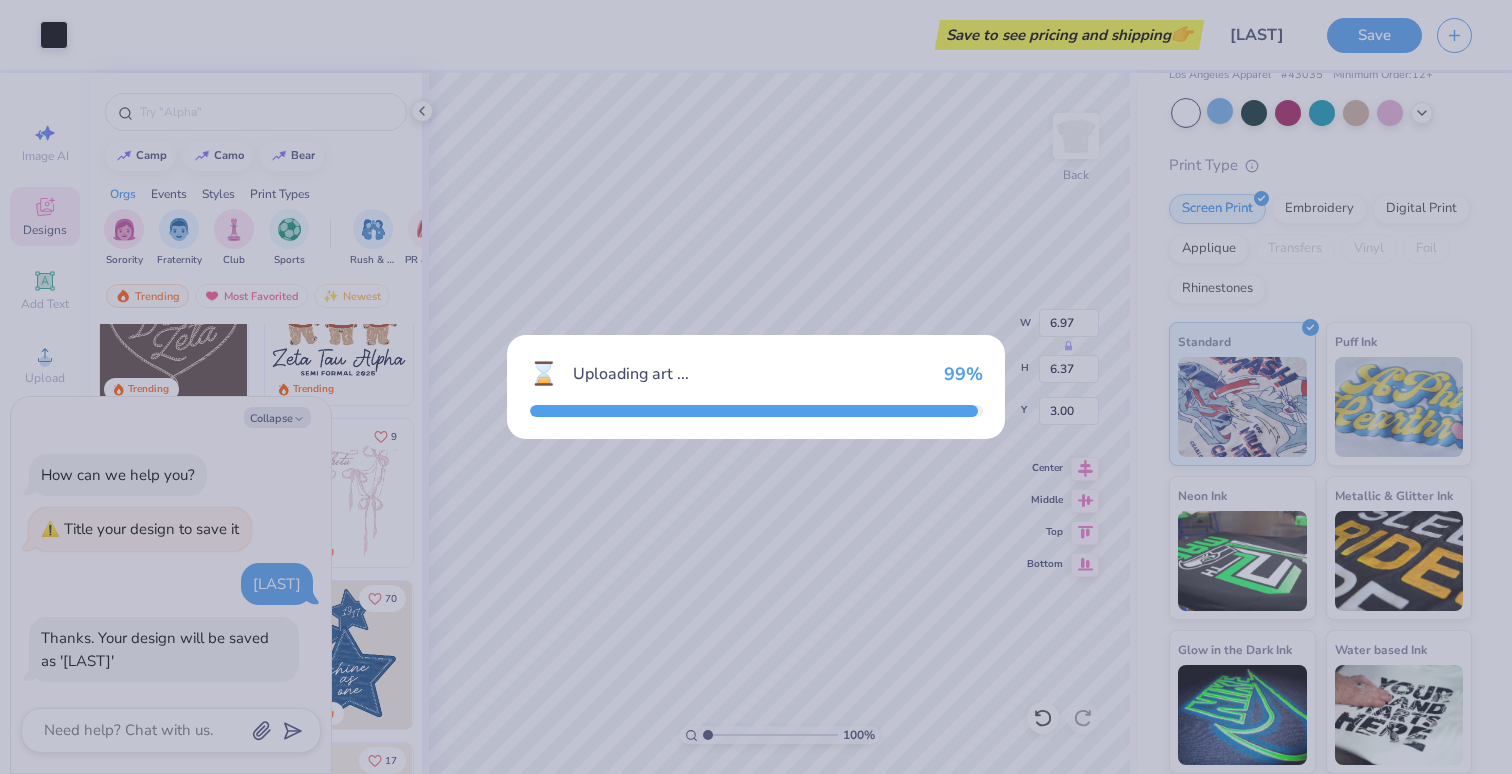 type on "x" 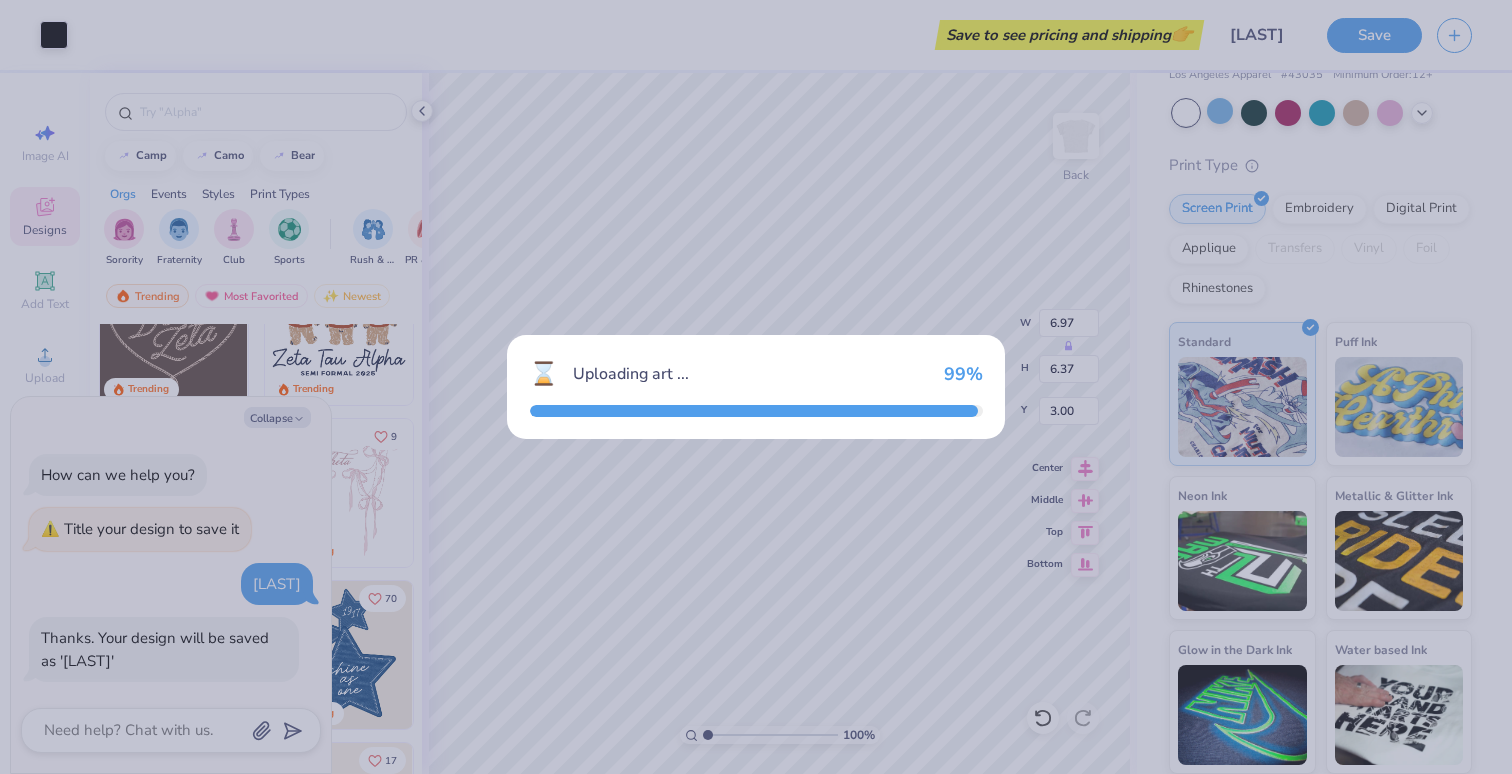 type on "5.32" 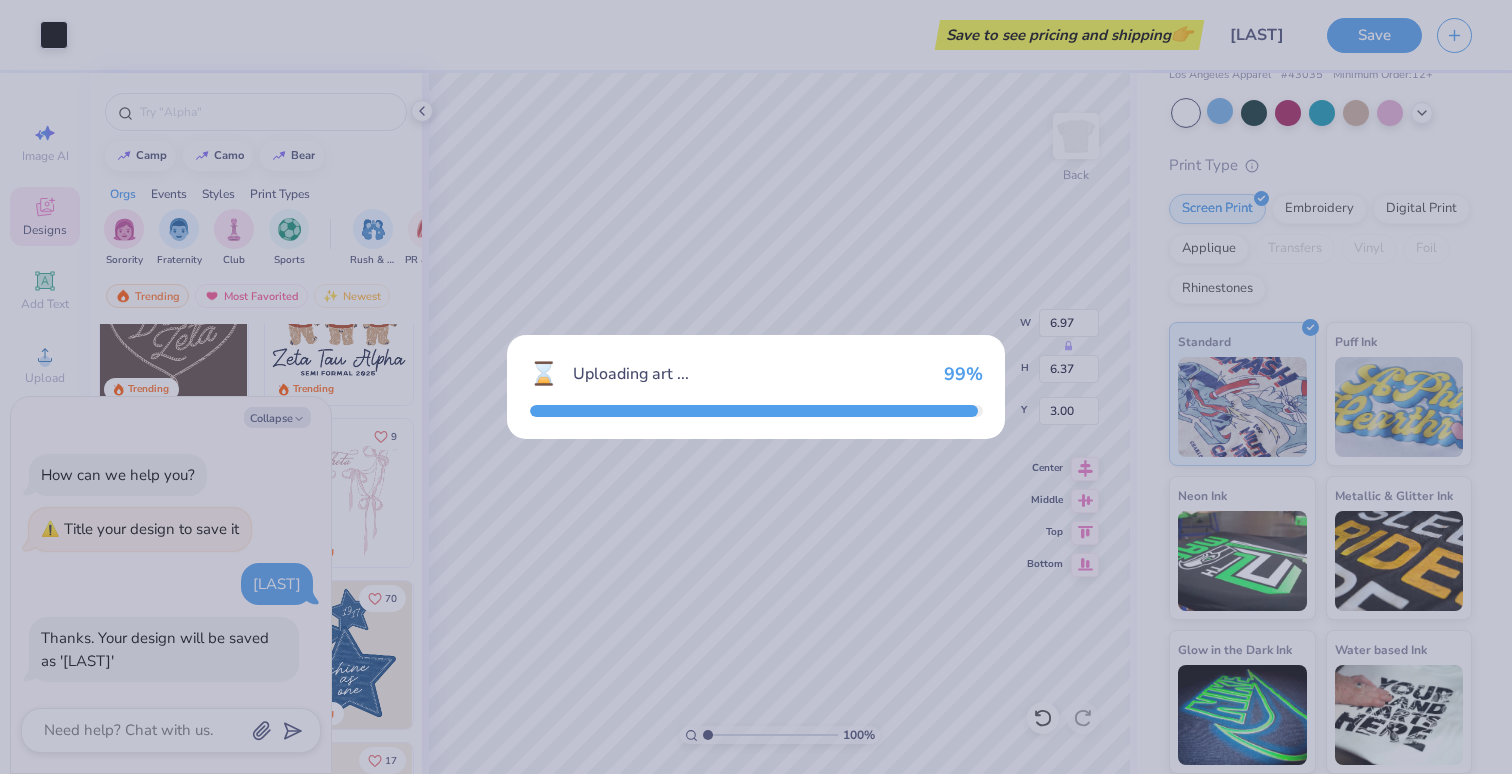 type on "4.68" 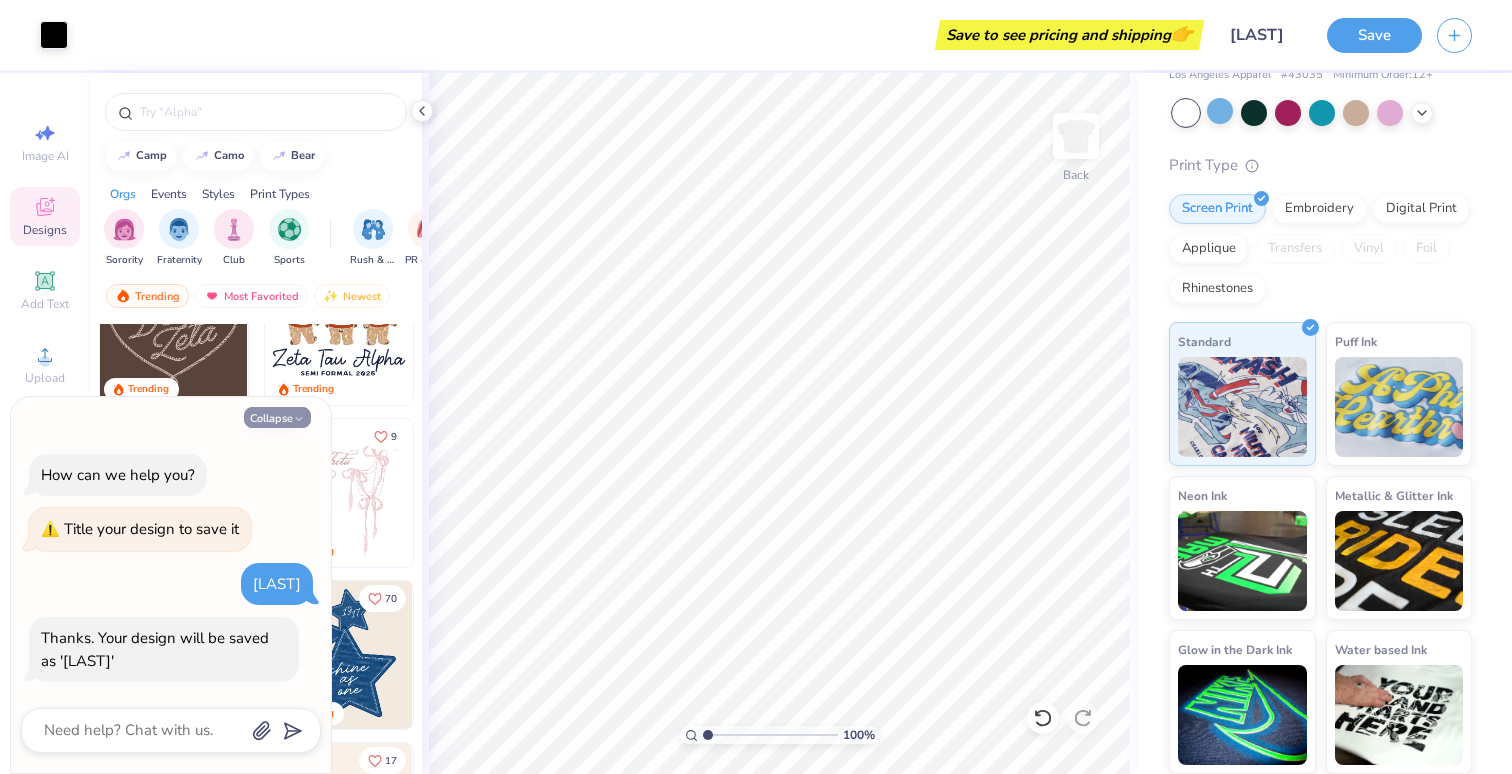 click on "Collapse" at bounding box center (277, 417) 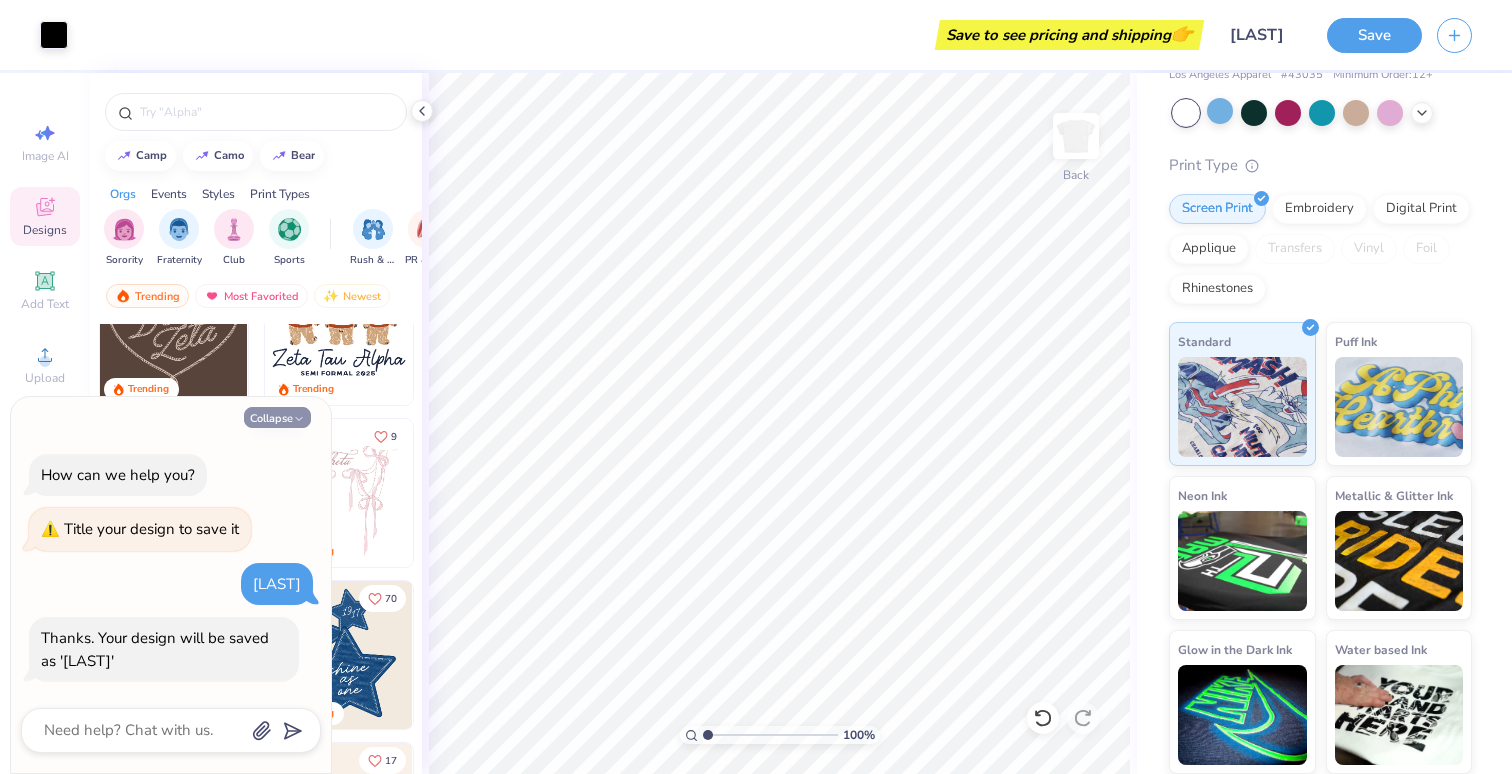 type on "x" 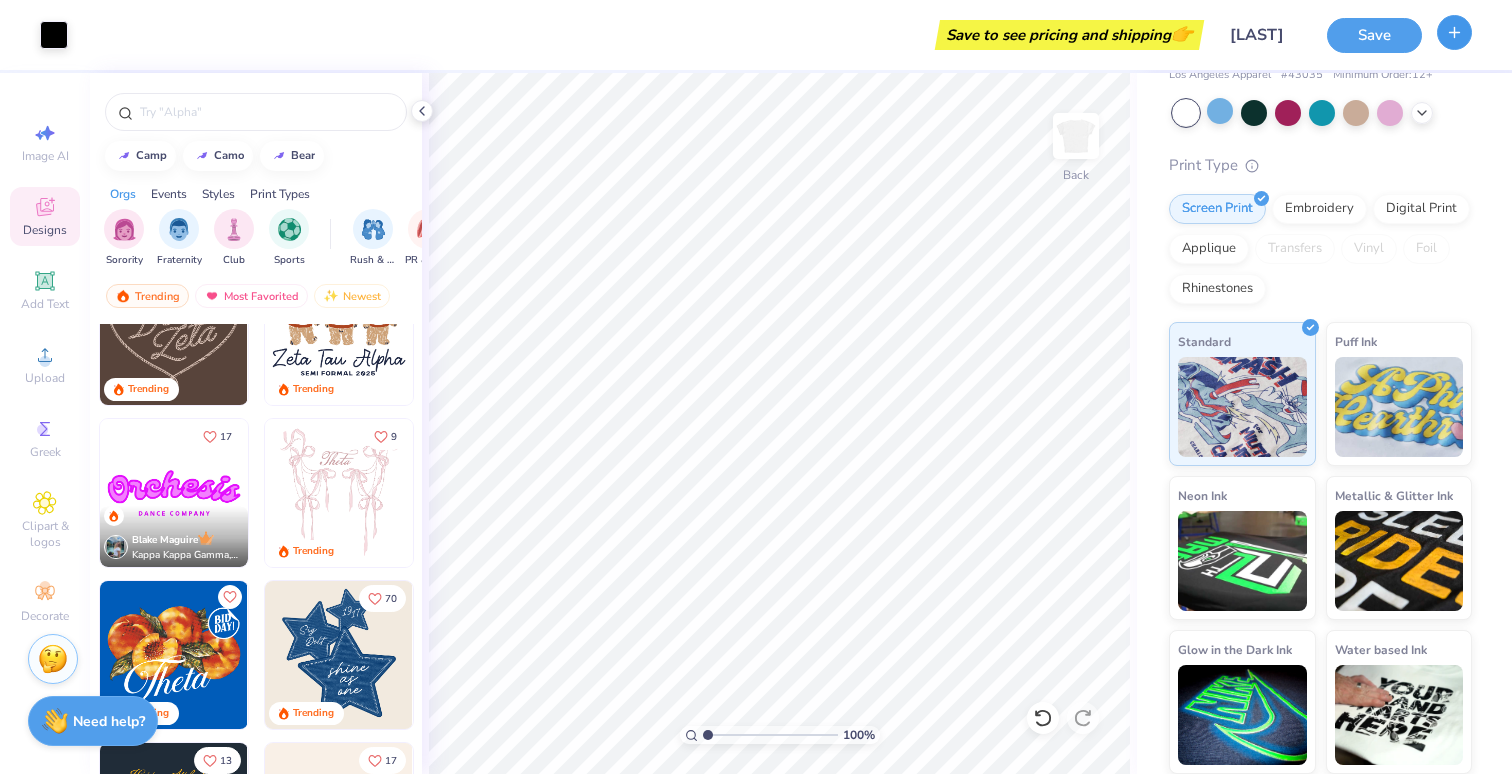click at bounding box center (1454, 32) 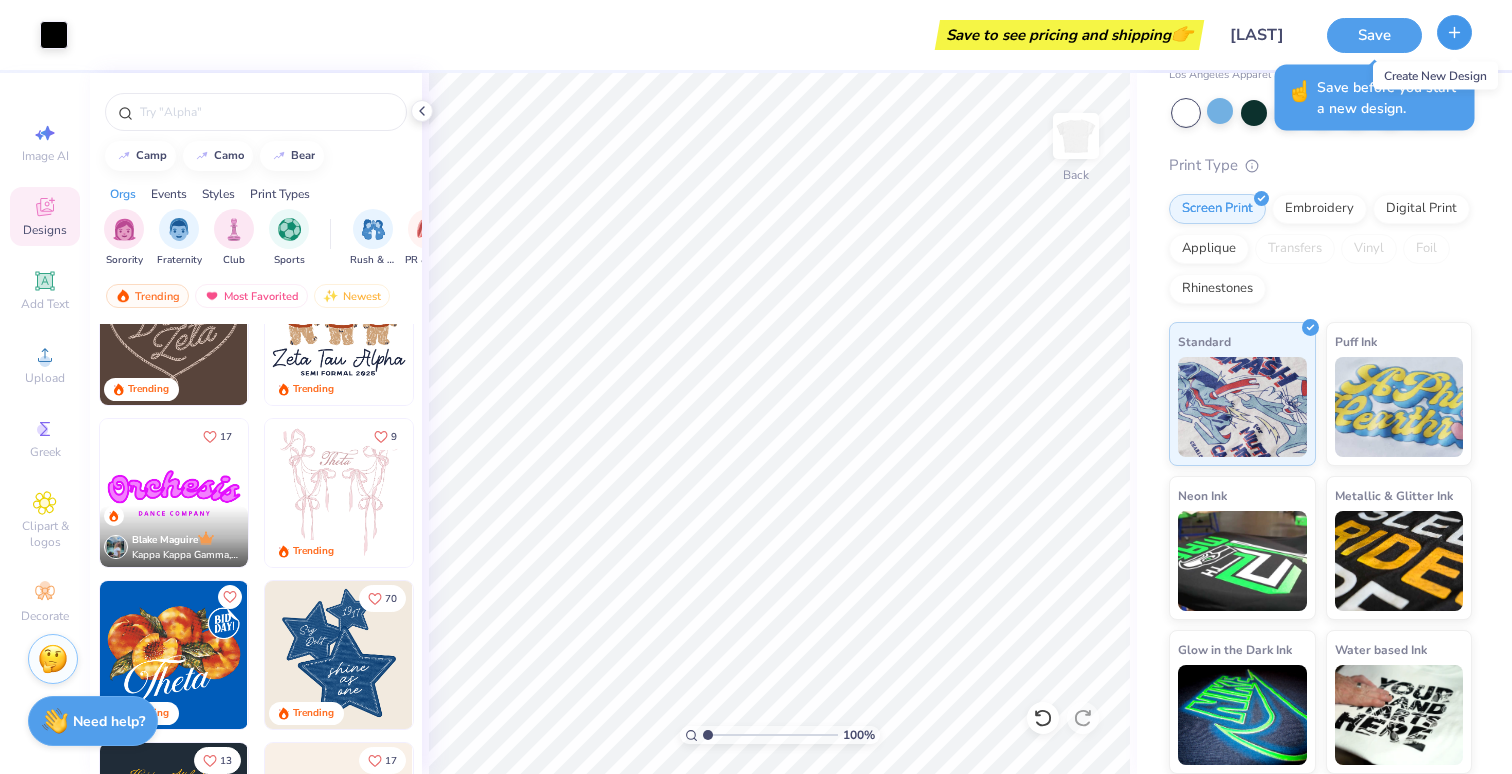 click at bounding box center (1454, 32) 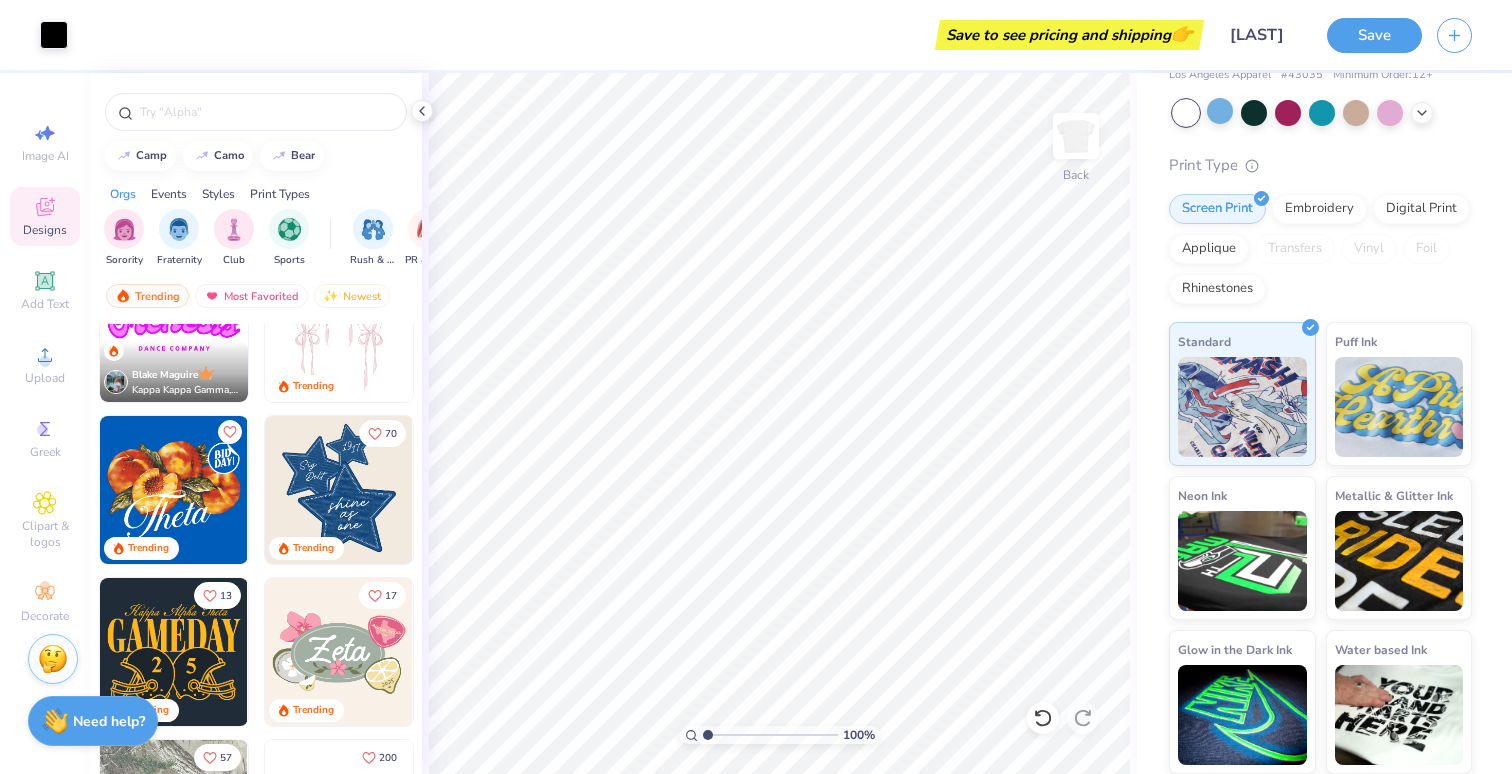 scroll, scrollTop: 0, scrollLeft: 0, axis: both 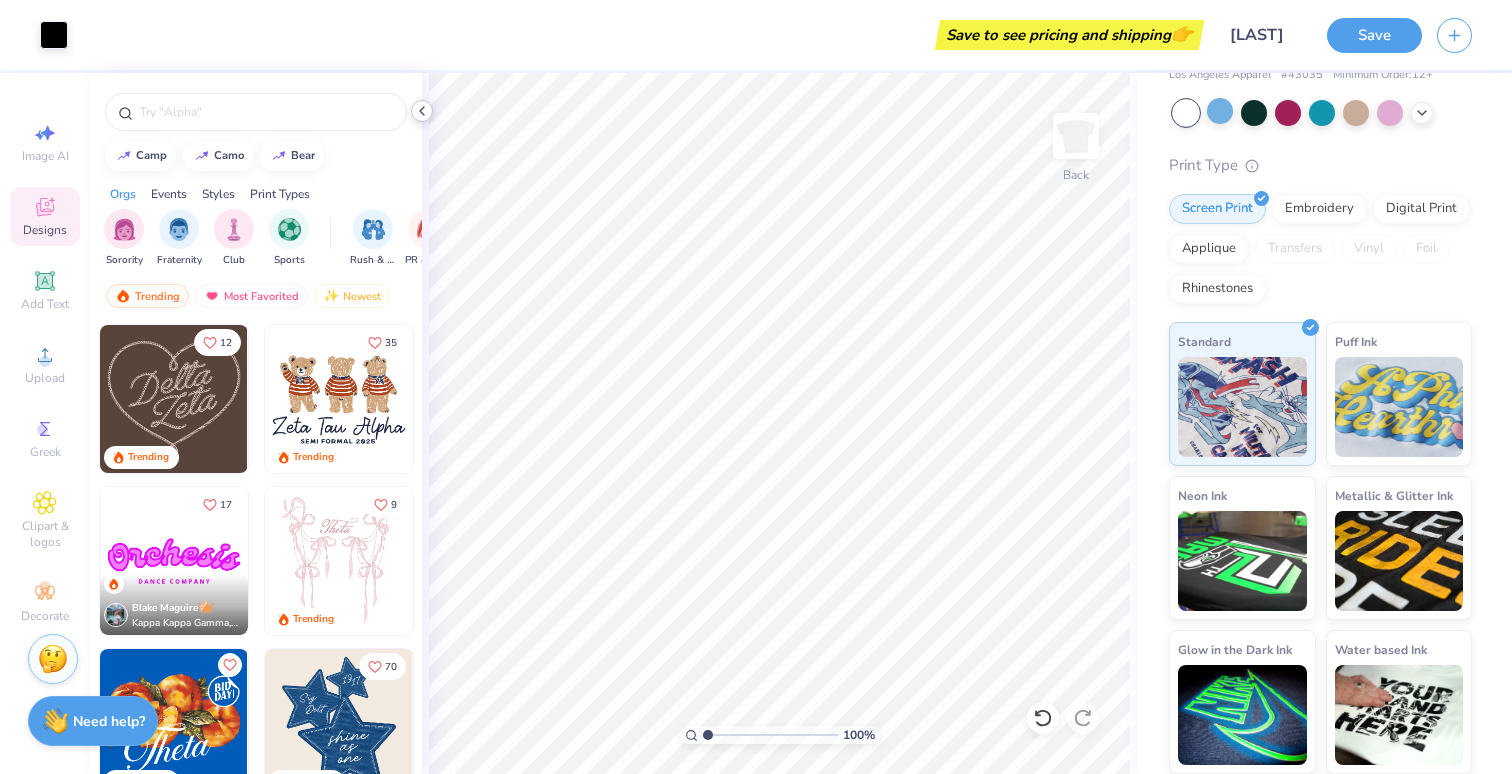 click 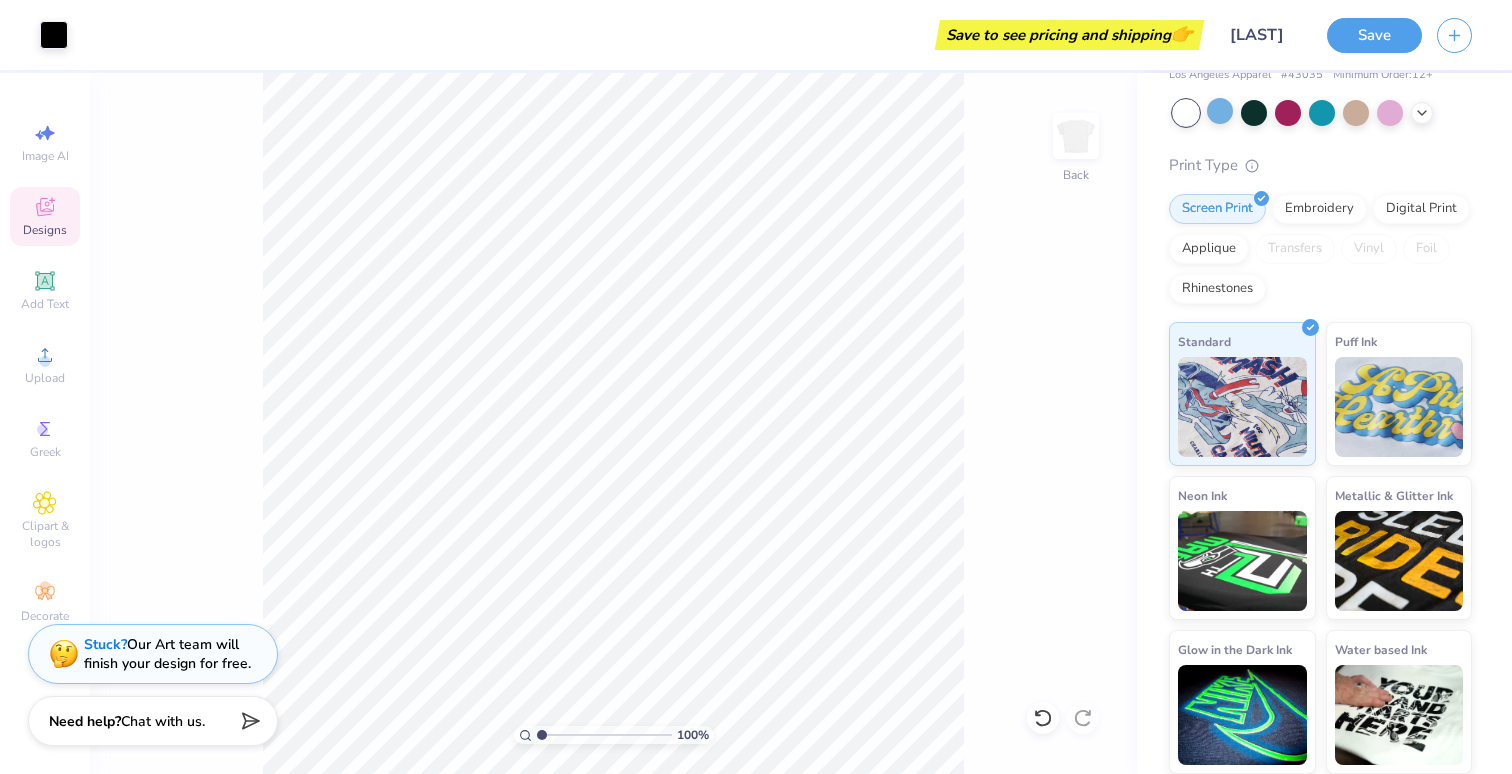 click on "Save to see pricing and shipping  👉" at bounding box center (1069, 35) 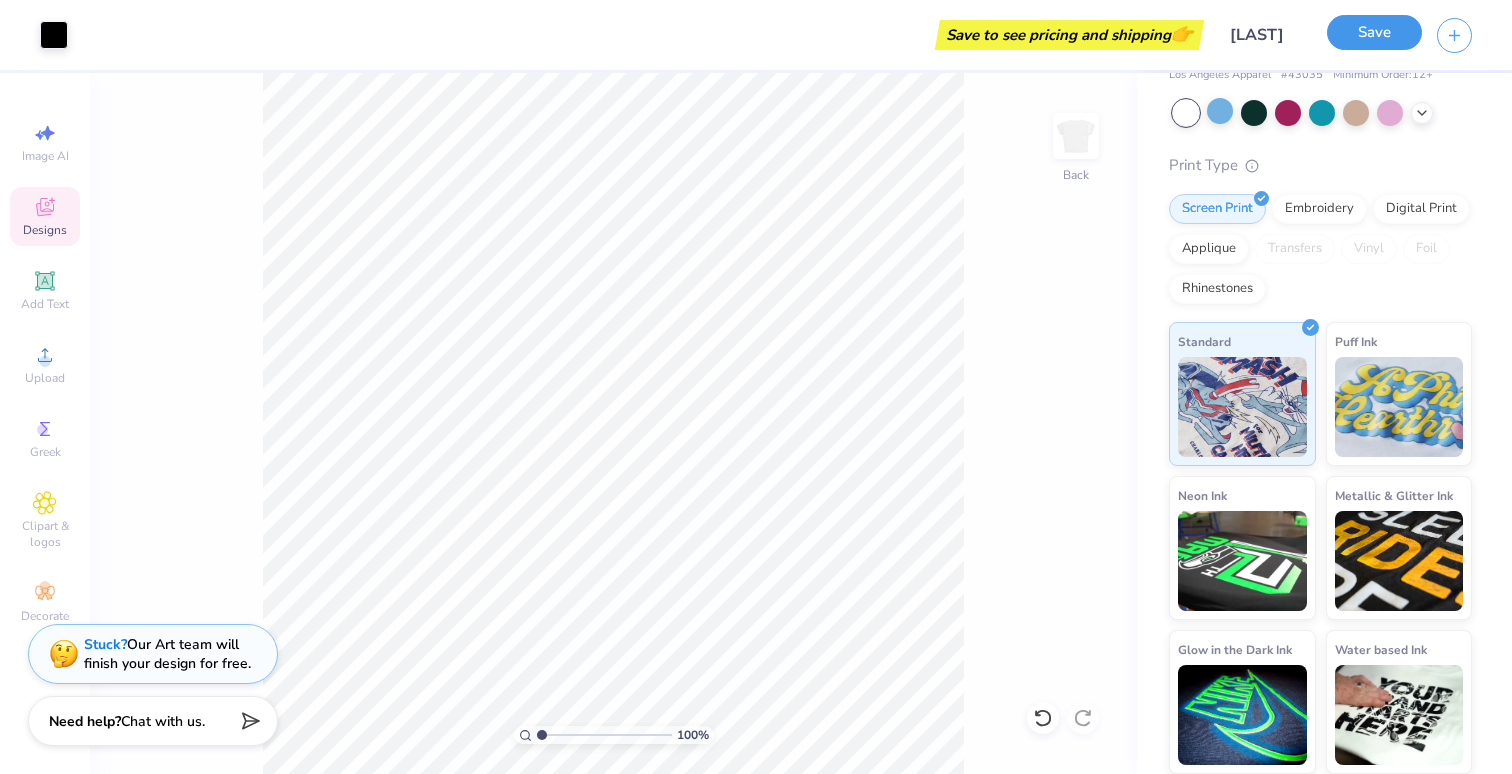 click on "Save" at bounding box center (1374, 32) 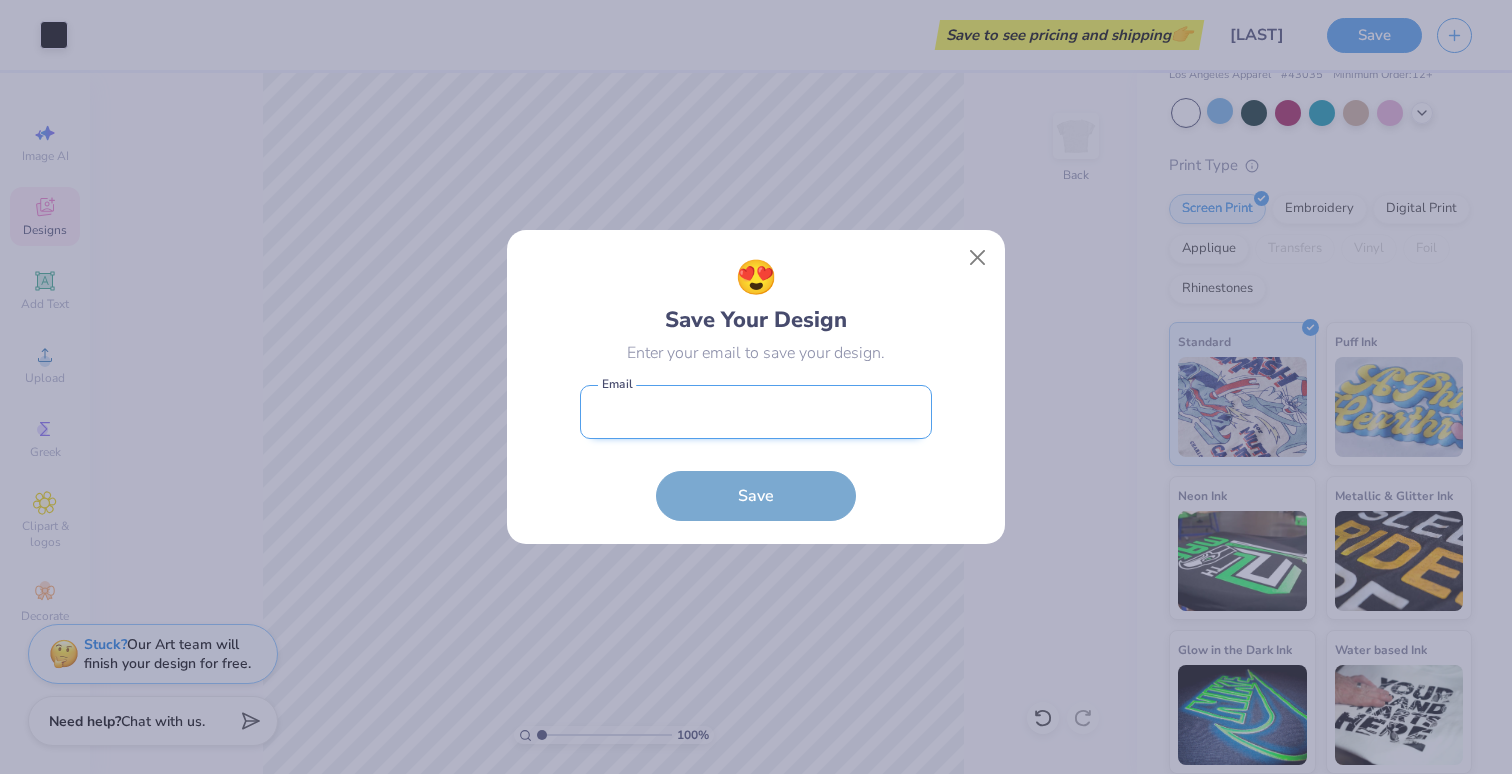 click at bounding box center (756, 412) 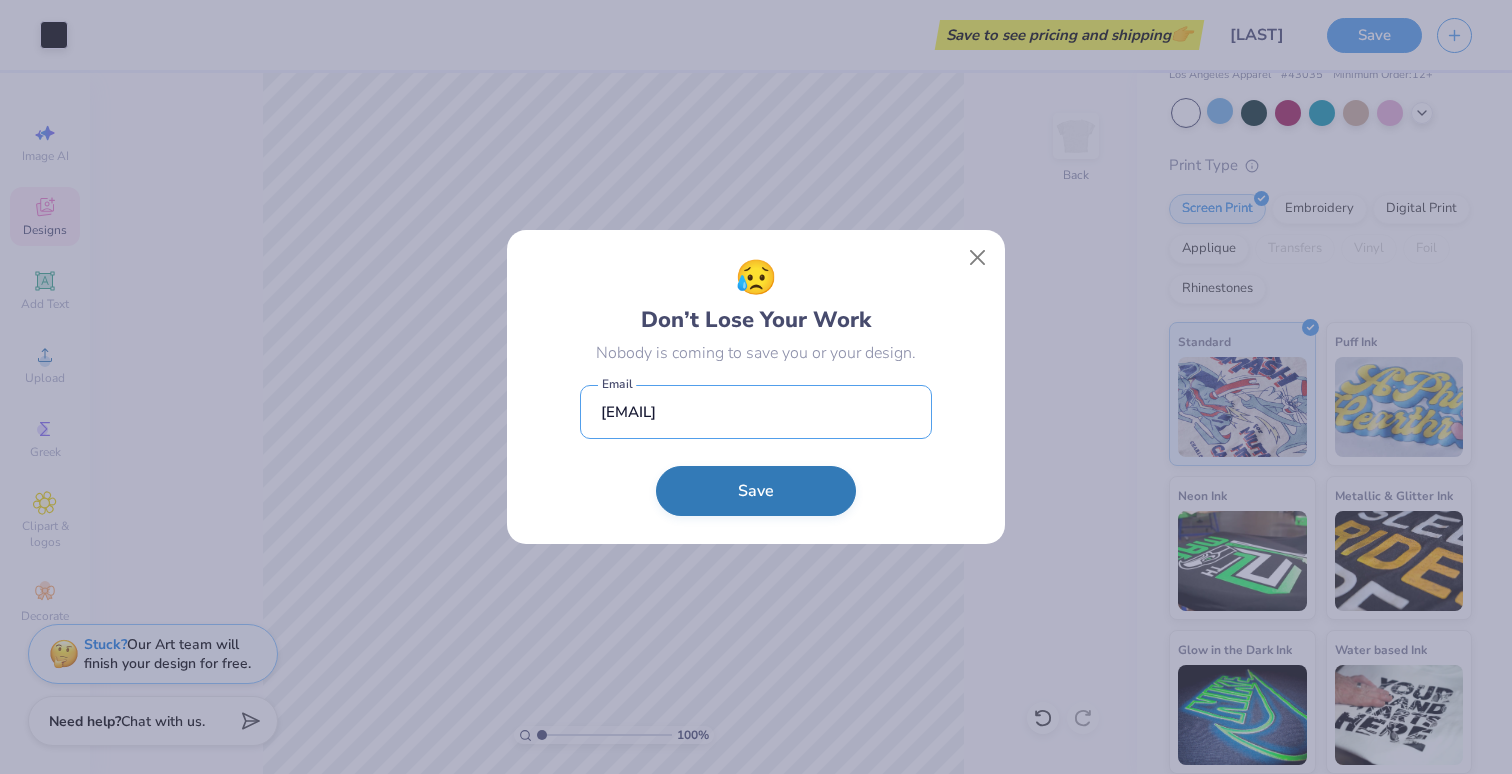 type on "[EMAIL]" 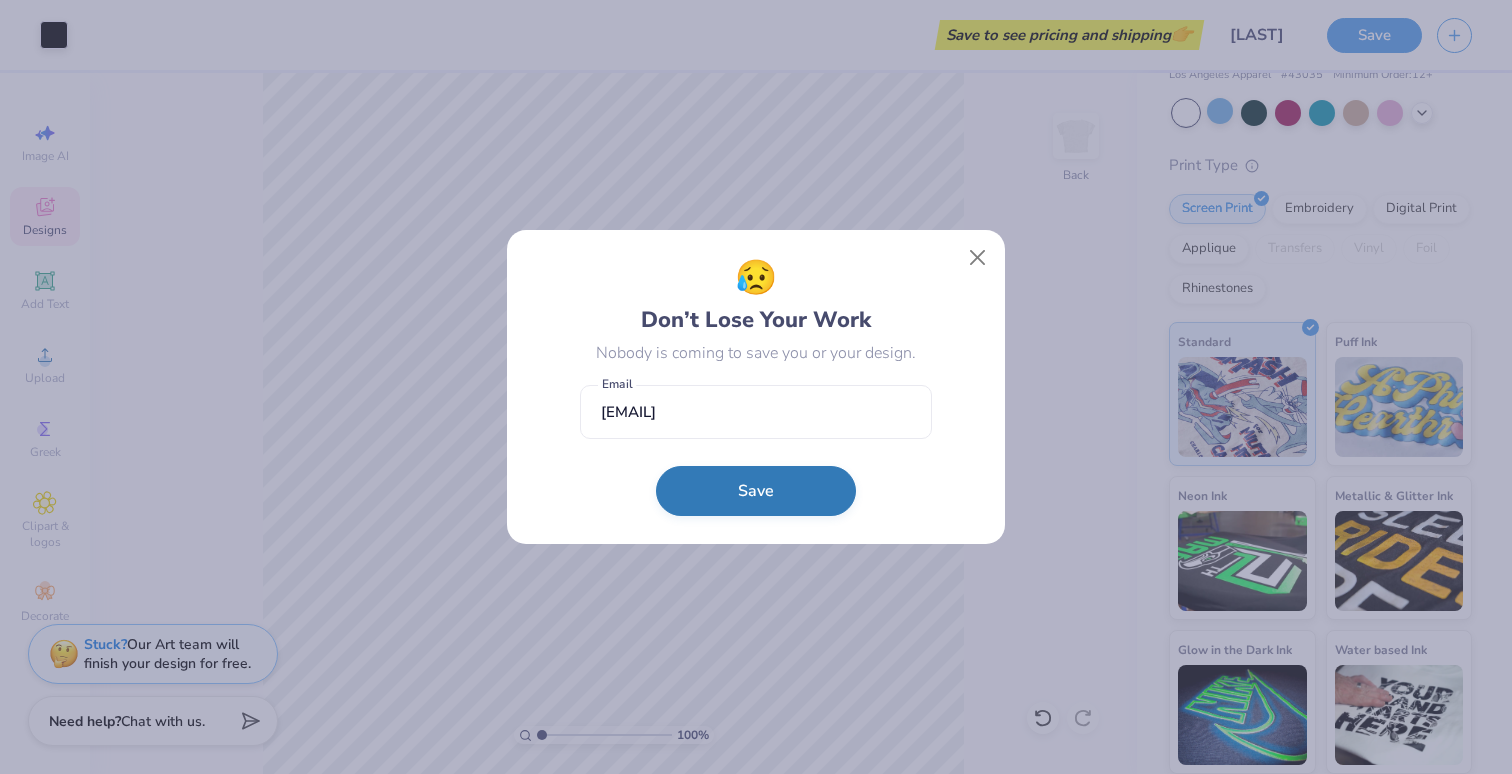 click on "Save" at bounding box center (756, 491) 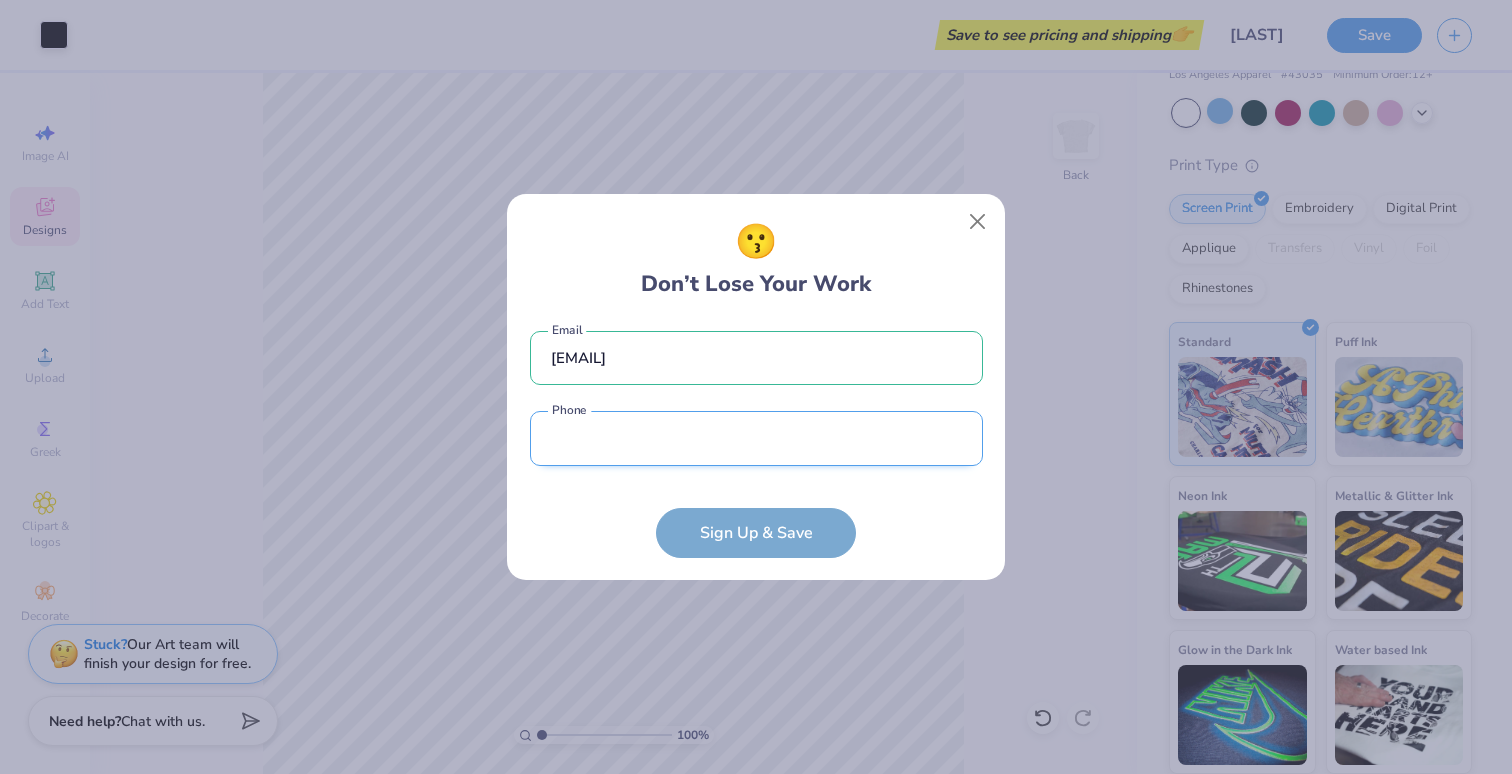 click at bounding box center (756, 438) 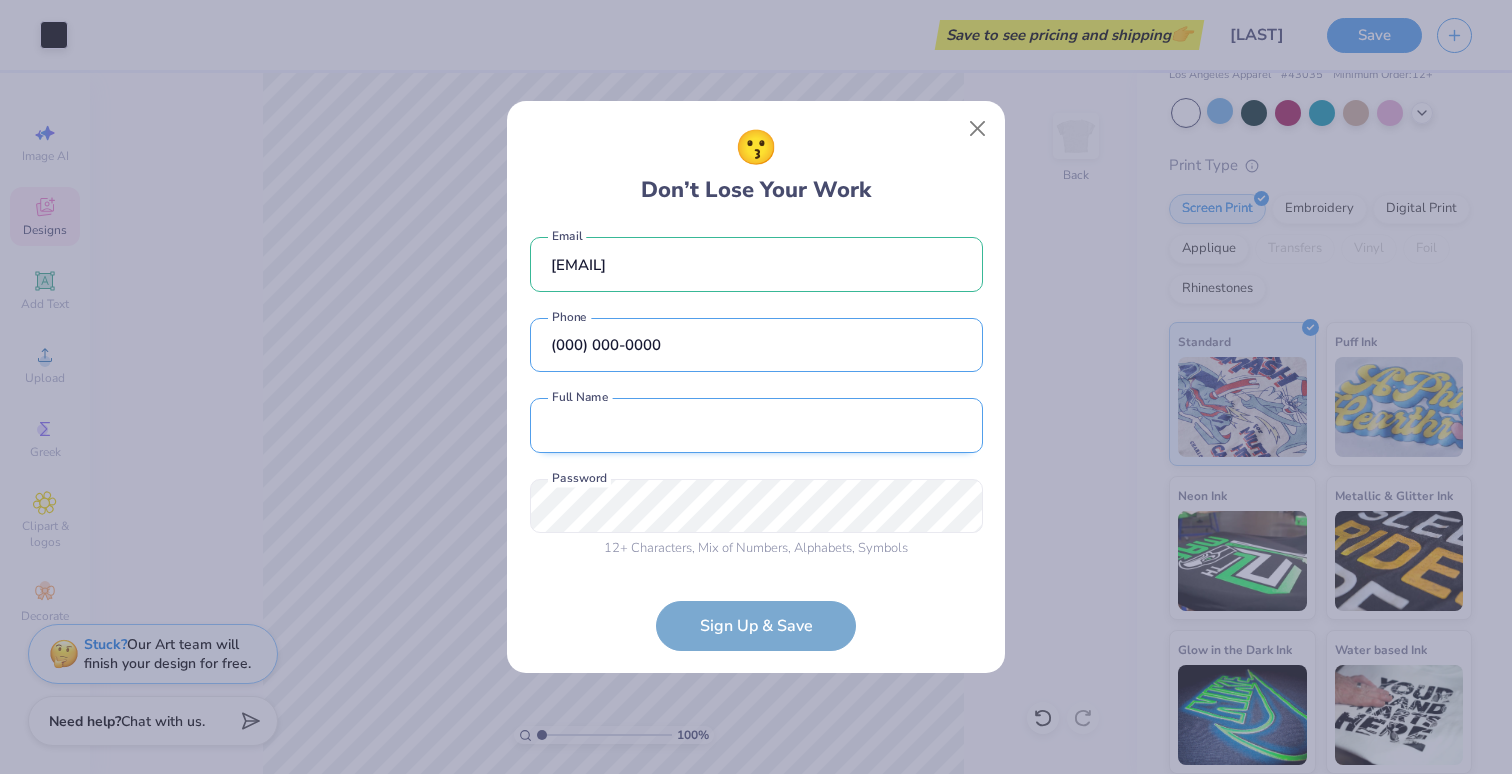 type on "(000) 000-0000" 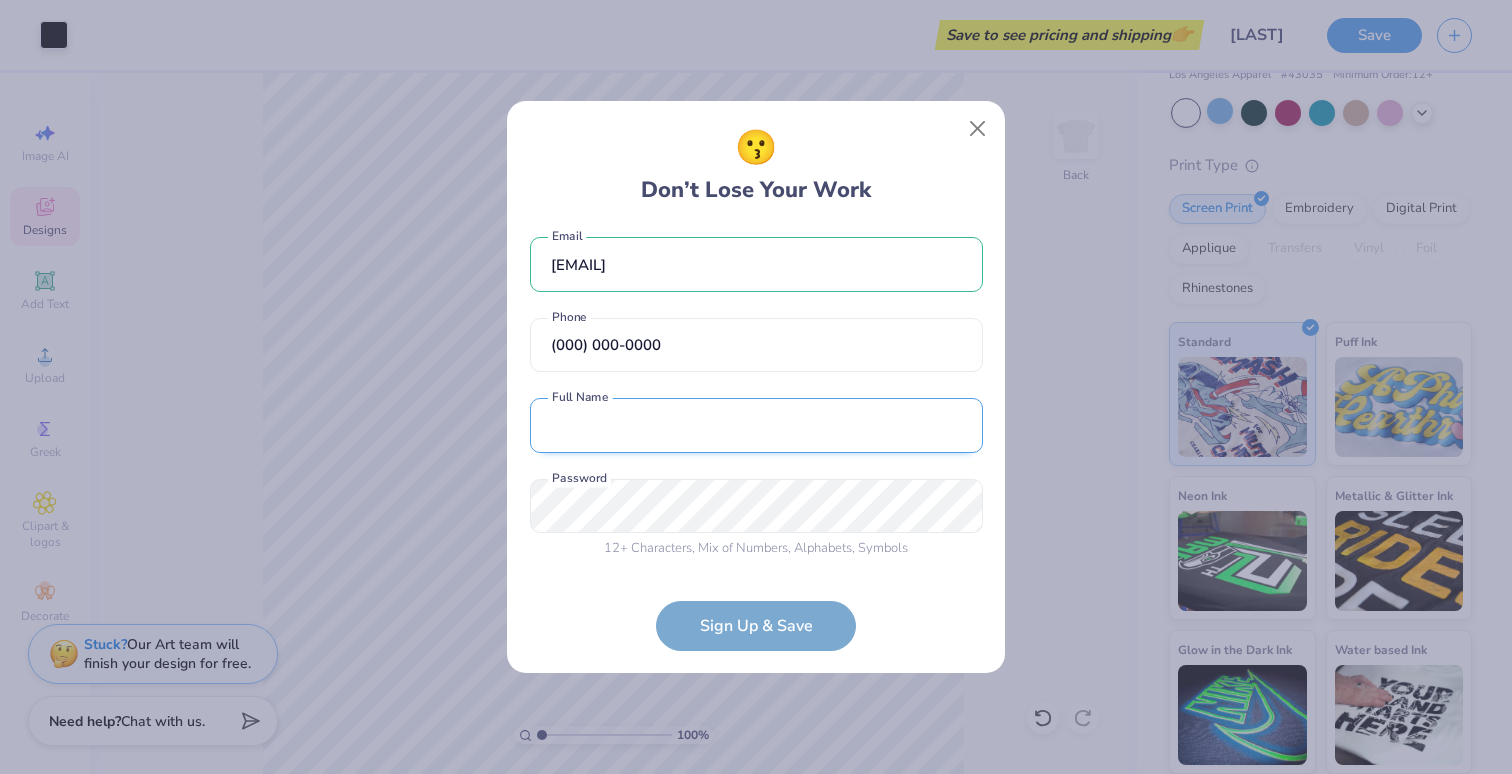 click at bounding box center (756, 425) 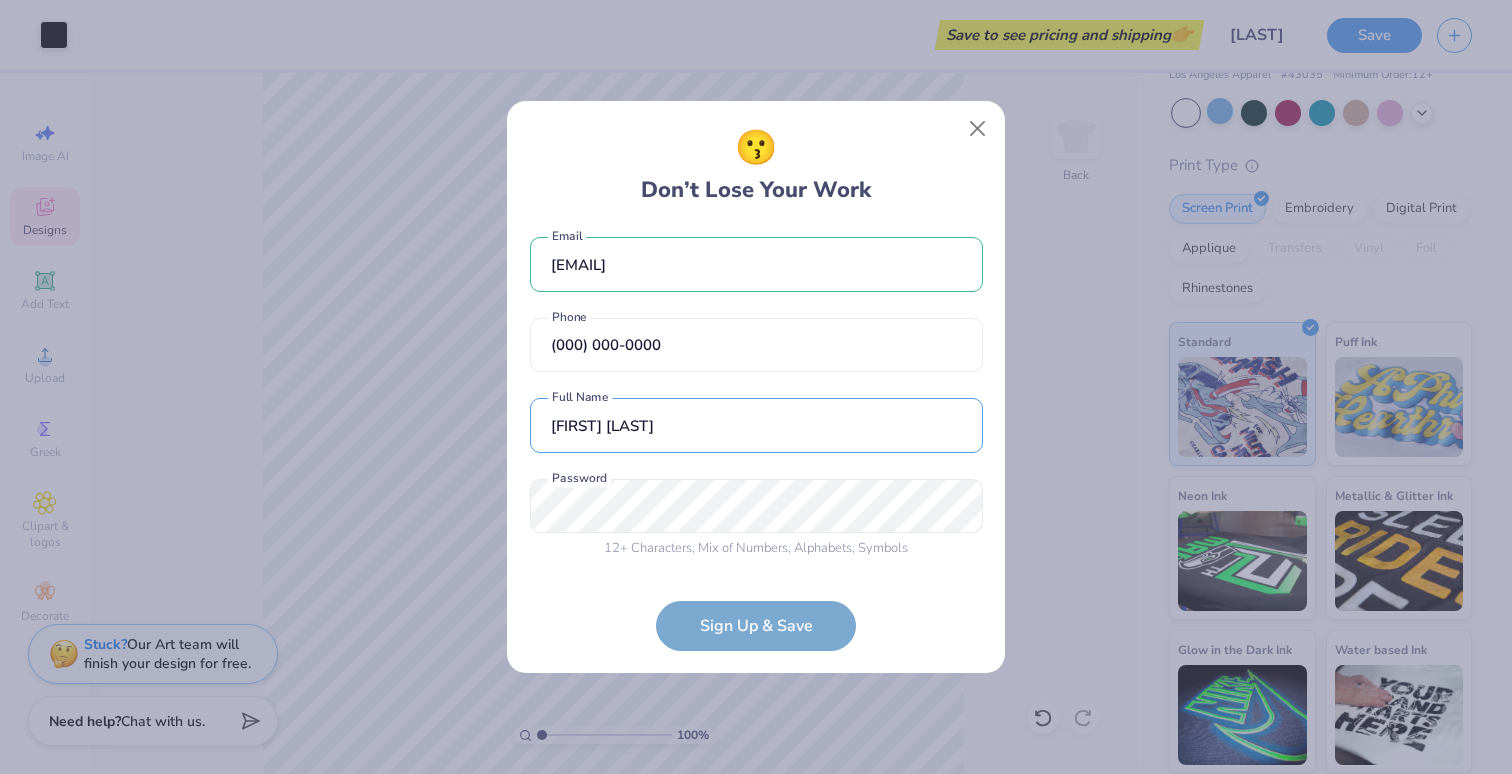 type on "[FIRST] [LAST]" 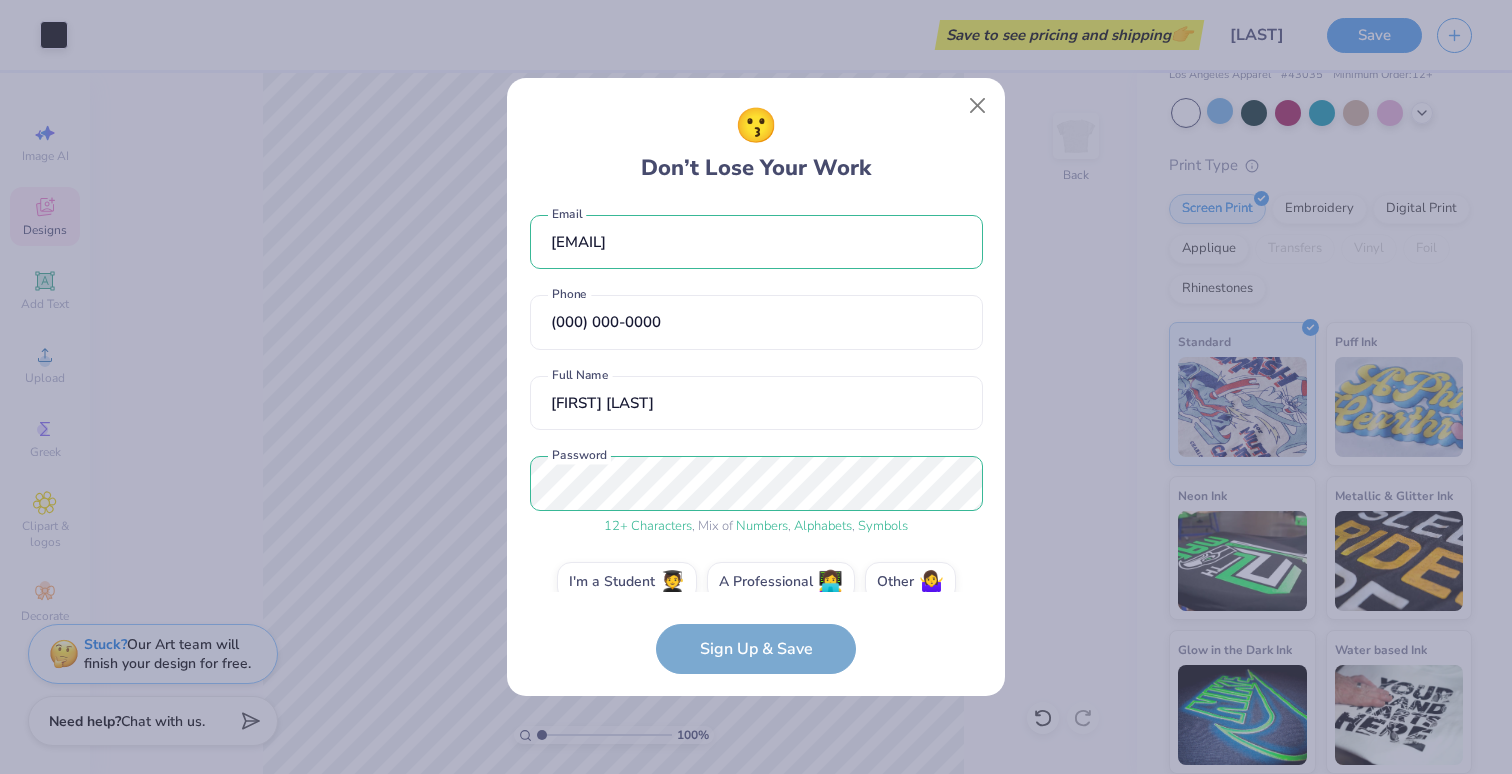 scroll, scrollTop: 30, scrollLeft: 0, axis: vertical 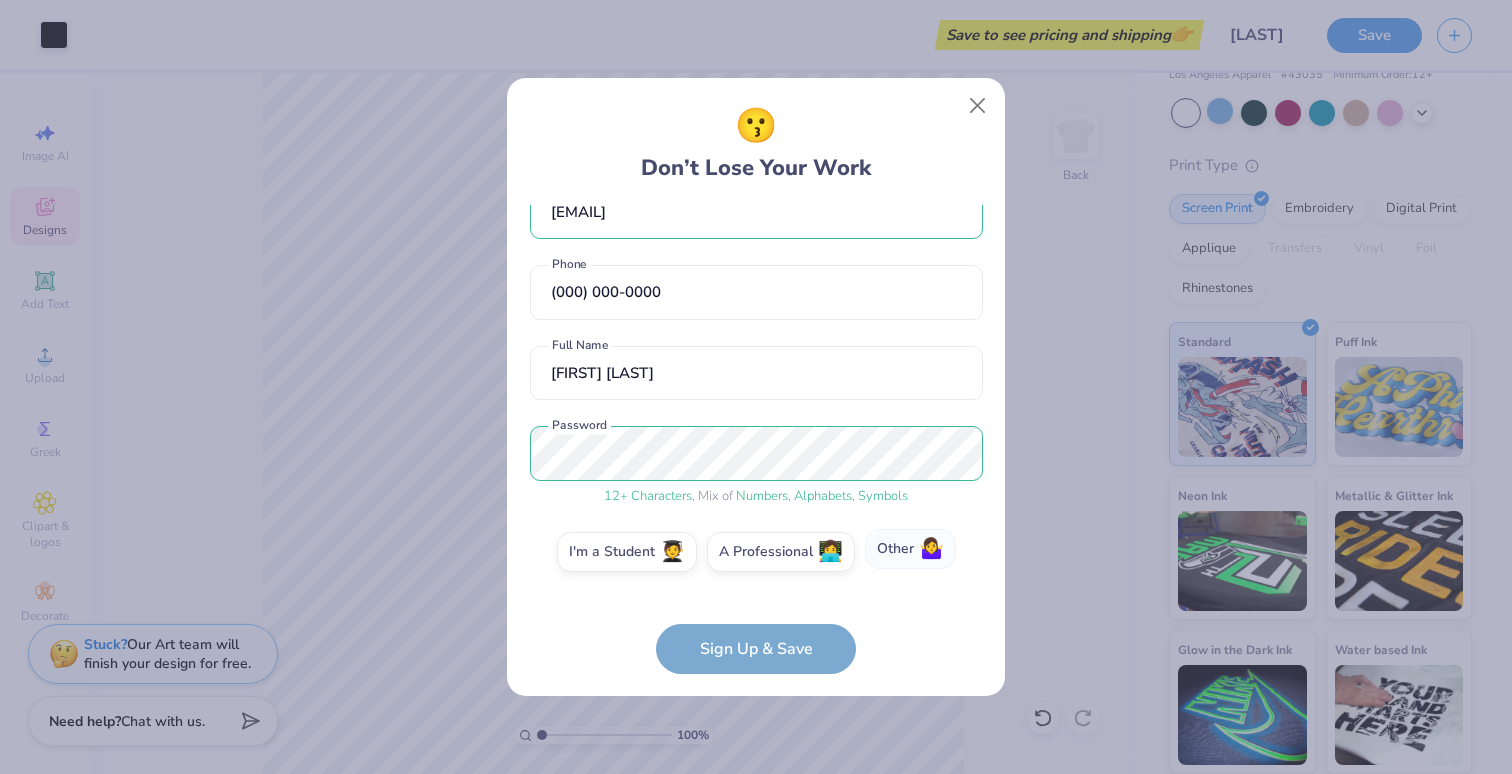 click on "Other 🤷‍♀️" at bounding box center [910, 549] 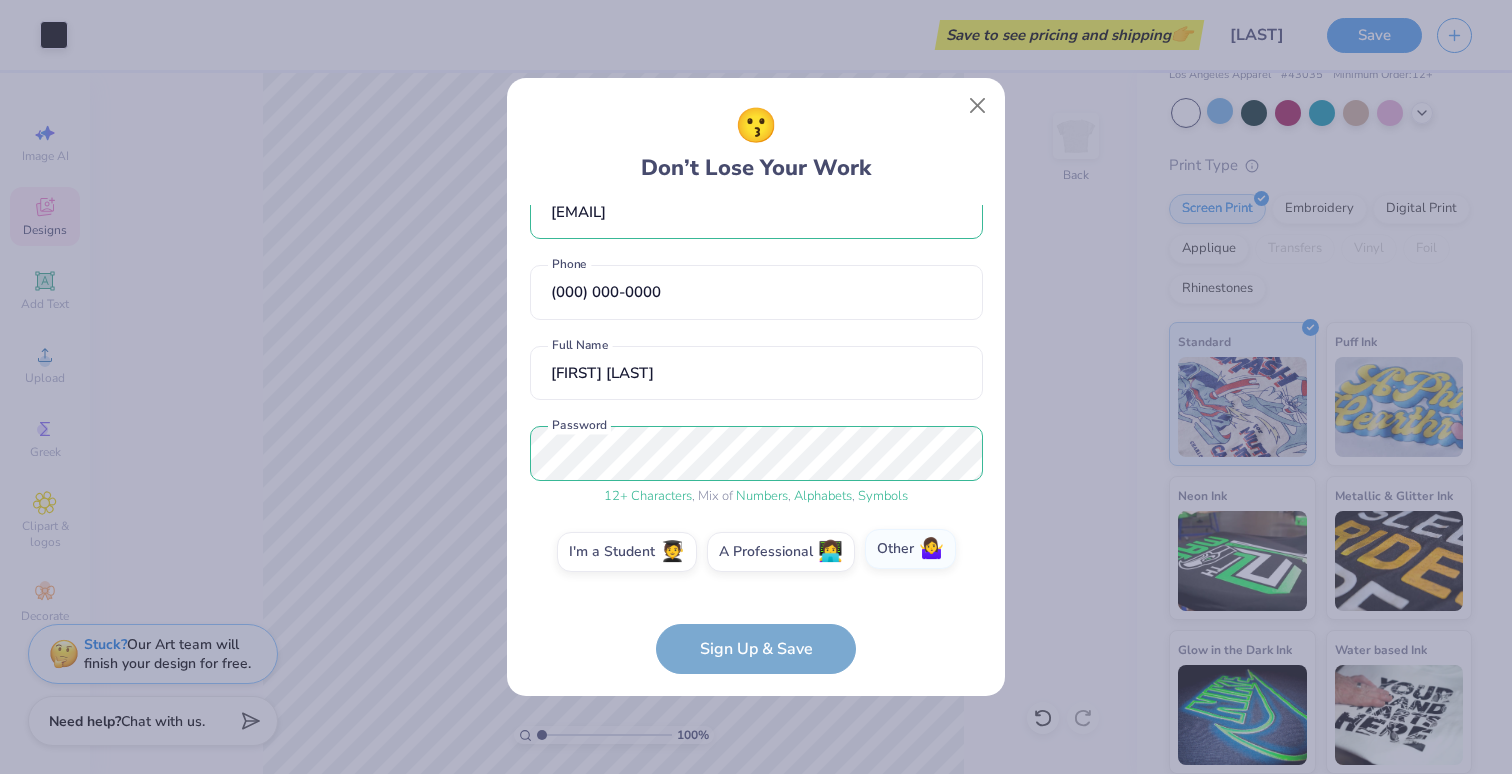click on "Other 🤷‍♀️" at bounding box center [756, 587] 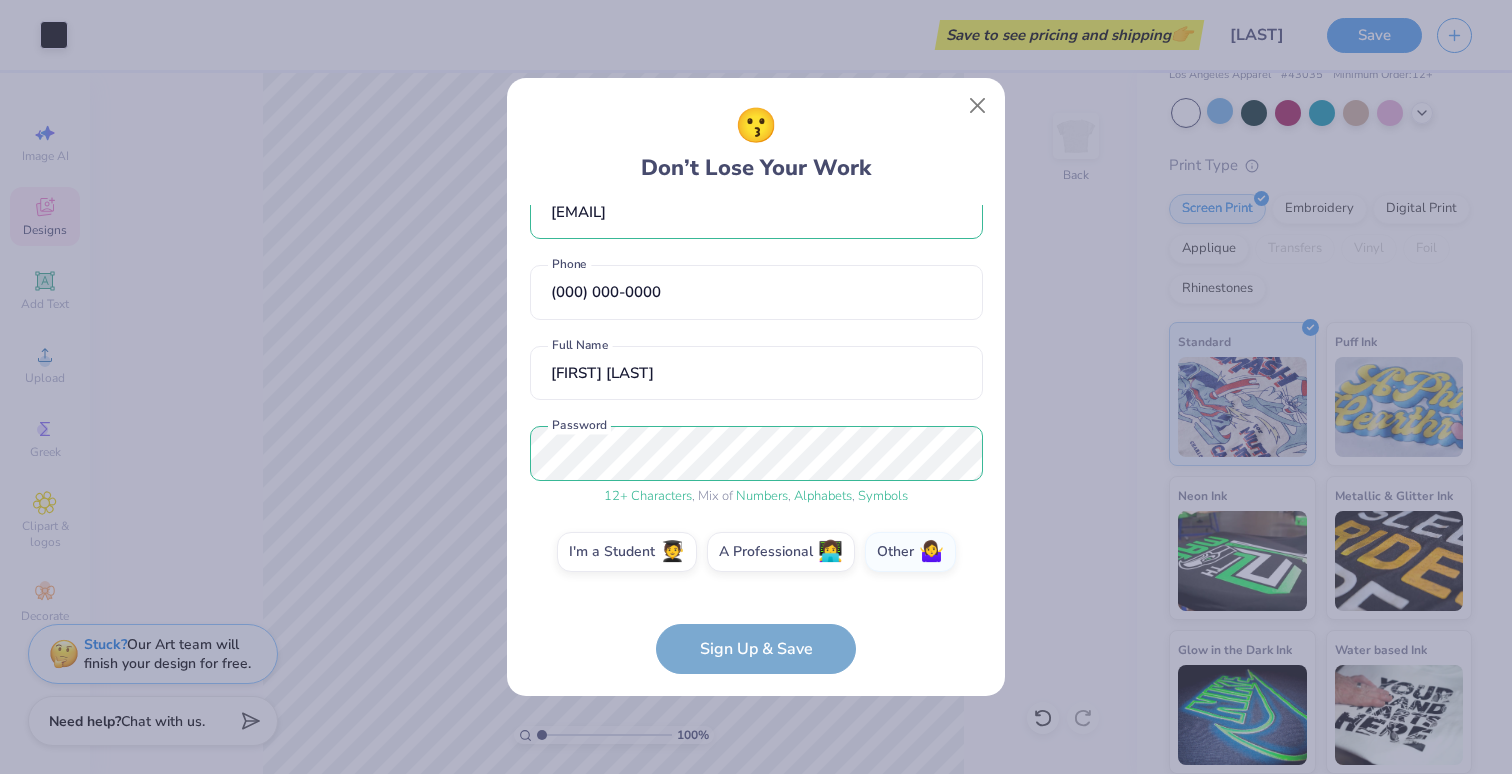scroll, scrollTop: 111, scrollLeft: 0, axis: vertical 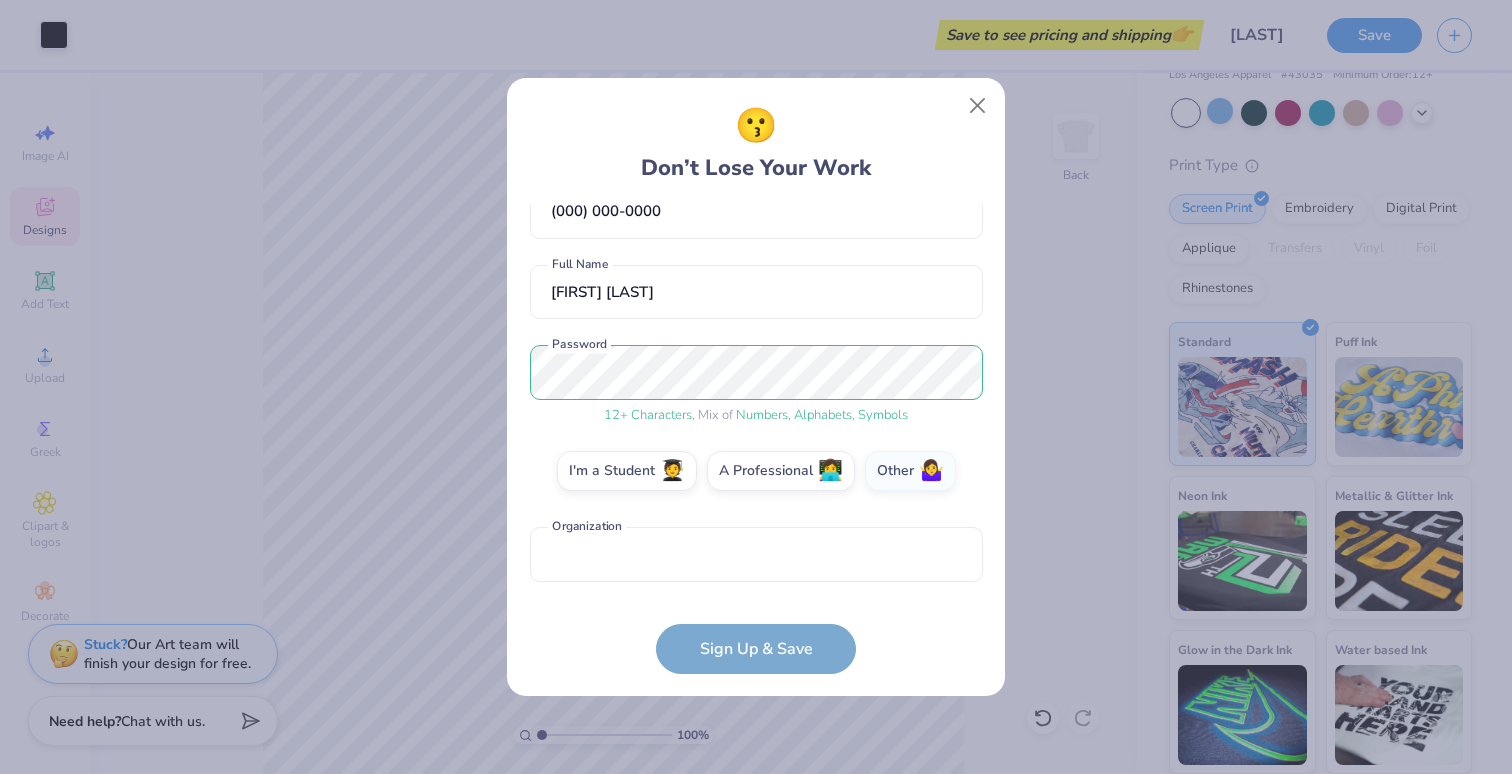 click on "[EMAIL] Email [PHONE] Phone [FIRST] [LAST] Full Name 12 + Characters , Mix of   Numbers ,   Alphabets ,   Symbols Password I'm a Student 🧑‍🎓 A Professional 👩‍💻 Other 🤷‍♀️ Organization is a required field Organization Sign Up & Save" at bounding box center [756, 439] 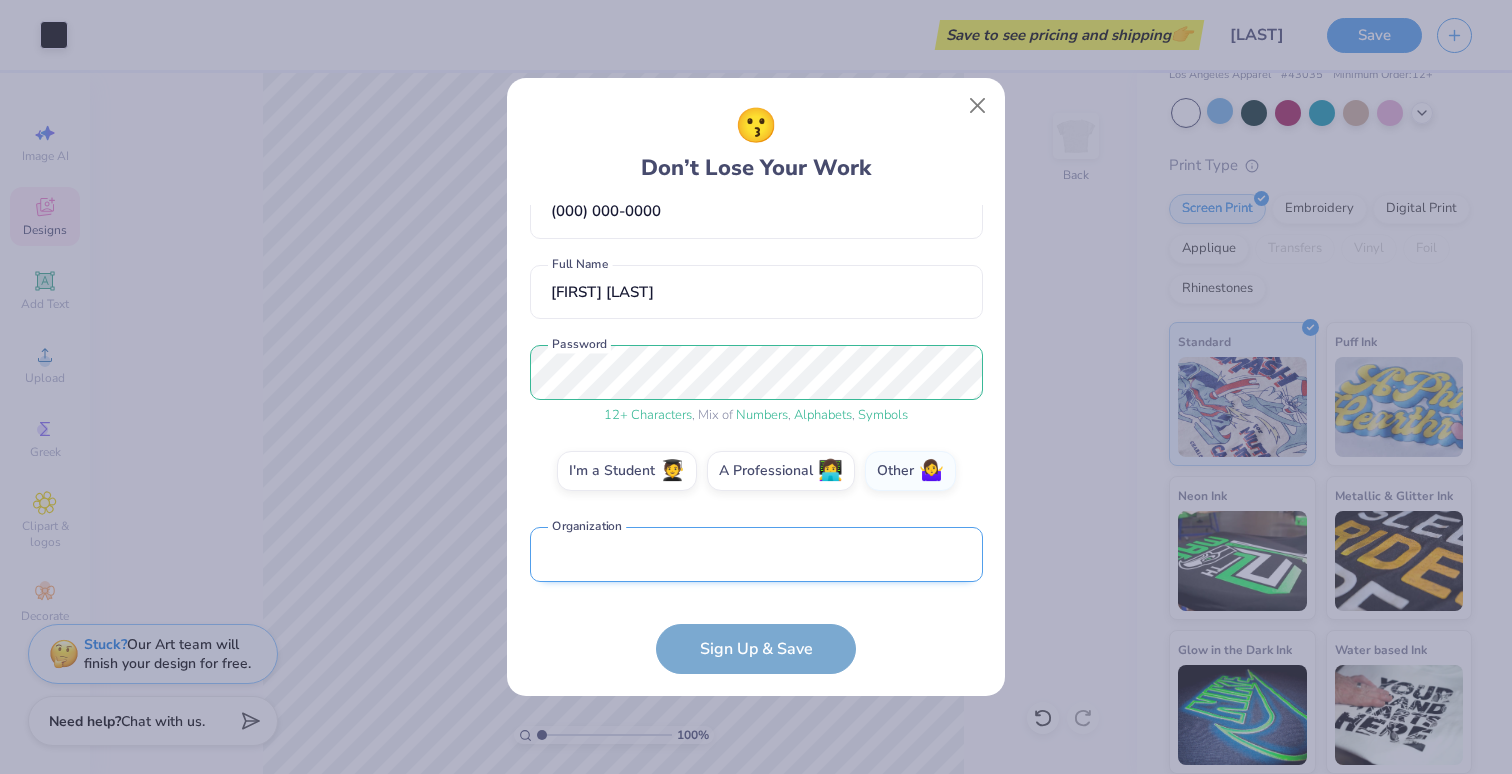 click at bounding box center [756, 554] 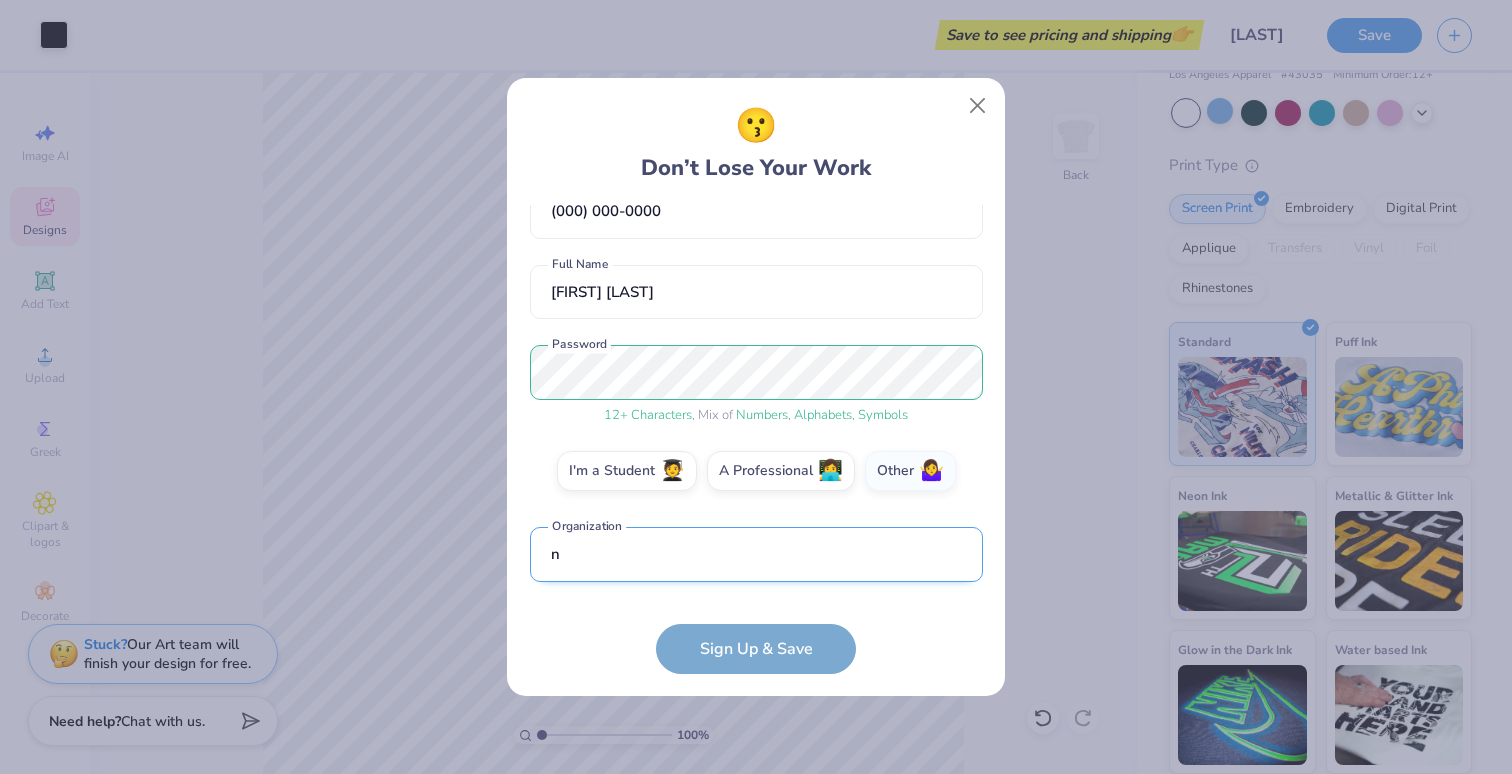 scroll, scrollTop: 230, scrollLeft: 0, axis: vertical 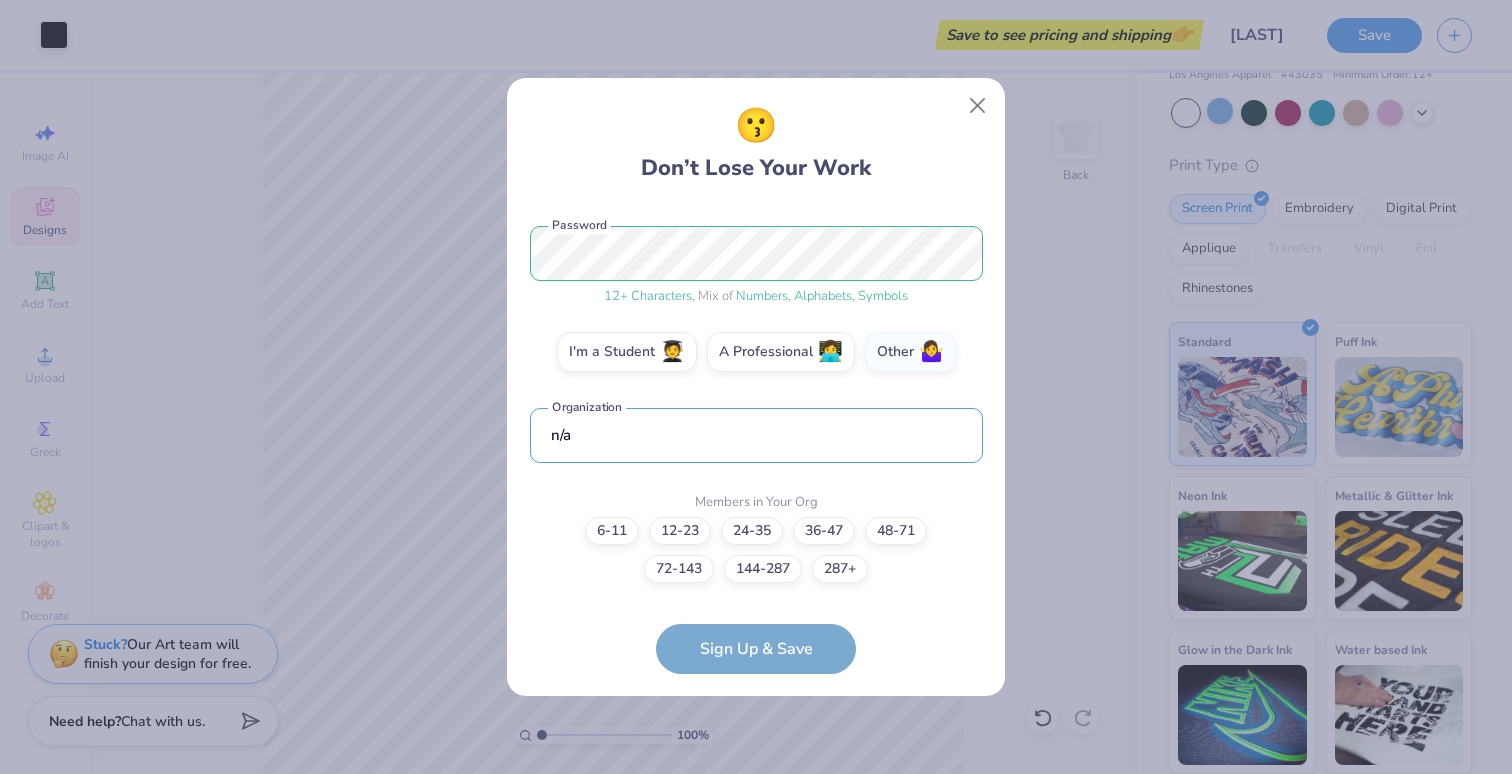 type on "n/a" 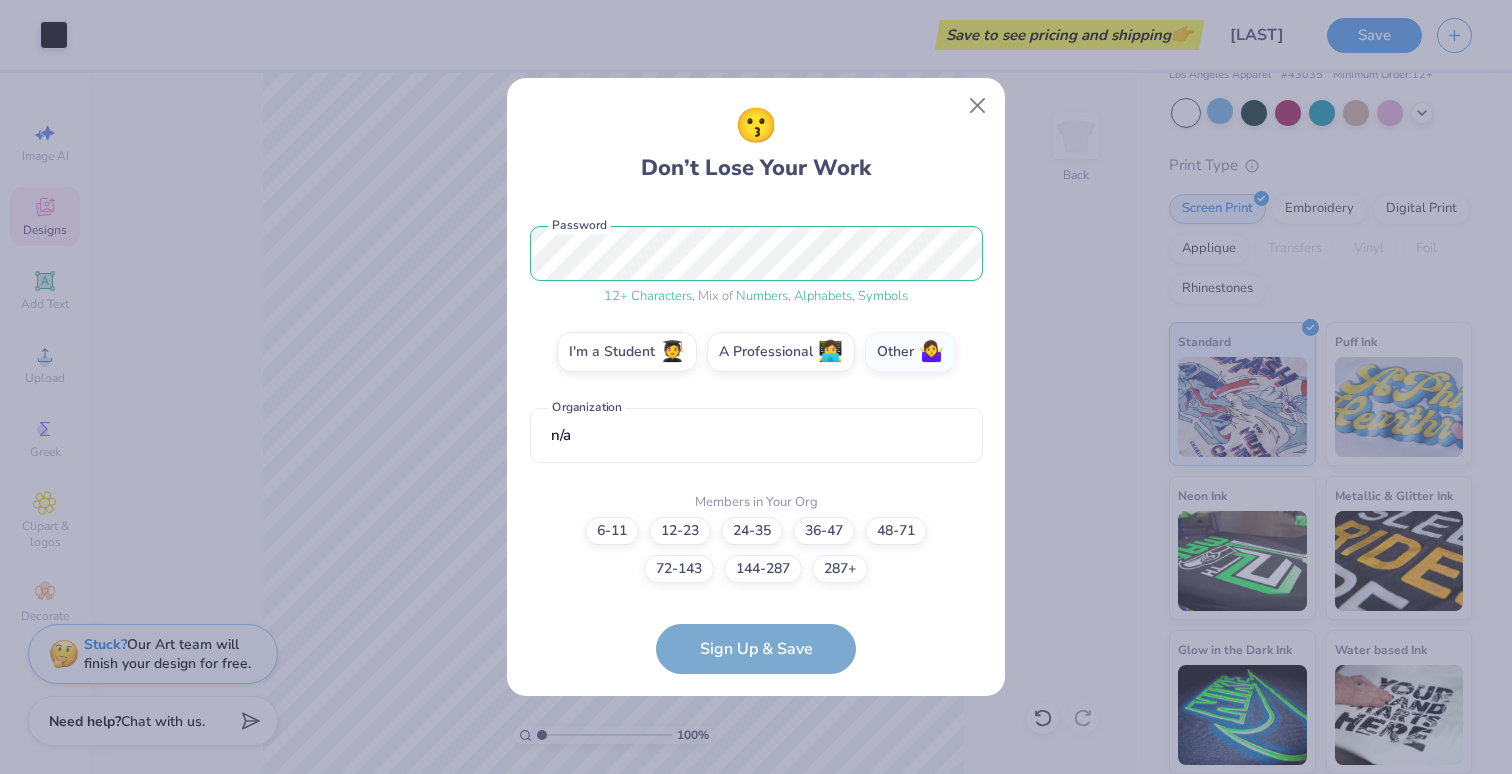 click on "[EMAIL] Email [PHONE] Phone [FIRST] [LAST] Full Name 12 + Characters , Mix of   Numbers ,   Alphabets ,   Symbols Password I'm a Student 🧑‍🎓 A Professional 👩‍💻 Other 🤷‍♀️ n/a Organization Members in Your Org 6-11 12-23 24-35 36-47 48-71 72-143 144-287 287+ Sign Up & Save" at bounding box center (756, 439) 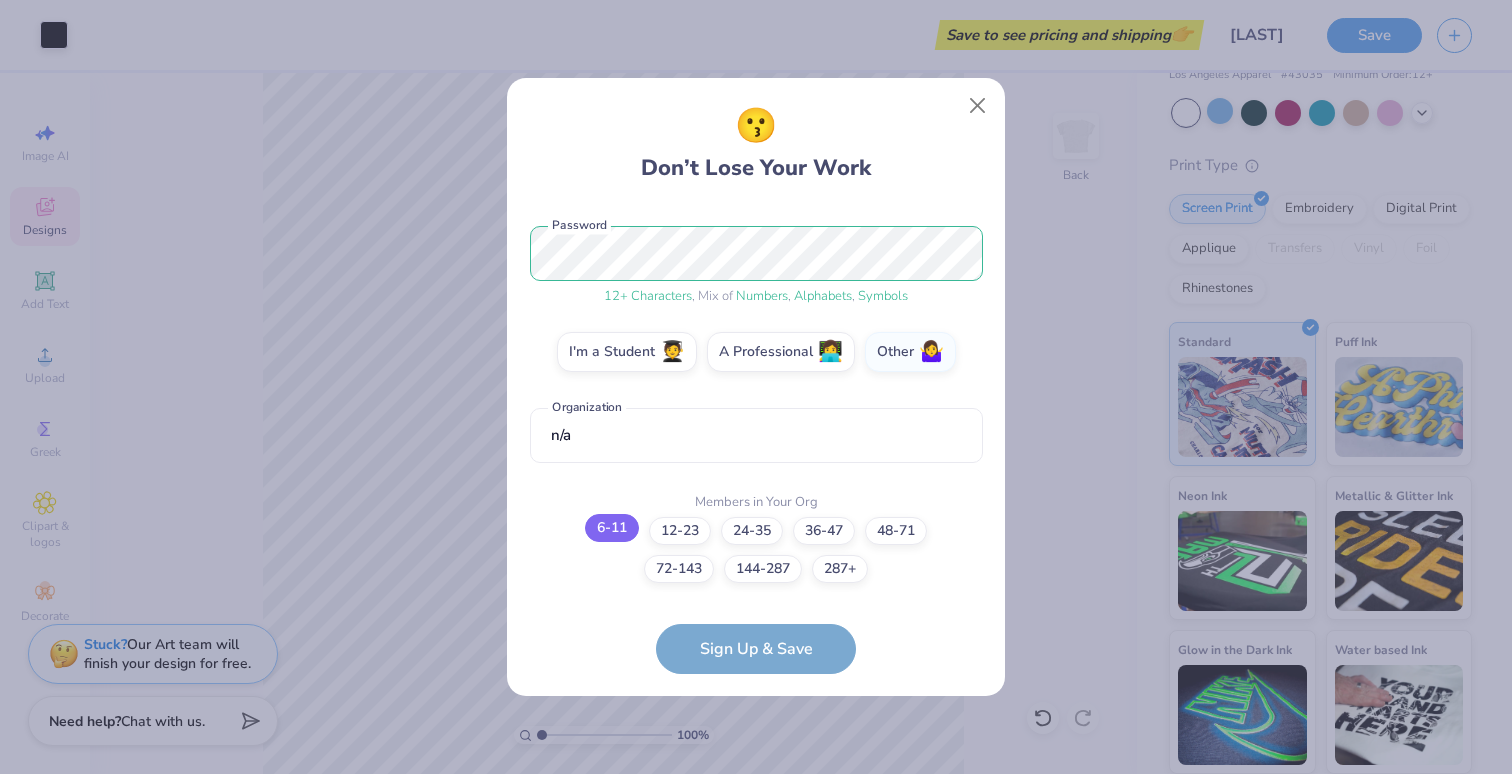 click on "6-11 12-23 24-35 36-47 48-71 72-143 144-287 287+" at bounding box center (756, 550) 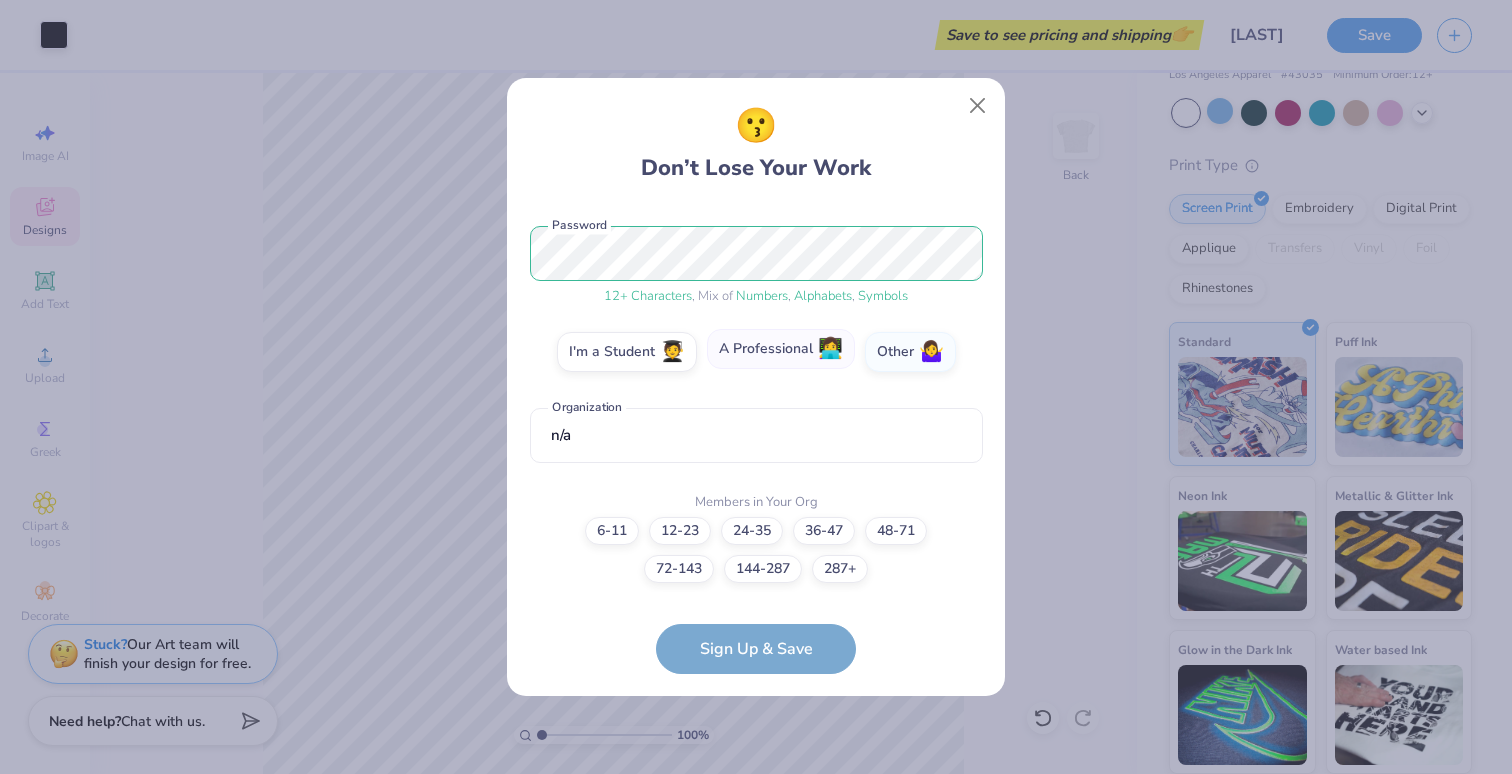 click on "A Professional 👩‍💻" at bounding box center [781, 349] 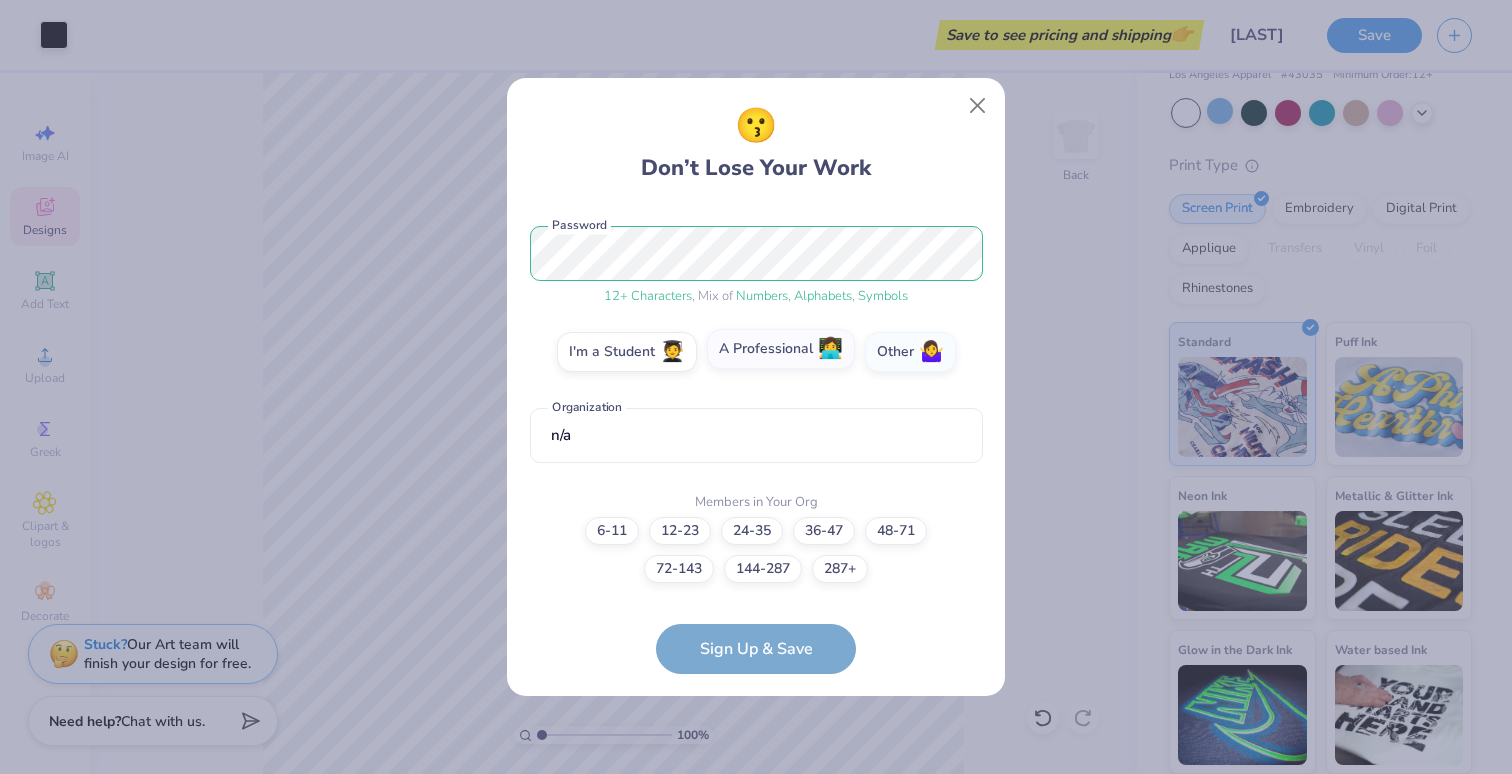 click on "A Professional 👩‍💻" at bounding box center [756, 587] 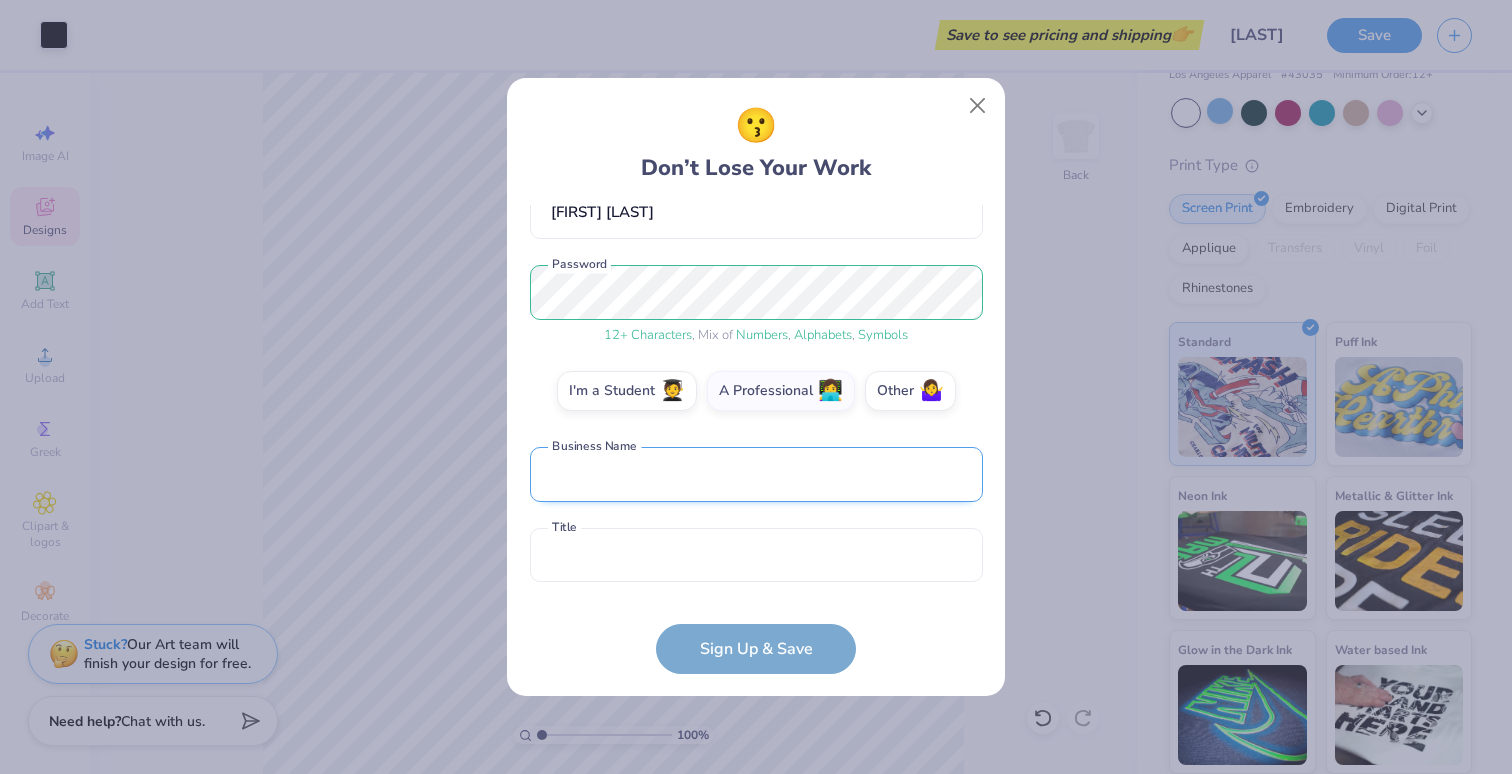 click at bounding box center [756, 474] 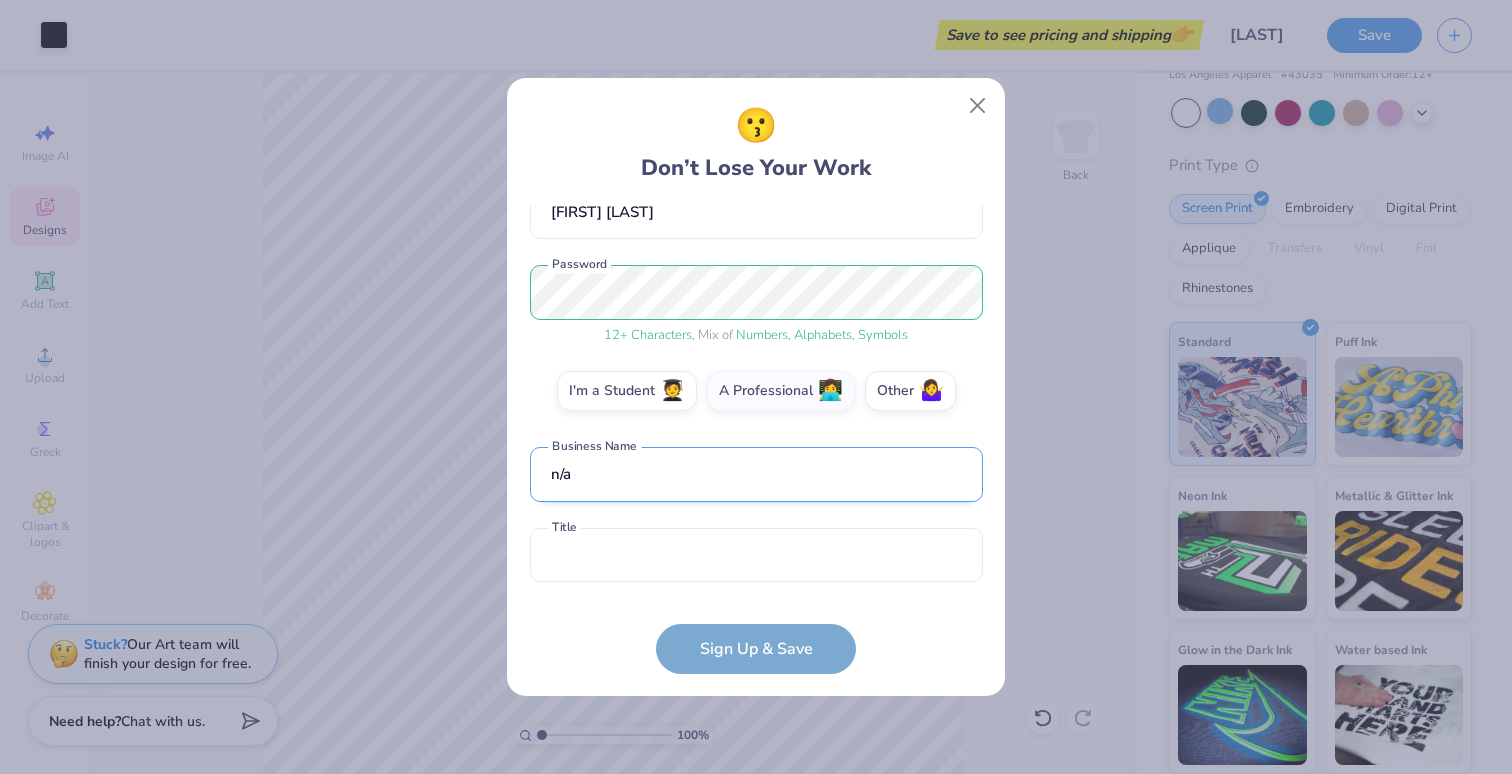 click on "n/a" at bounding box center (756, 474) 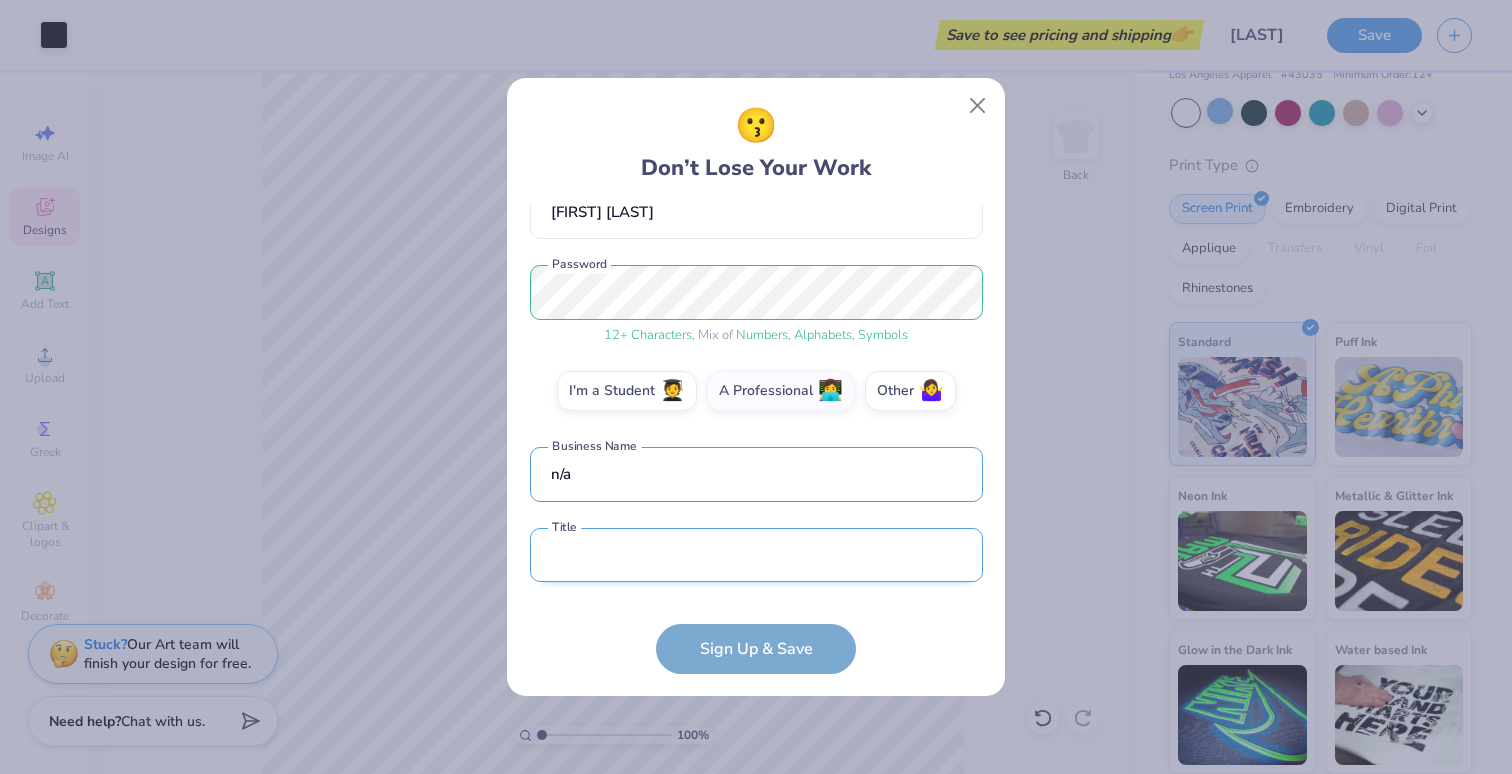 type on "n/a" 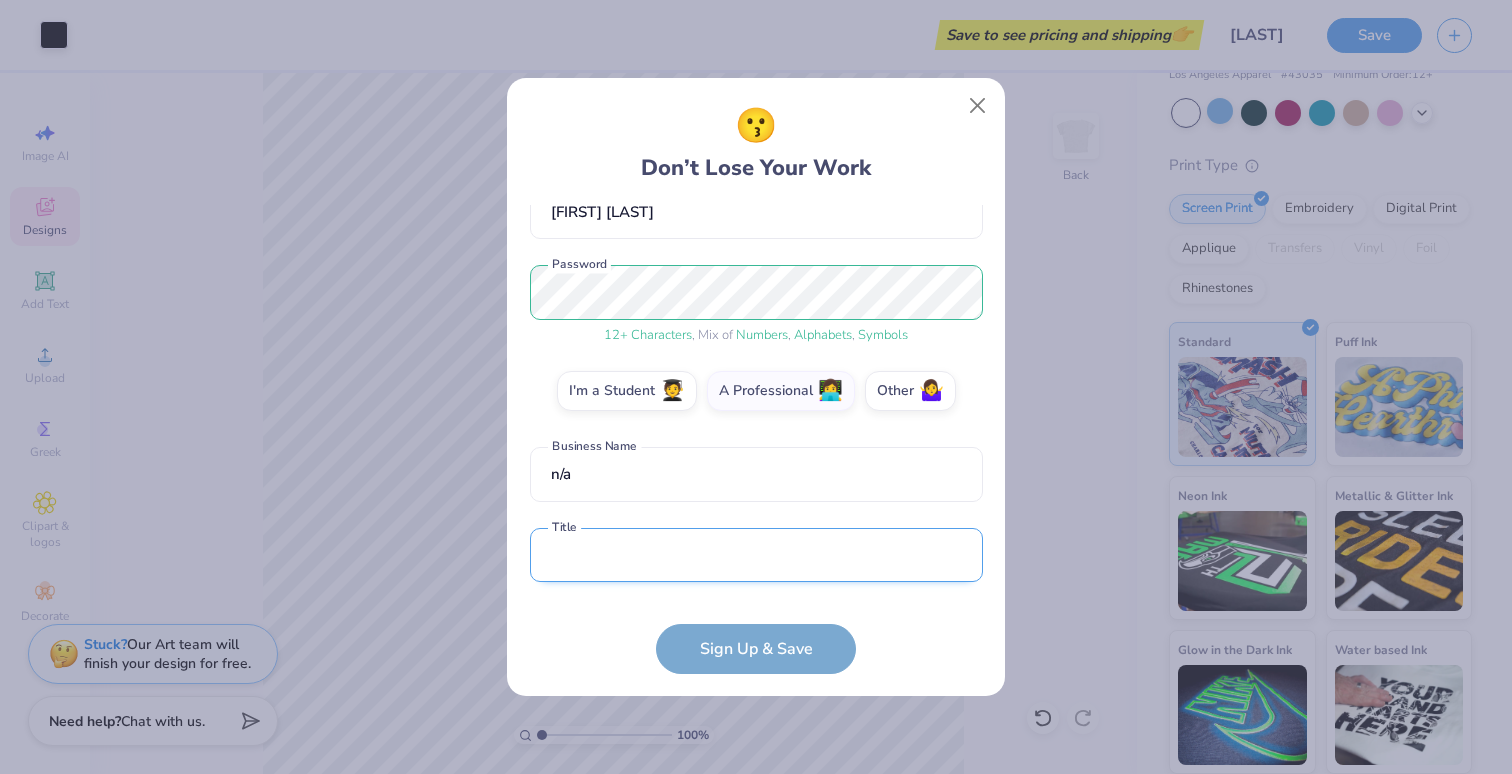click at bounding box center [756, 555] 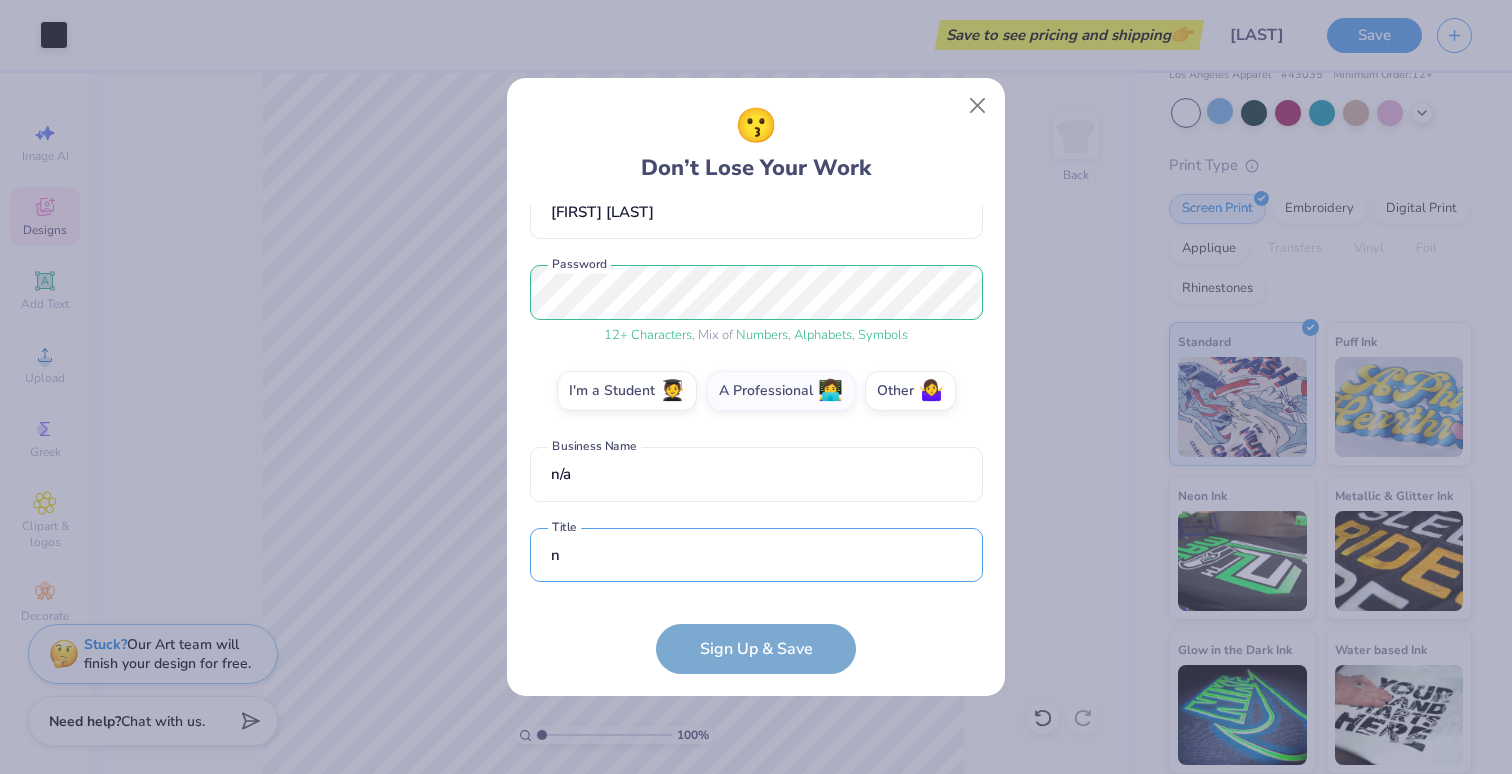 scroll, scrollTop: 311, scrollLeft: 0, axis: vertical 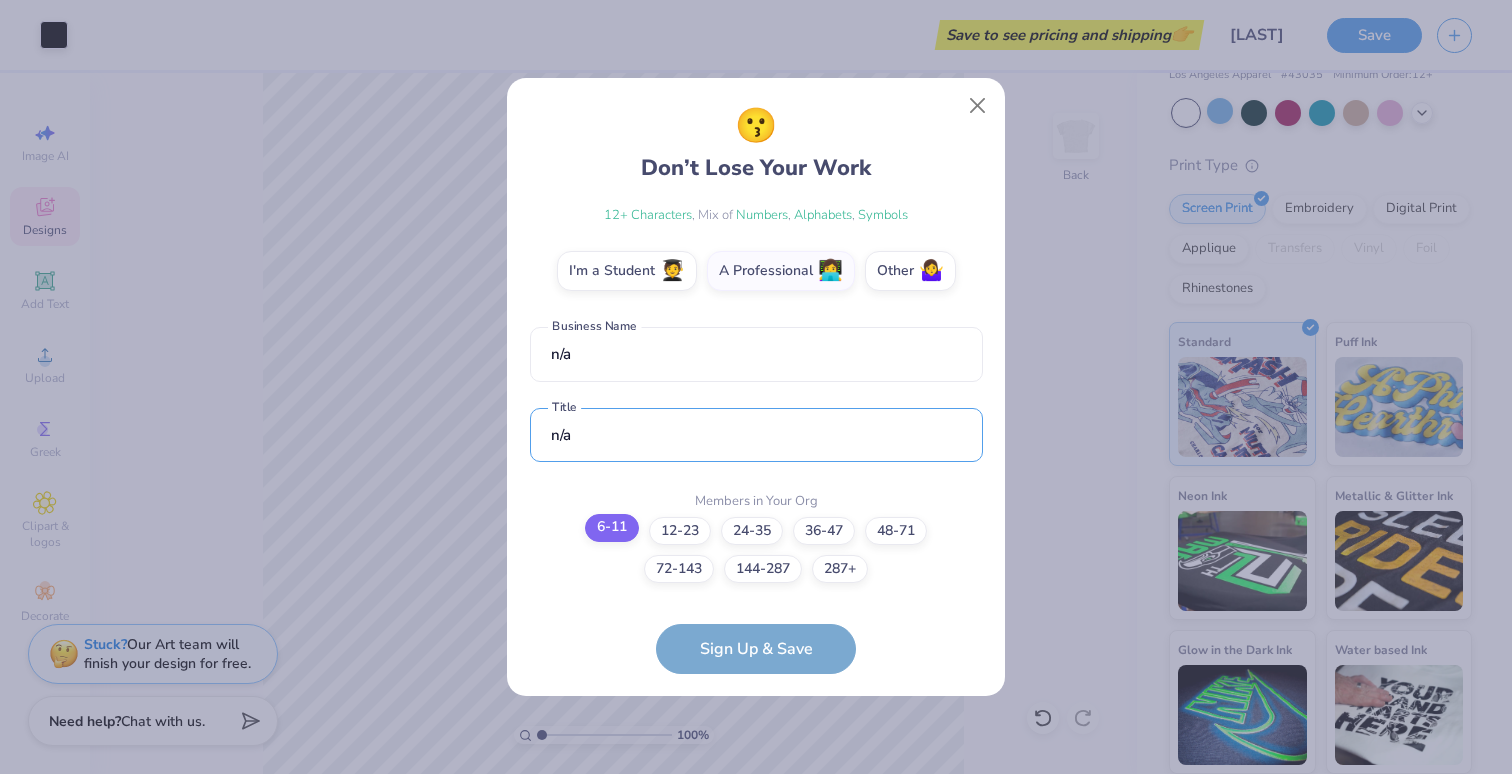 type on "n/a" 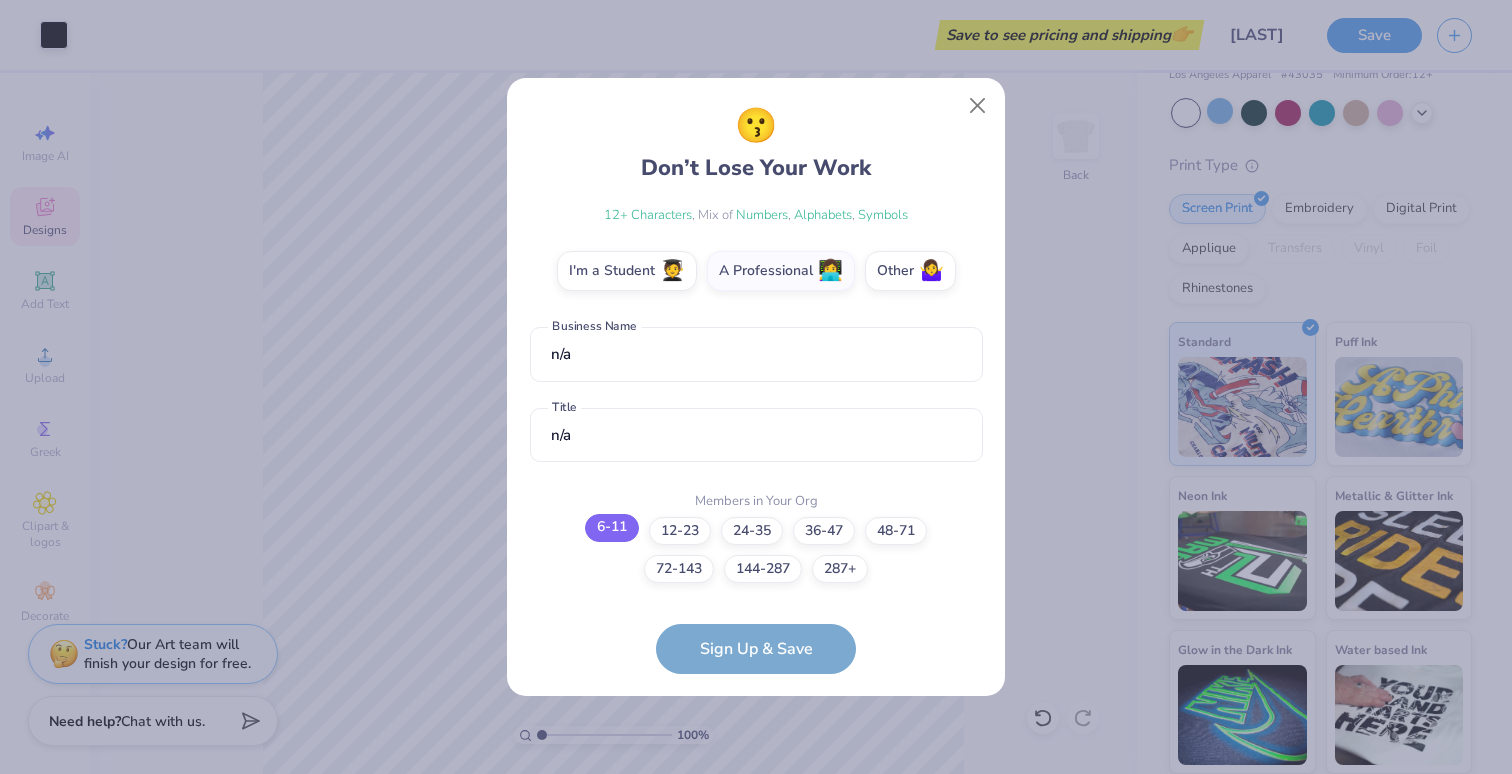 click on "6-11" at bounding box center (612, 528) 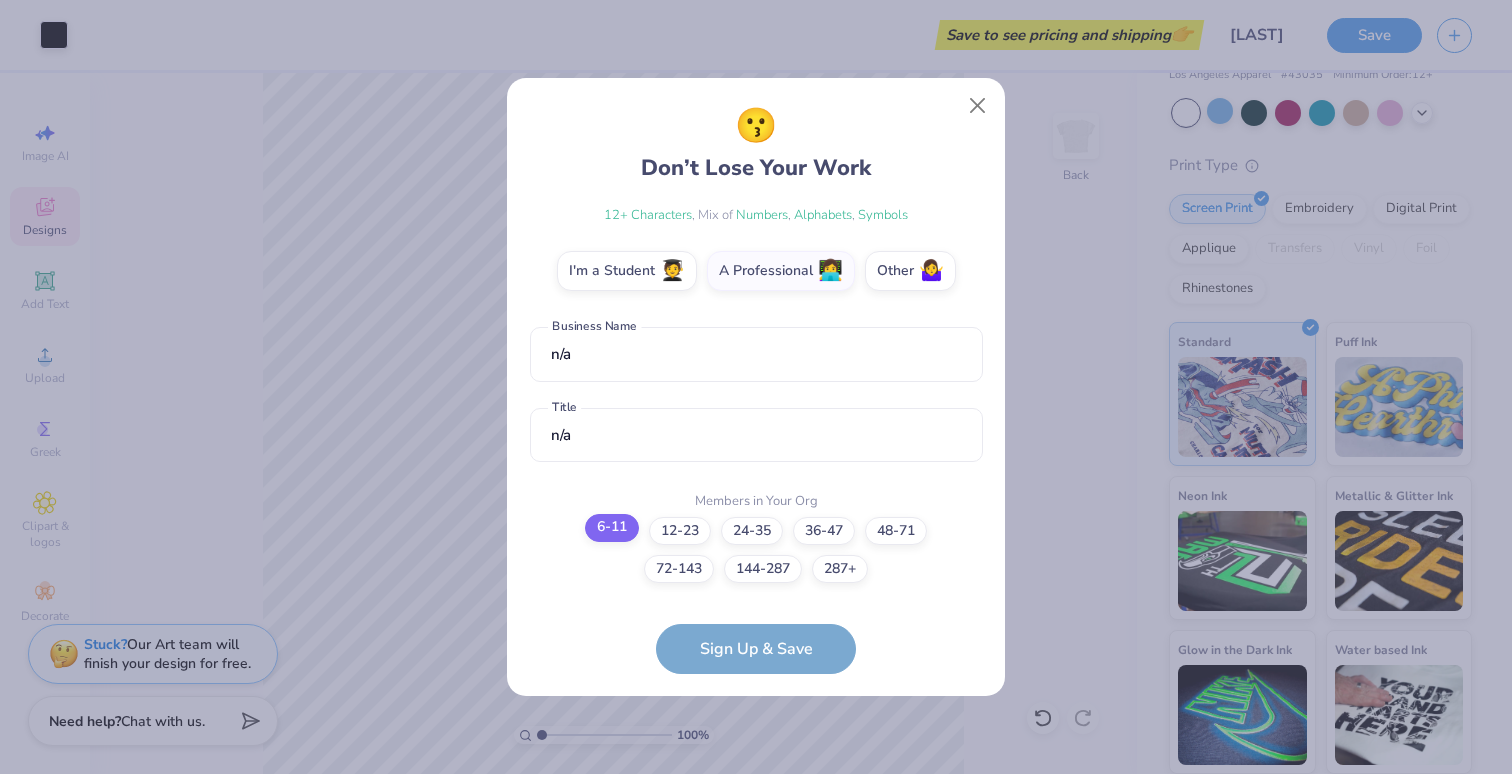 click on "6-11" at bounding box center [756, 860] 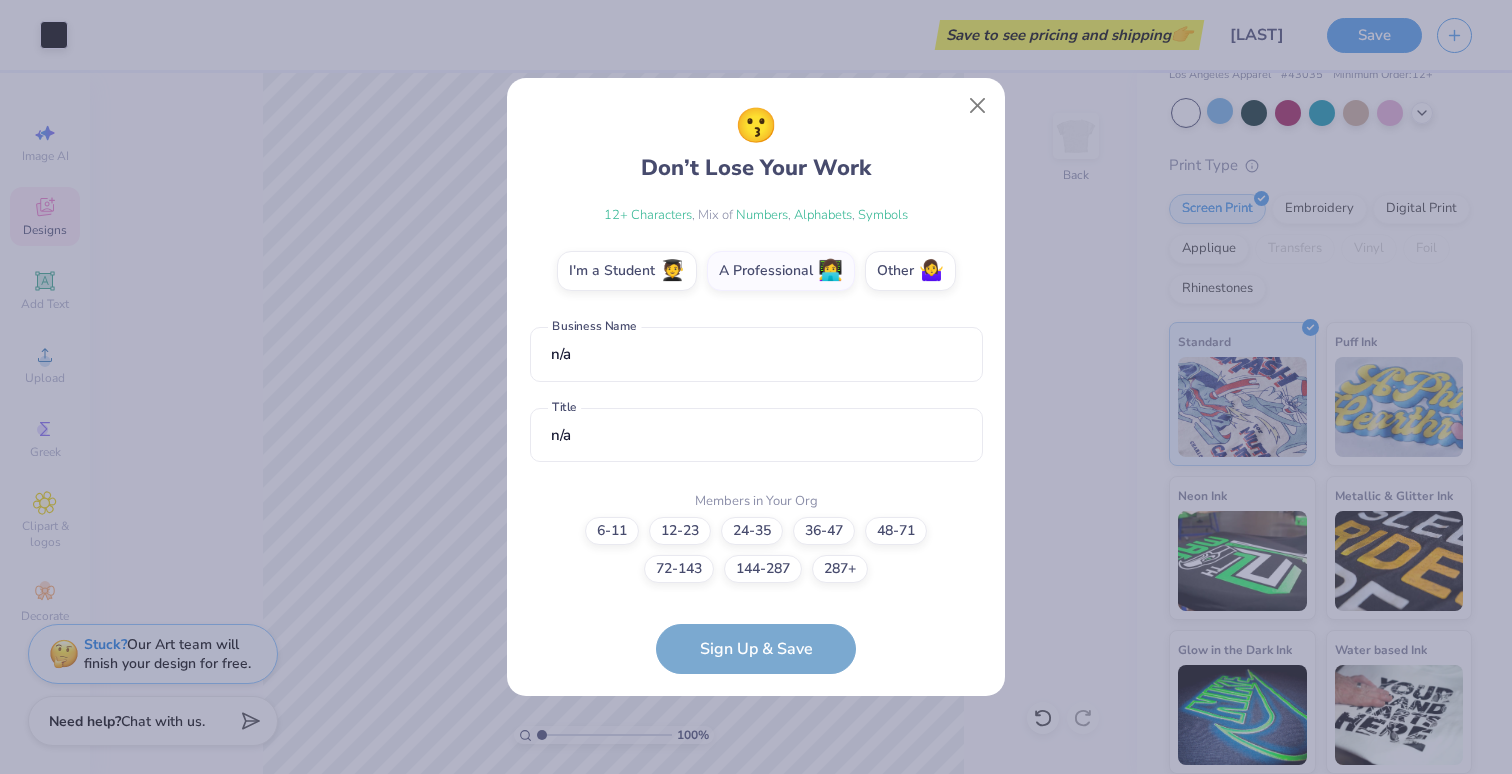 scroll, scrollTop: 0, scrollLeft: 0, axis: both 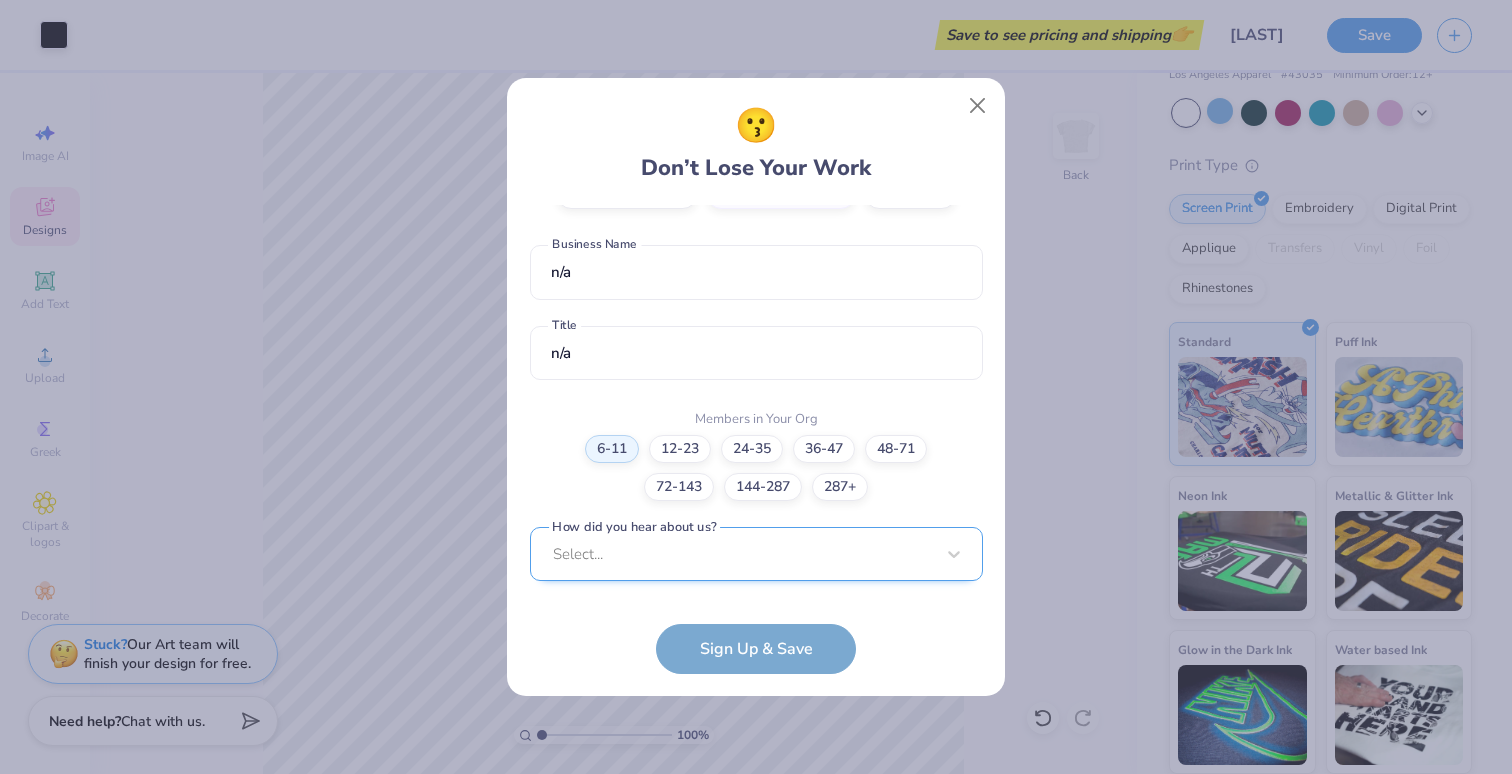 click on "Select..." at bounding box center (756, 554) 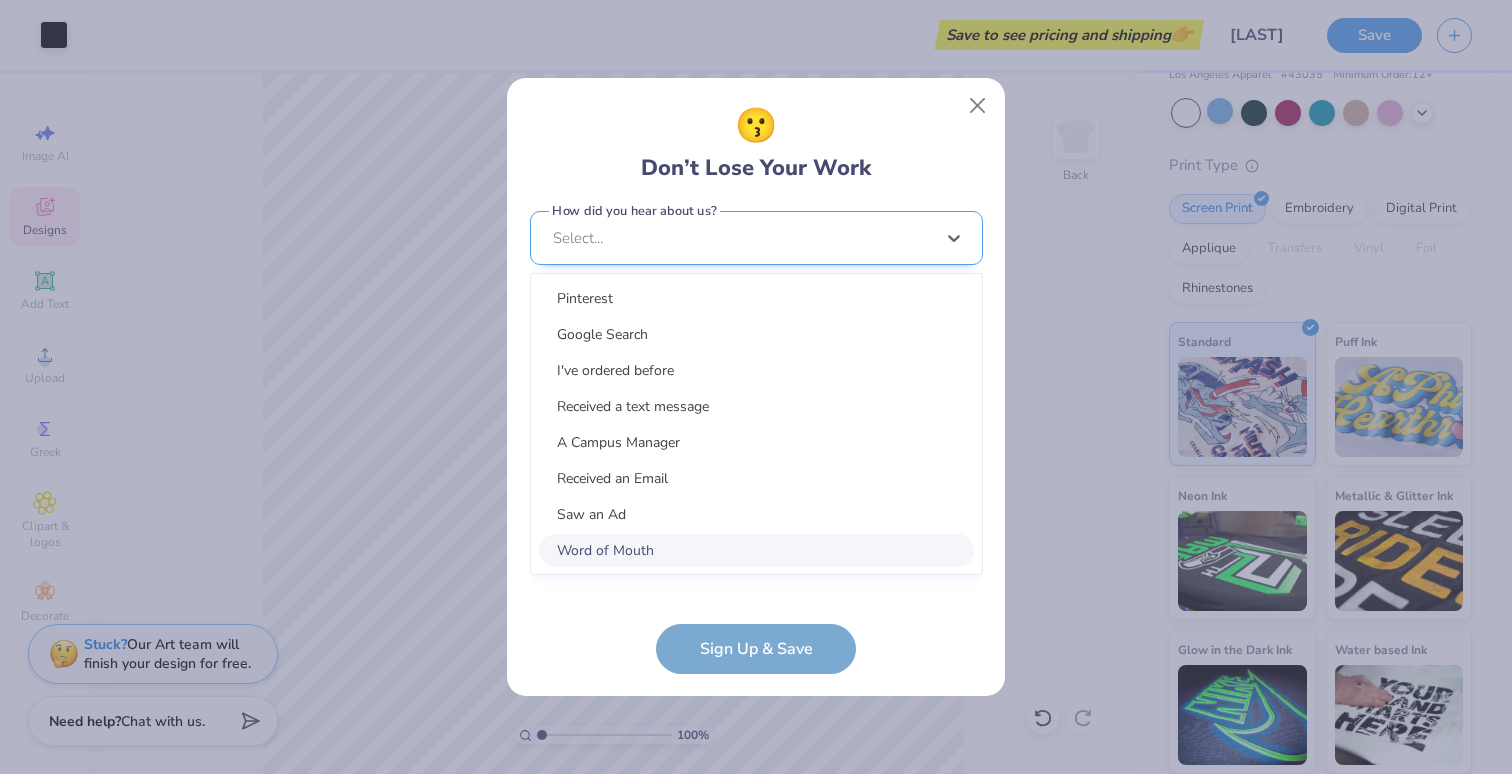 scroll, scrollTop: 691, scrollLeft: 0, axis: vertical 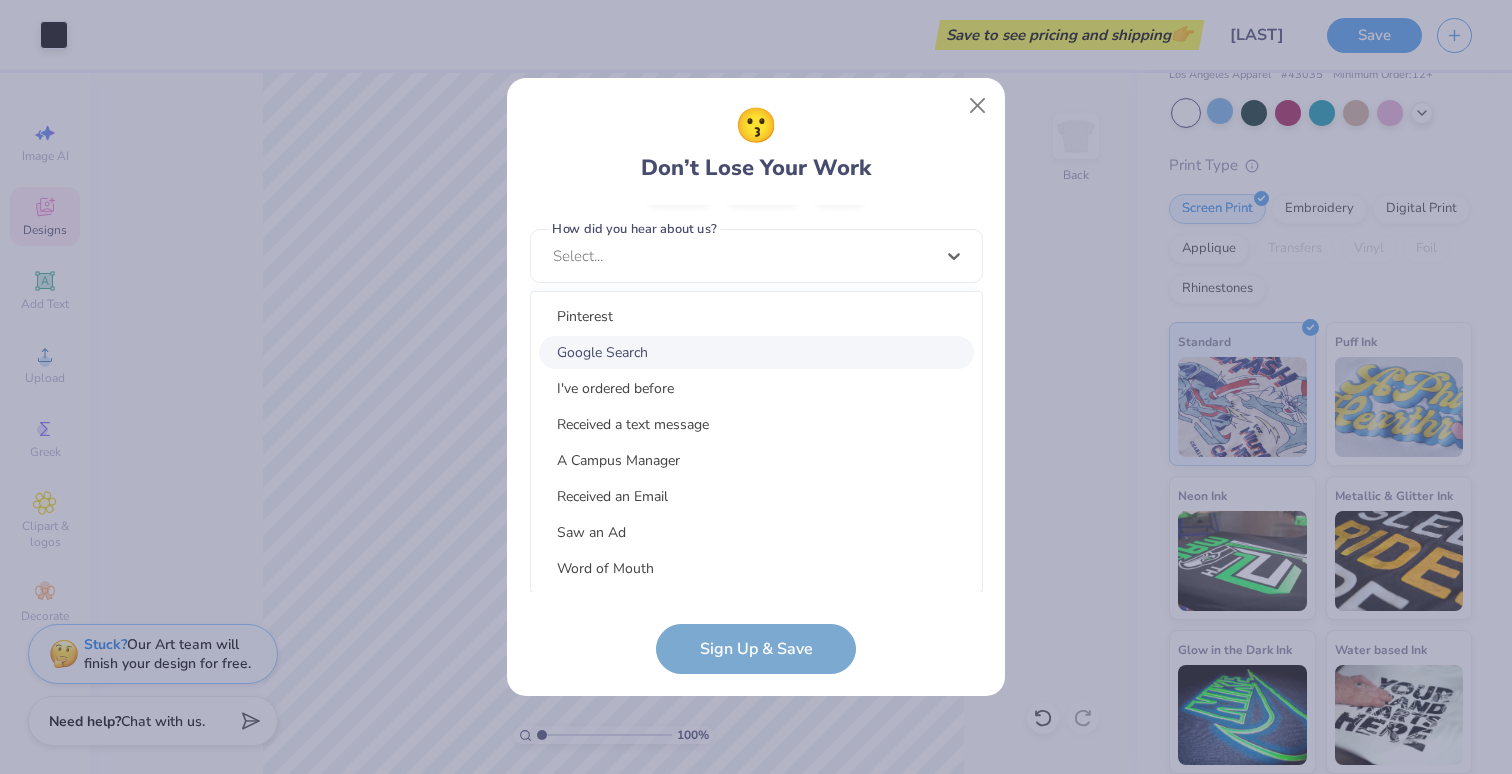 click on "Google Search" at bounding box center [756, 352] 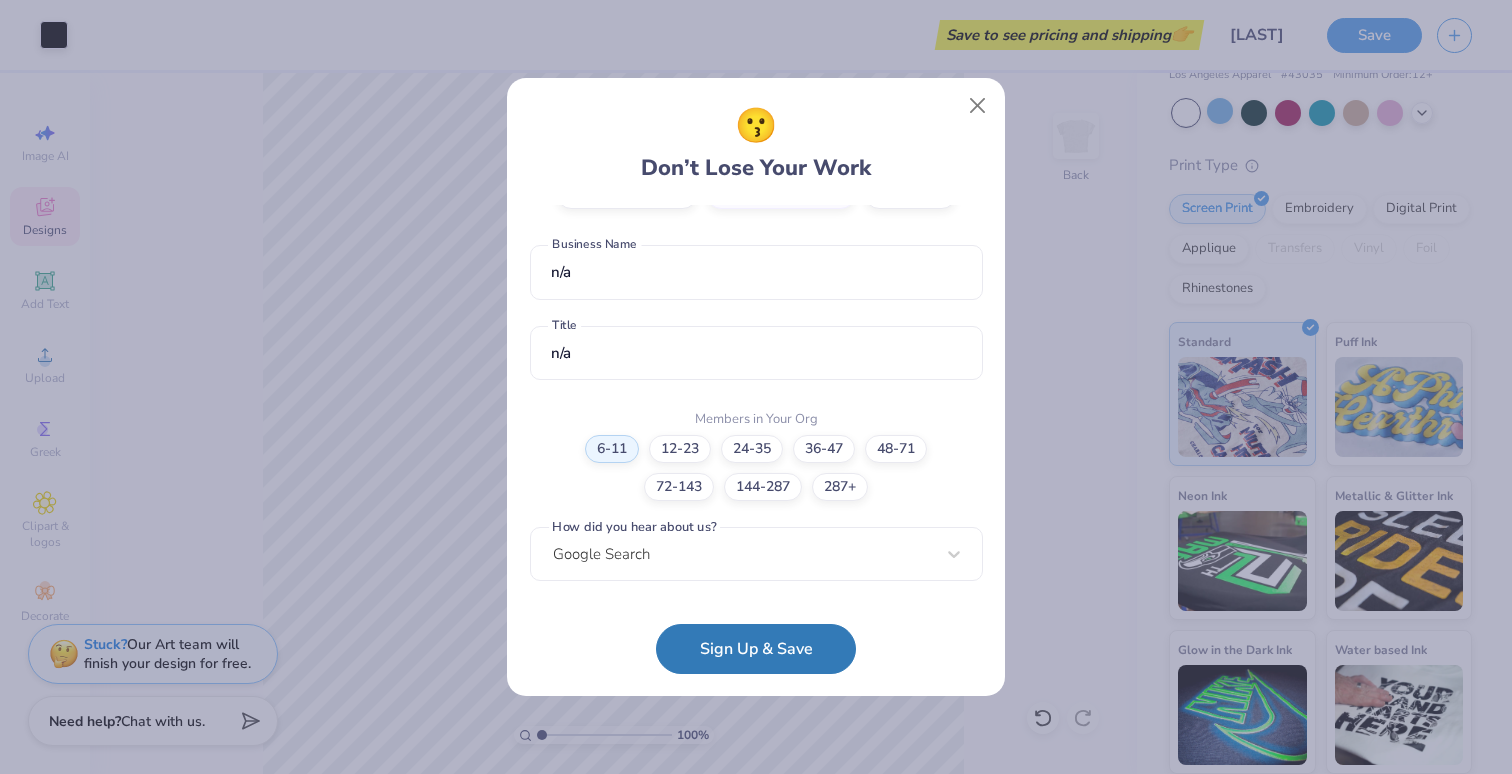 scroll, scrollTop: 391, scrollLeft: 0, axis: vertical 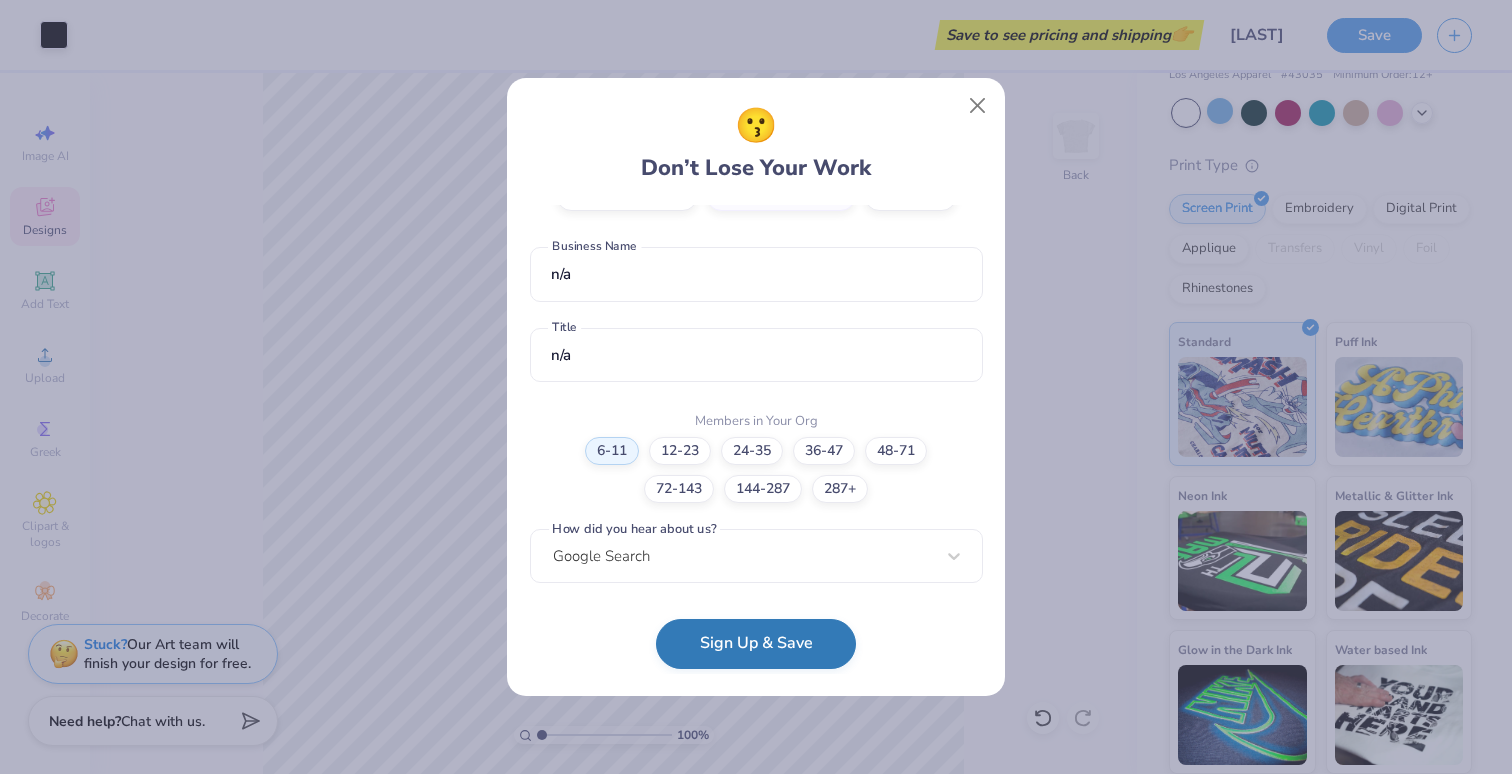 click on "Sign Up & Save" at bounding box center [756, 644] 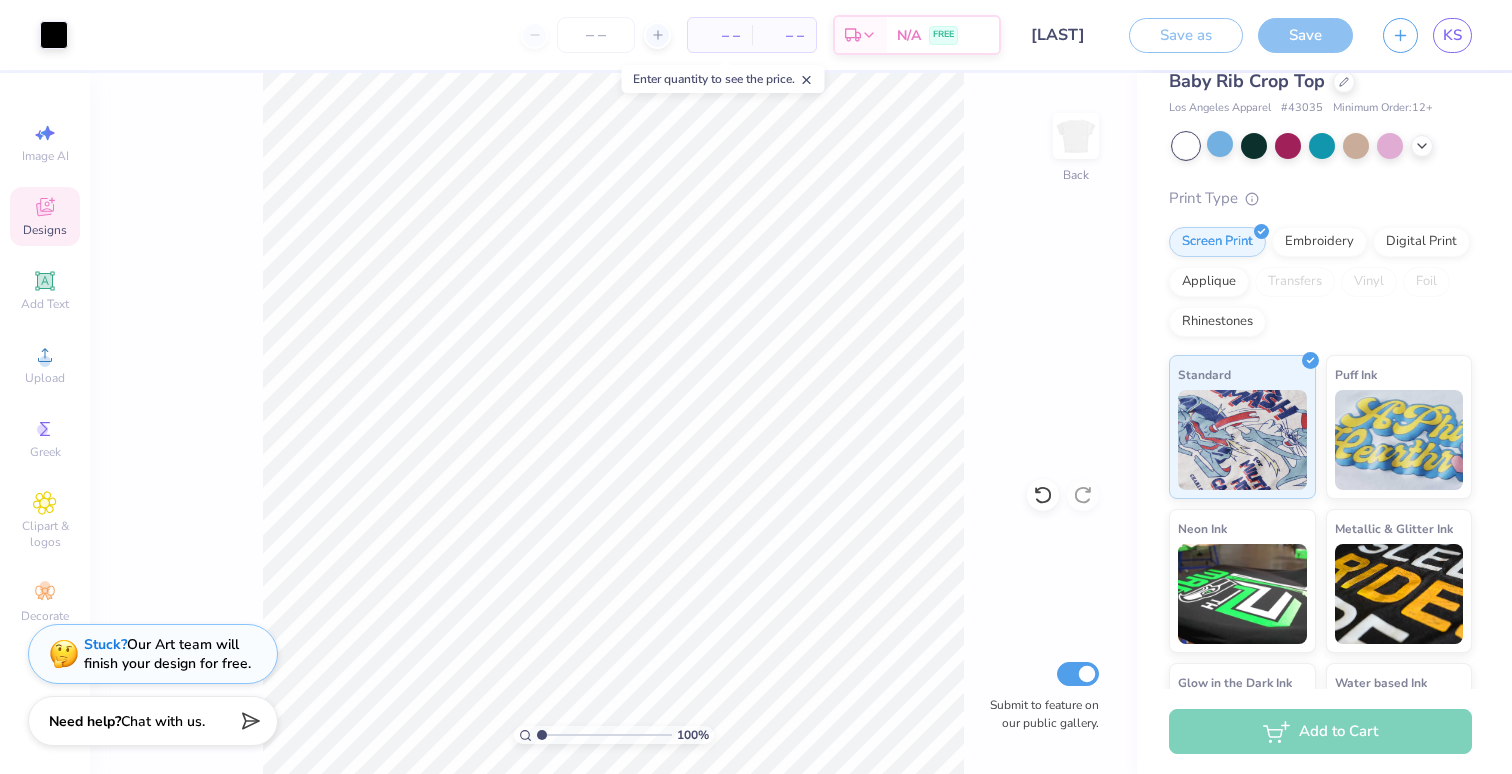 scroll, scrollTop: 122, scrollLeft: 0, axis: vertical 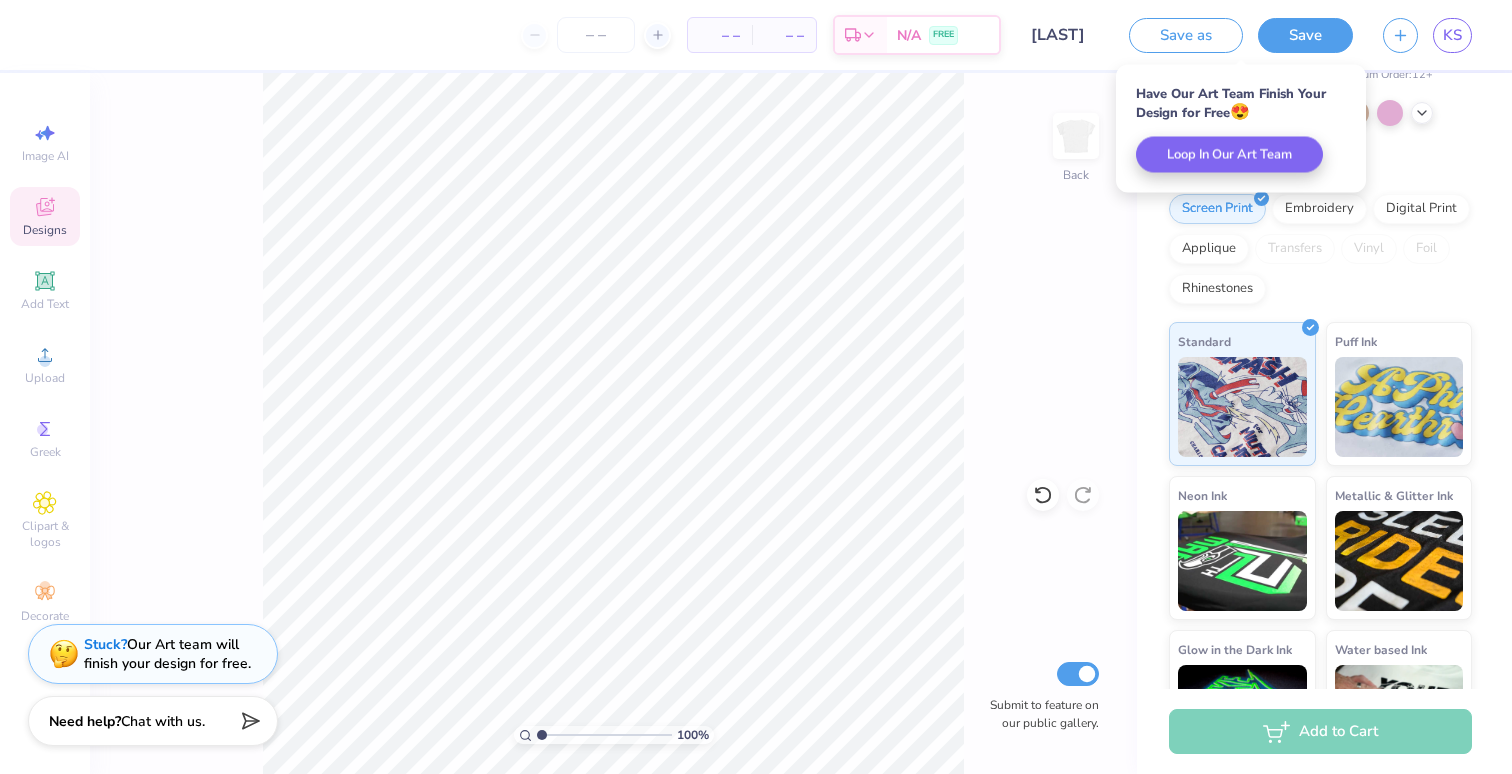 click 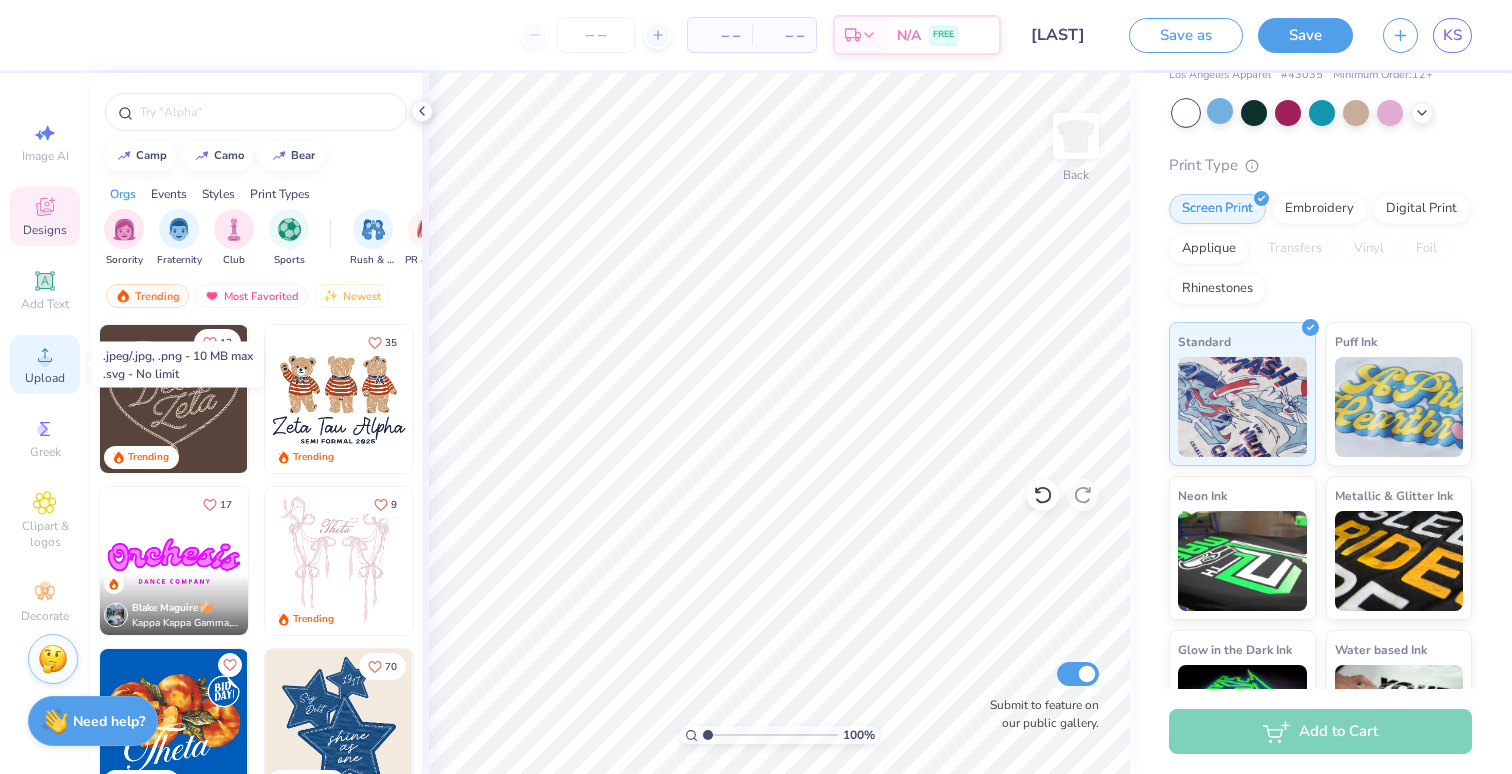 click 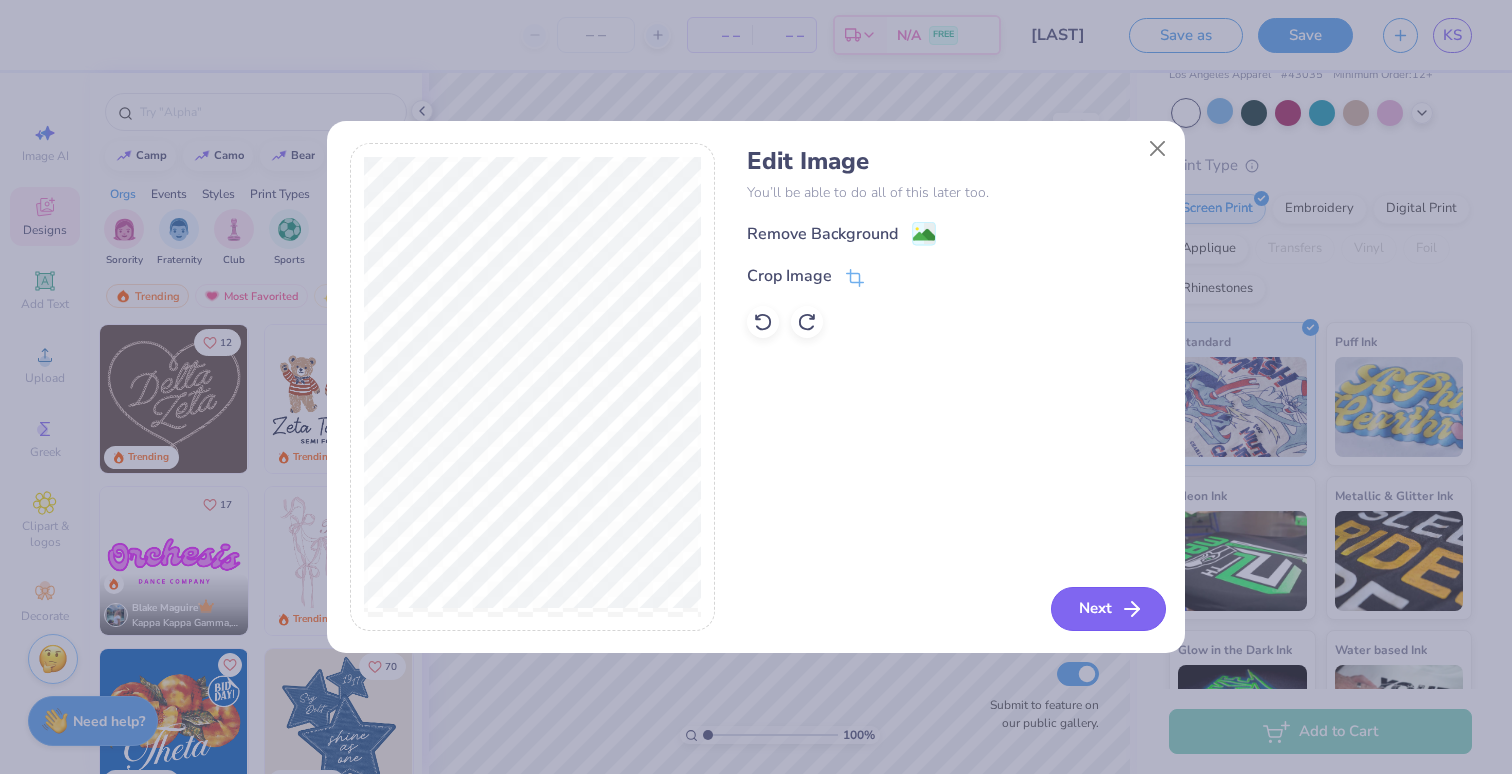 click on "Next" at bounding box center (1108, 609) 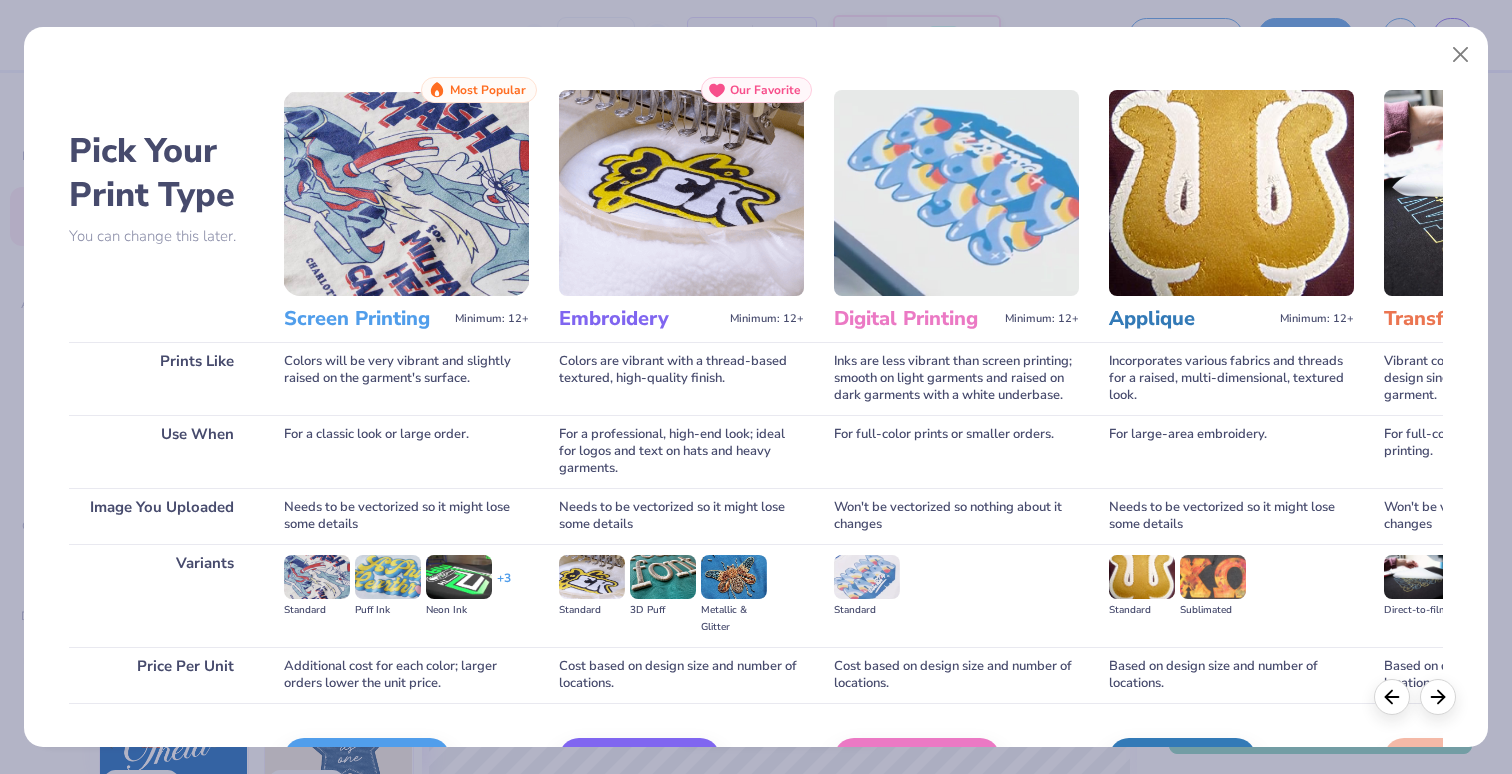 scroll, scrollTop: 123, scrollLeft: 0, axis: vertical 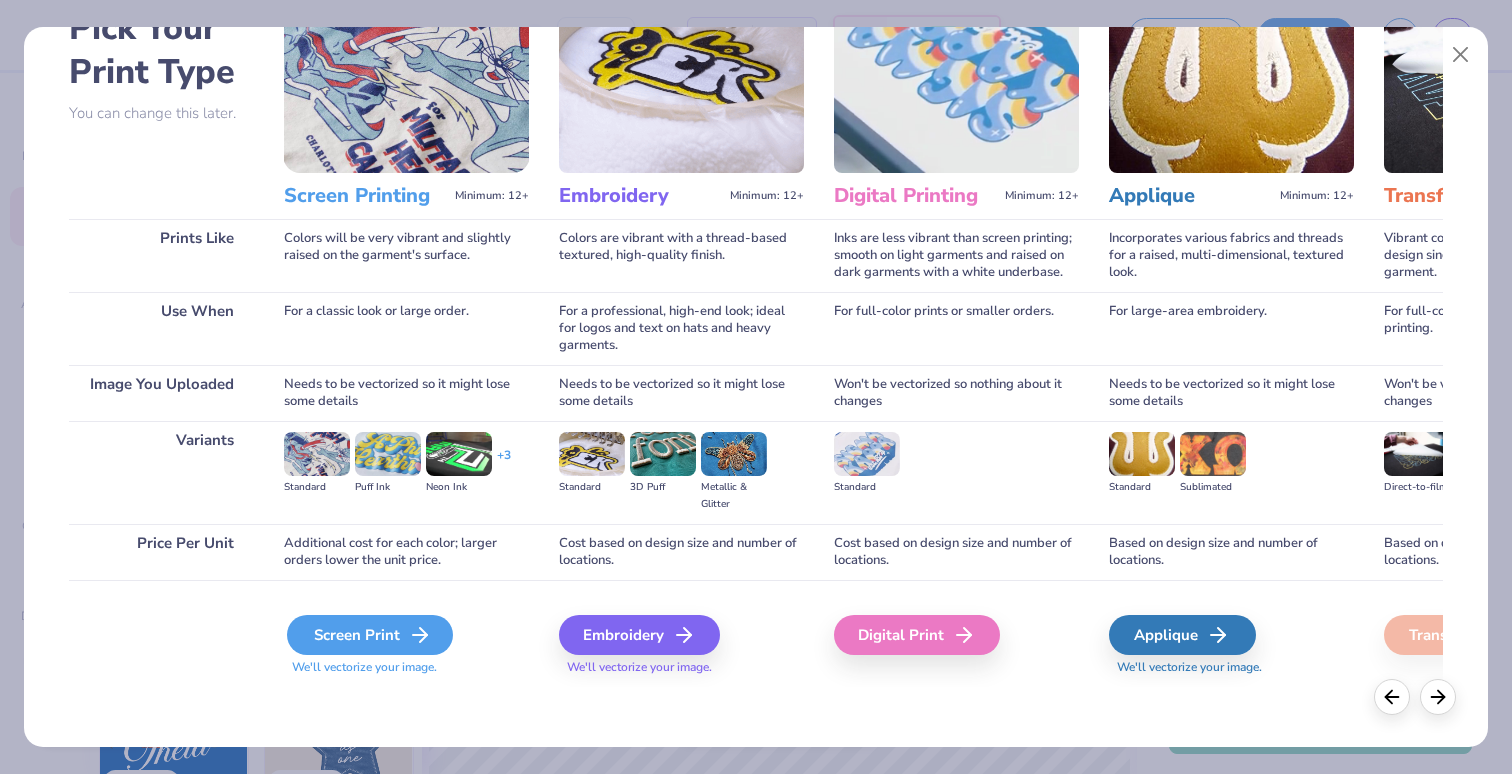 click on "Screen Print" at bounding box center [370, 635] 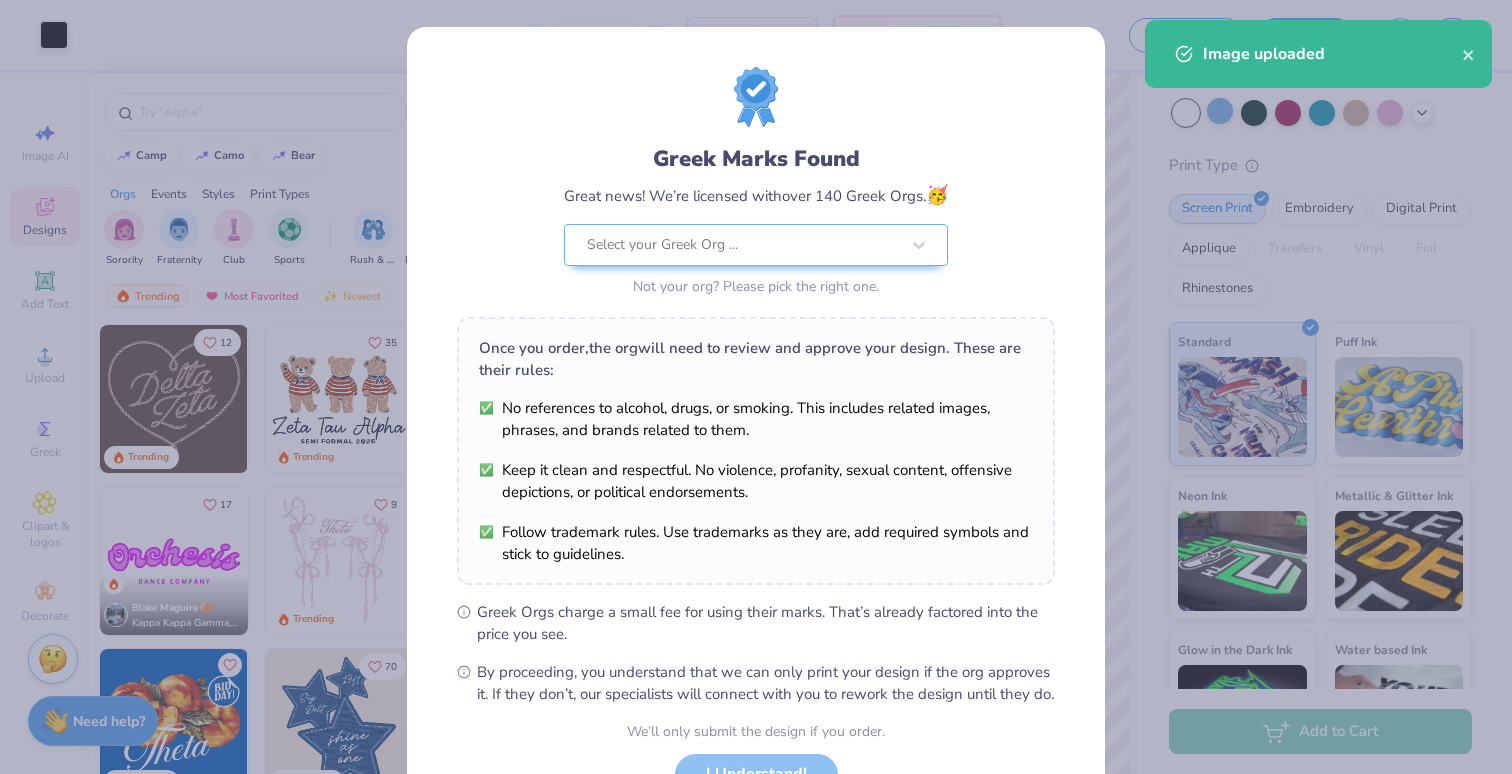 click on "Art colors – – Per Item – – Total Est. Delivery N/A FREE Design Title [LAST] Save as Save KS Image AI Designs Add Text Upload Greek Clipart & logos Decorate camp camo bear Orgs Events Styles Print Types Sorority Fraternity Club Sports Rush & Bid PR & General Big Little Reveal Game Day Parent's Weekend Philanthropy Retreat Date Parties & Socials Spring Break Graduation Greek Week Founder’s Day Formal & Semi Holidays Classic Minimalist Y2K Varsity Typography 80s & 90s Handdrawn 60s & 70s Grunge Cartoons Embroidery Screen Print Patches Applique Digital Print Transfers Vinyl Trending Most Favorited Newest 12 Trending 35 Trending 17 [FIRST] [LAST] Kappa Kappa Gamma, [UNIVERSITY] 9 Trending Trending 70 Trending 13 Trending 17 Trending 57 Trending 200 Trending 100 % Back W 6.97 H 6.37 Y 3.57 Center Middle Top Bottom Submit to feature on our public gallery. # 496191A Original Proof Los Angeles Apparel Cap Sleeve Baby Rib Crop Top Los Angeles Apparel # 43035 12 + Vinyl" at bounding box center [756, 387] 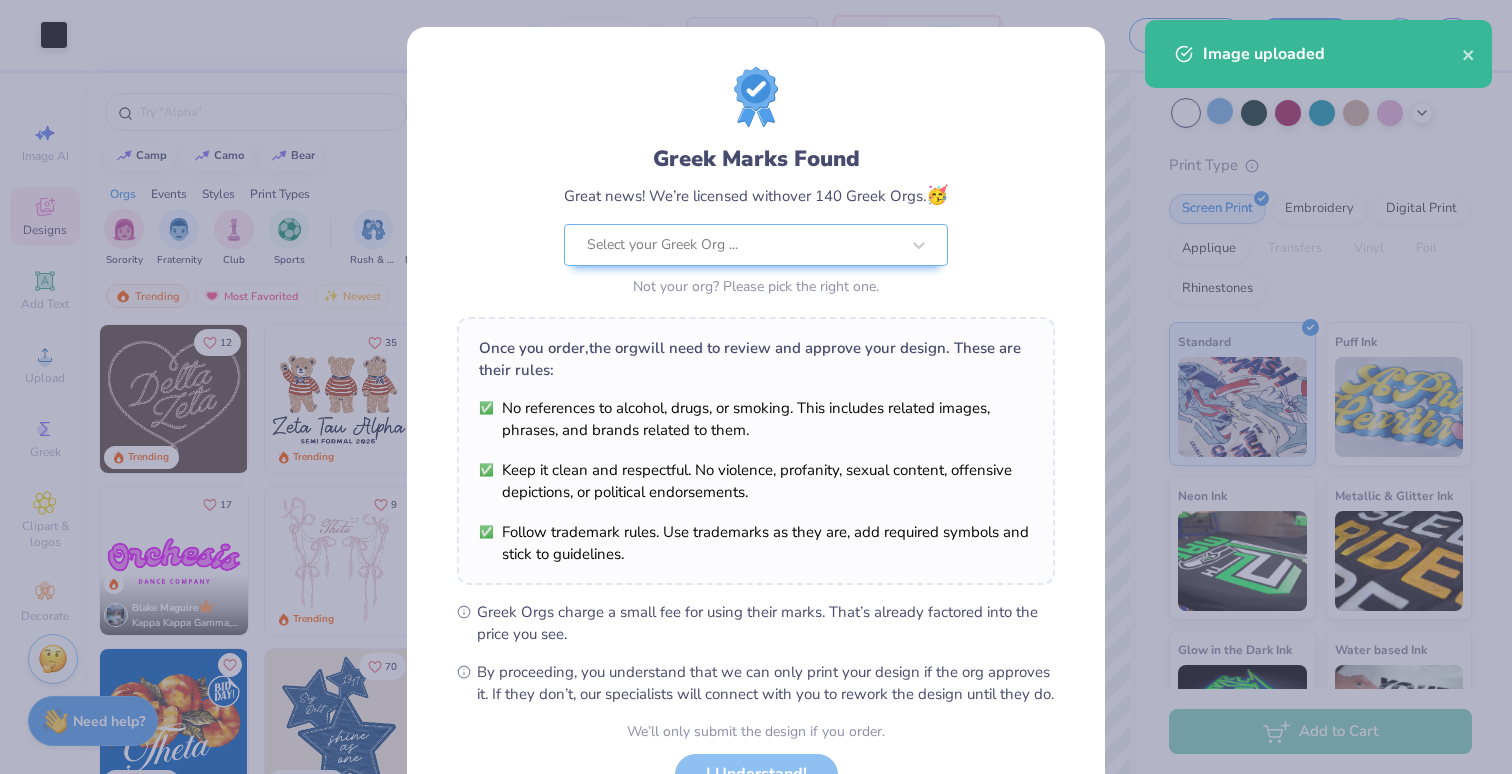 type on "3.19" 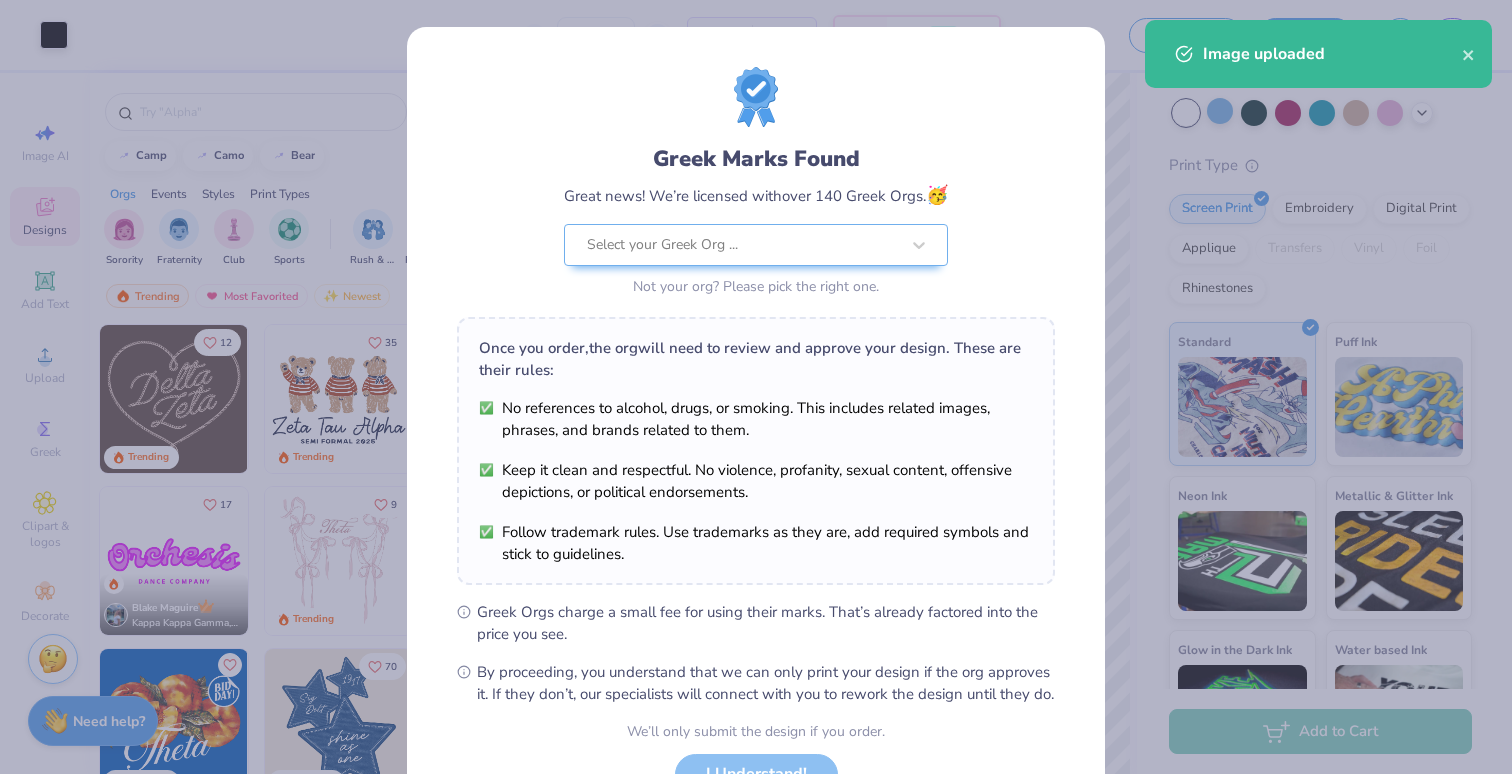 scroll, scrollTop: 162, scrollLeft: 0, axis: vertical 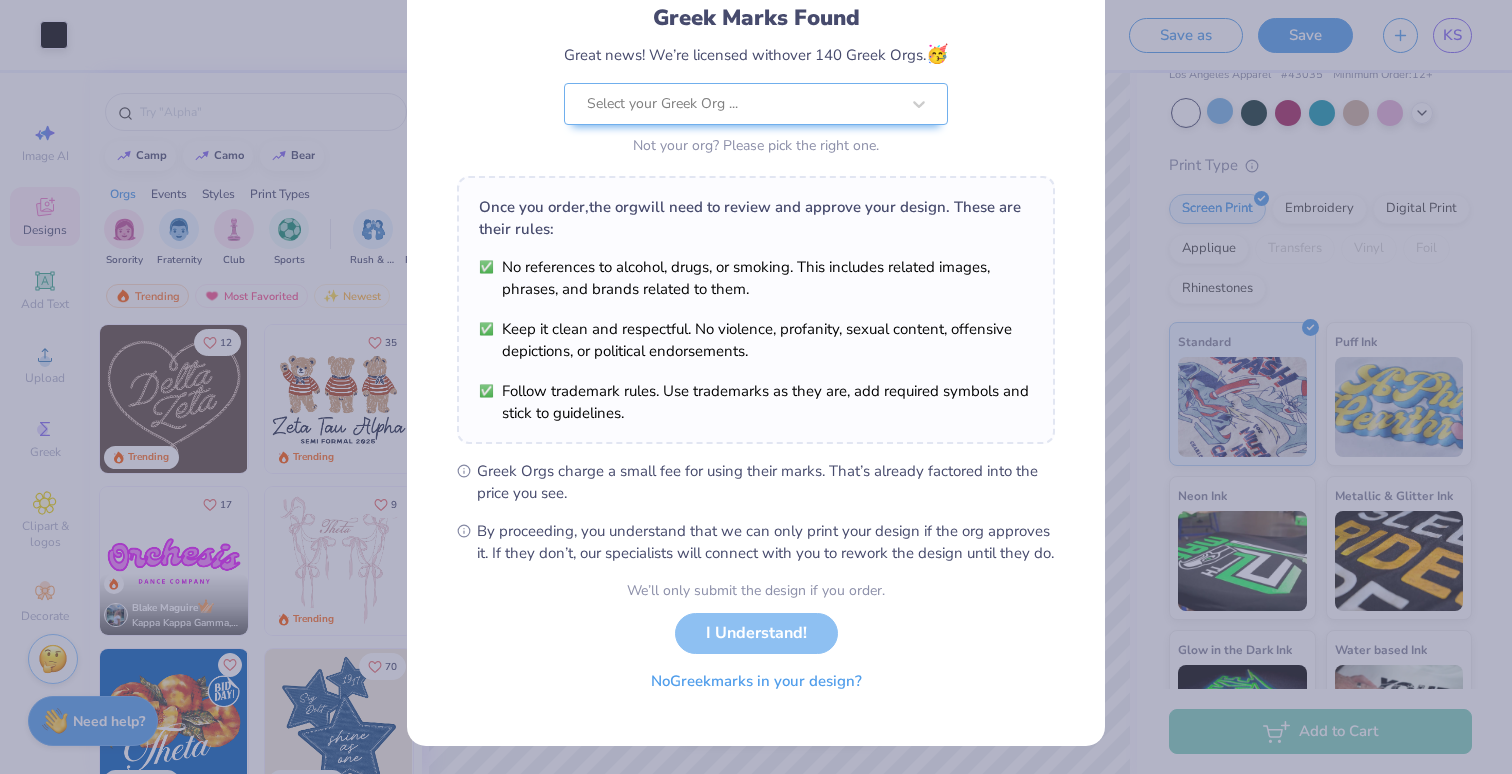 click on "No  Greek  marks in your design?" at bounding box center (756, 681) 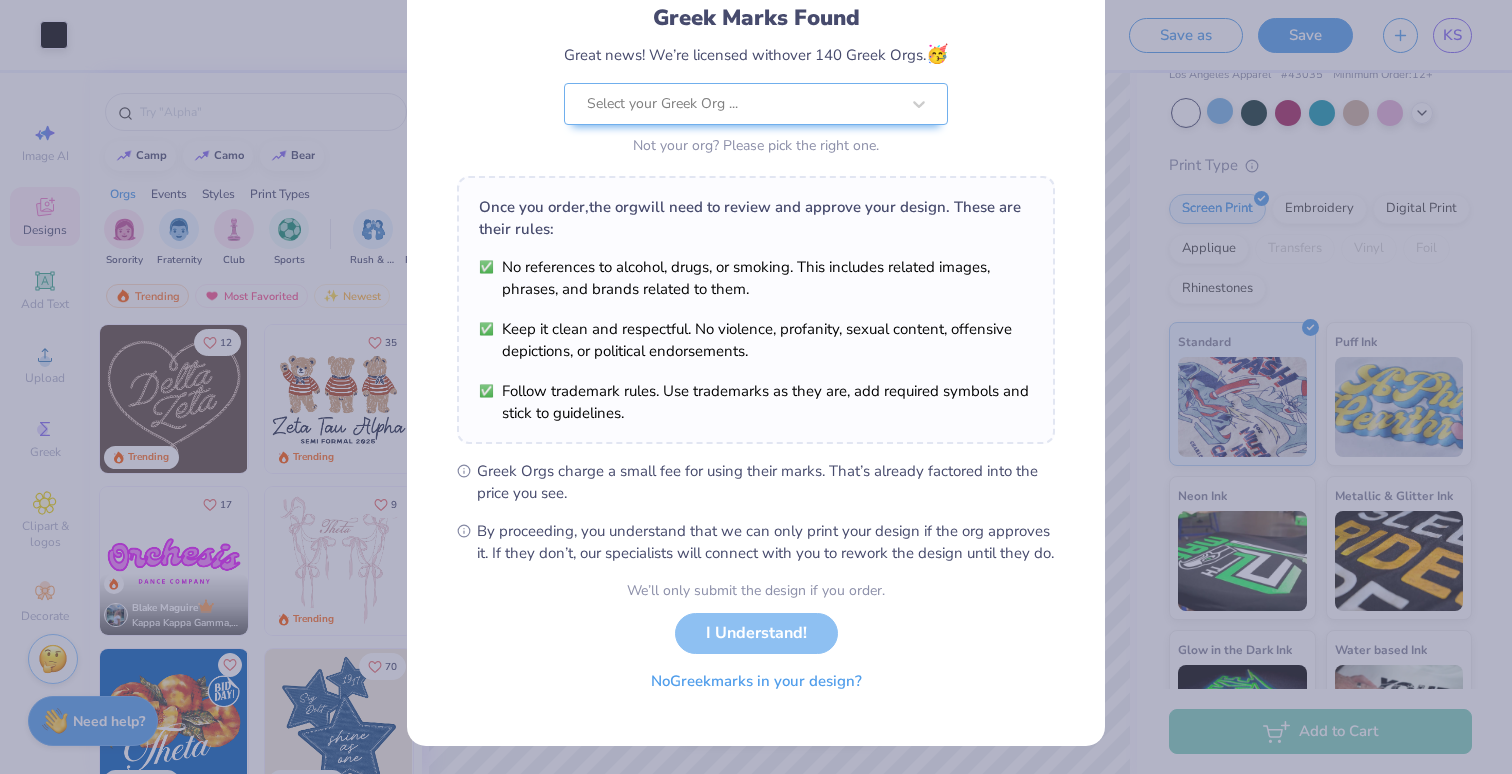 scroll, scrollTop: 0, scrollLeft: 0, axis: both 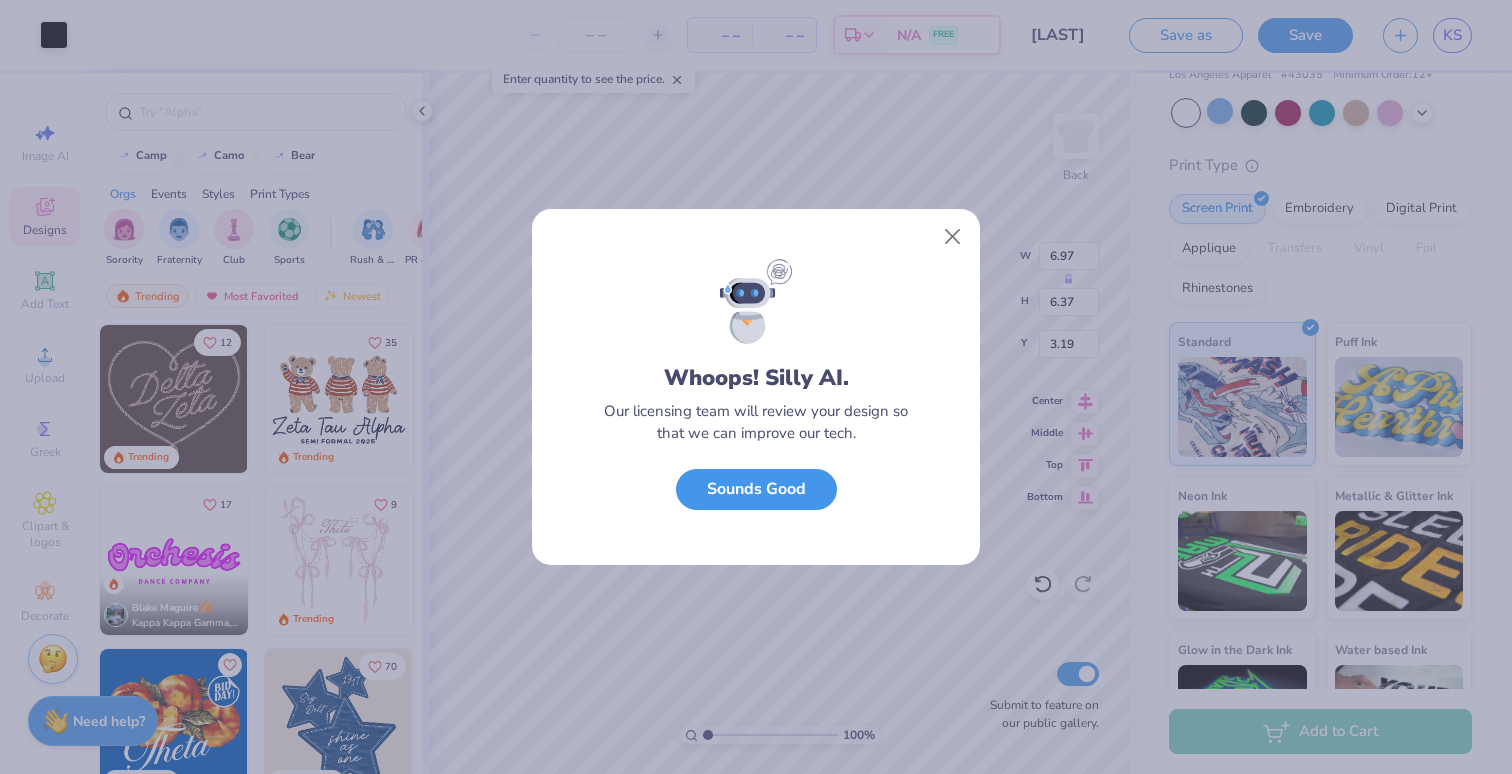 click on "Sounds Good" at bounding box center (756, 489) 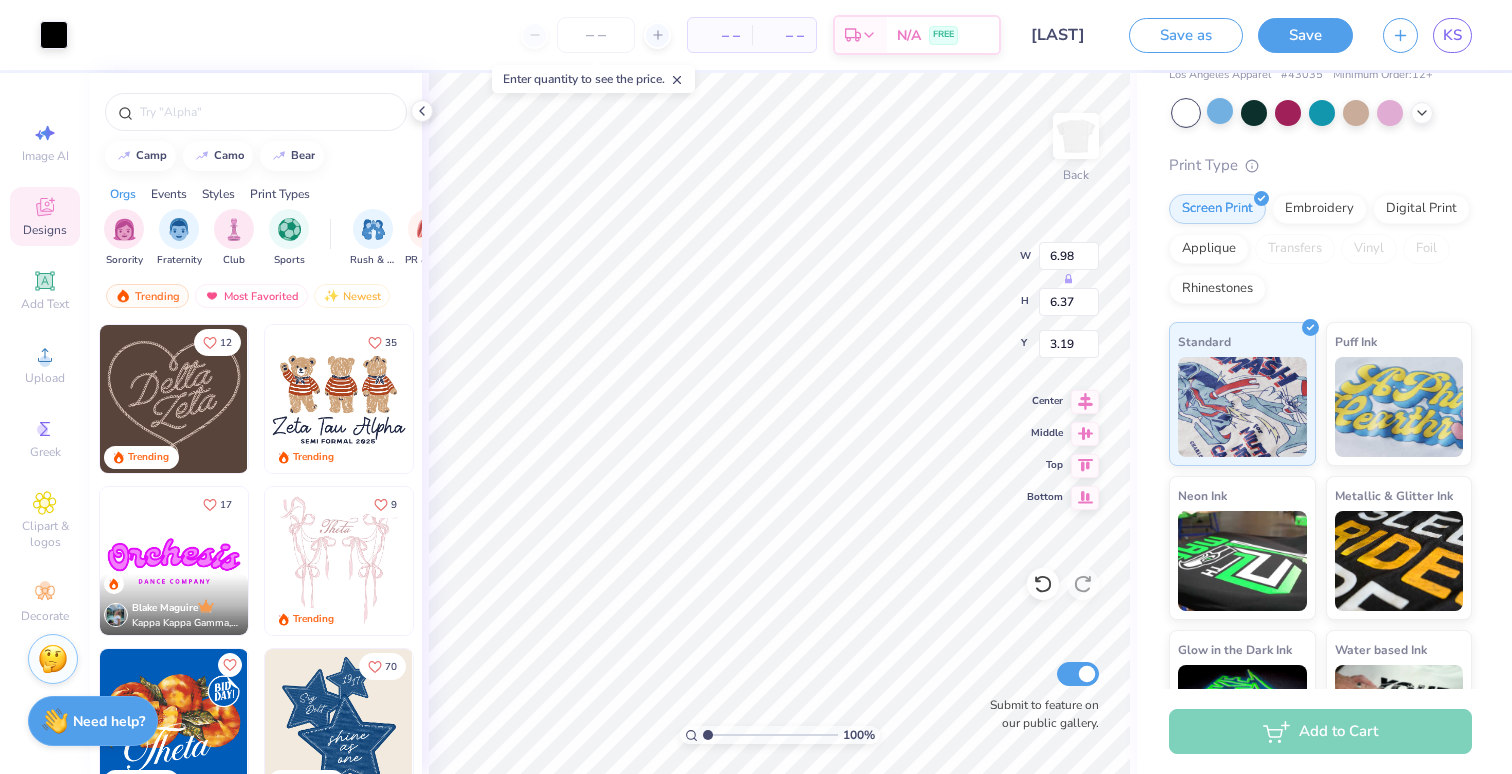 type on "6.98" 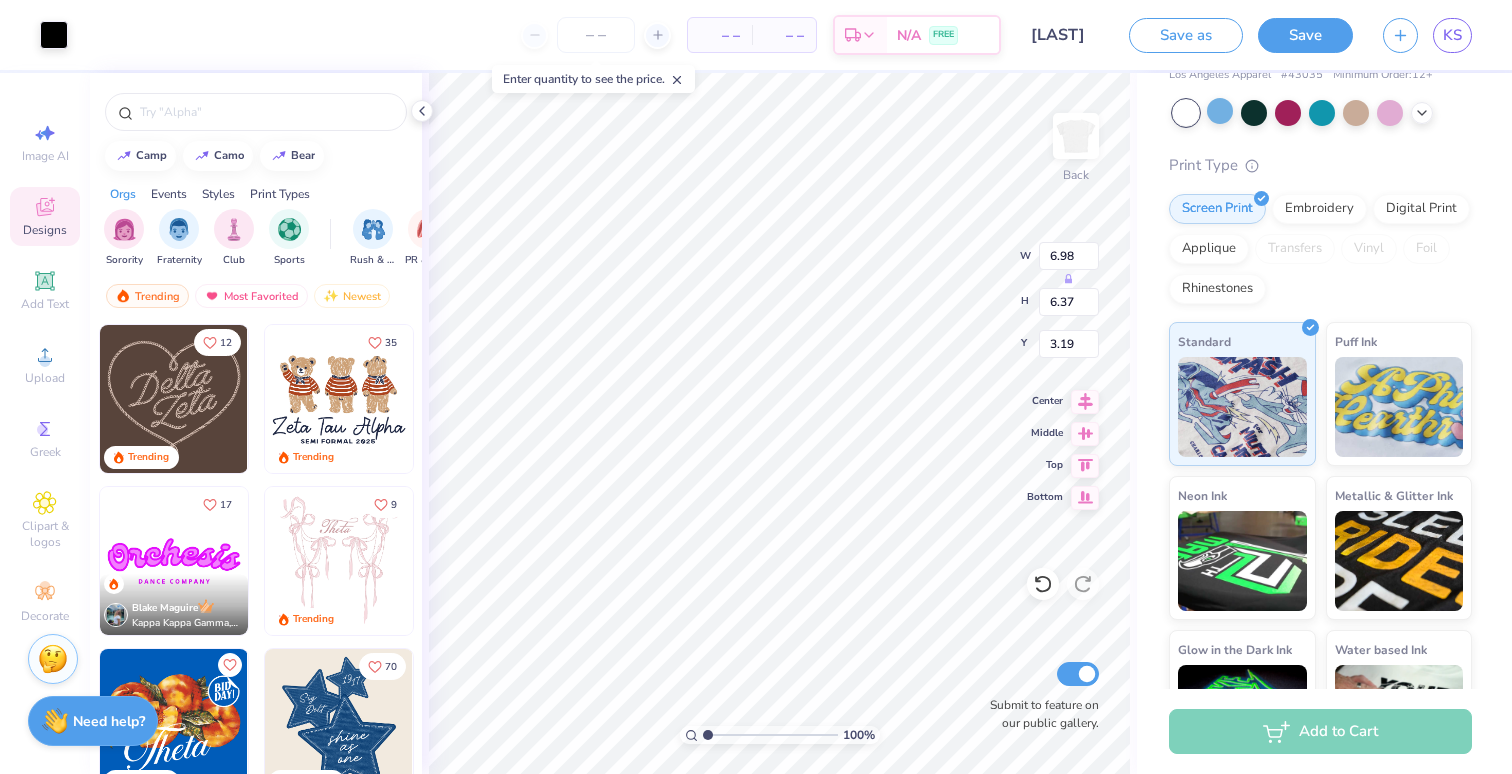 type on "3.00" 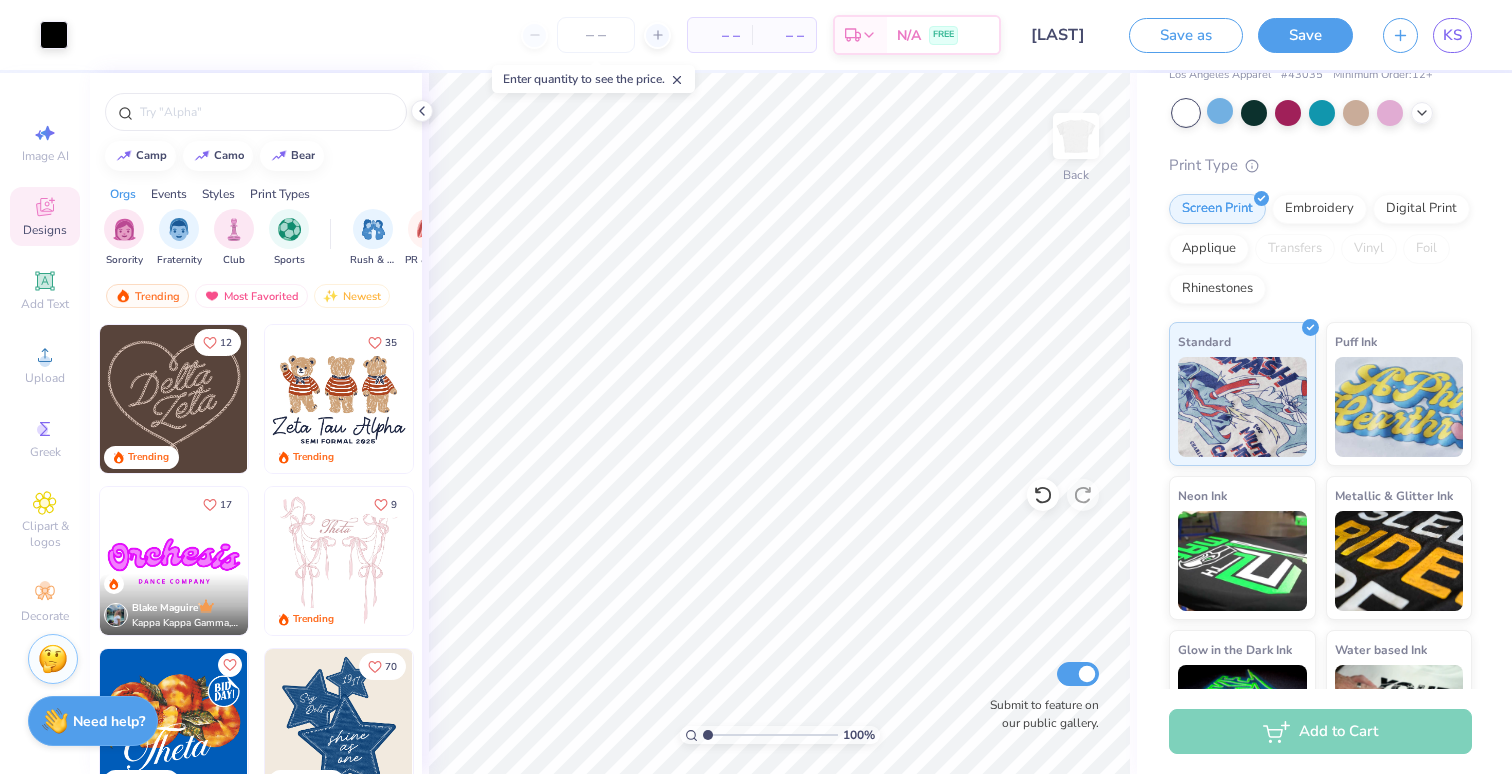 click on "Add to Cart" at bounding box center (1320, 731) 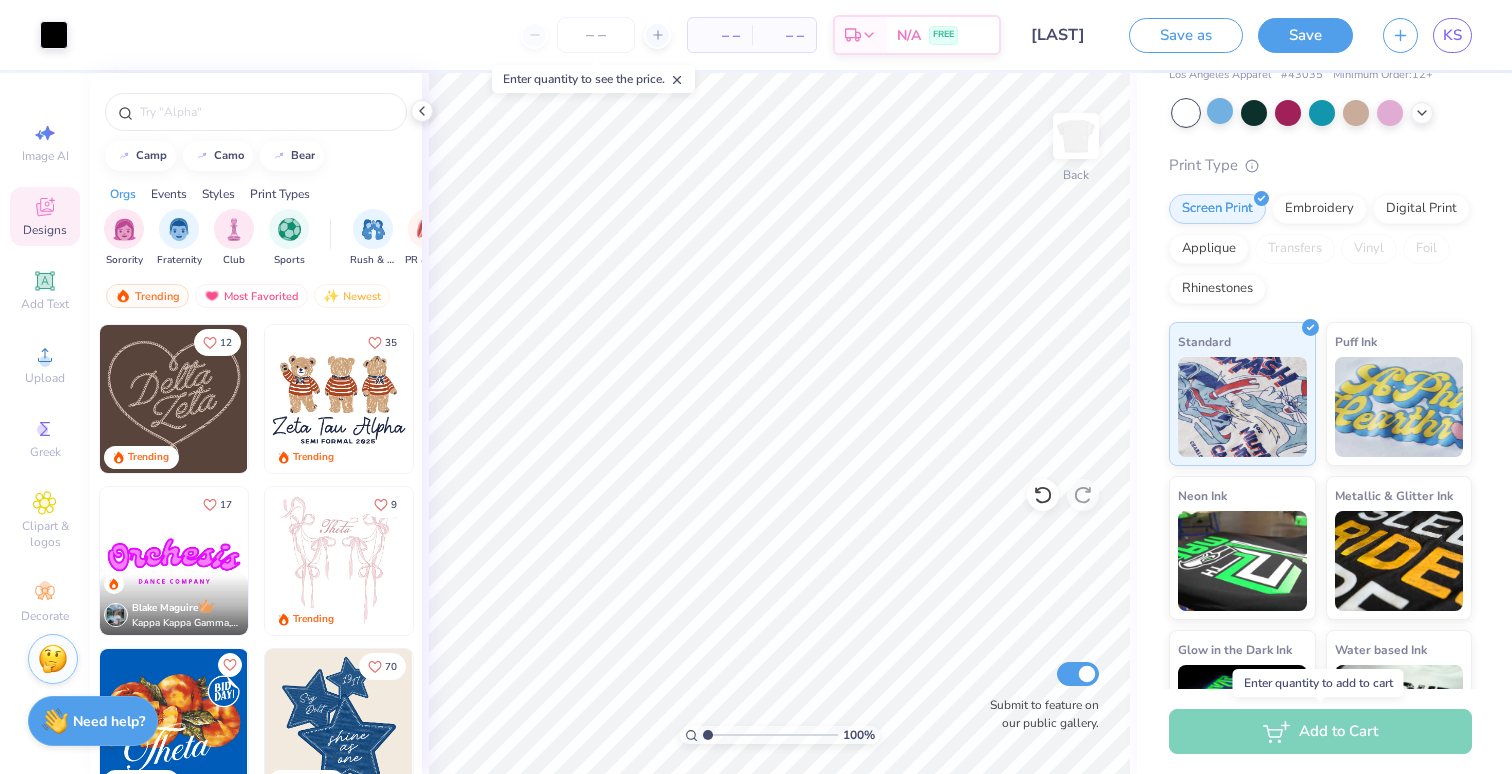 click on "Add to Cart" at bounding box center [1320, 731] 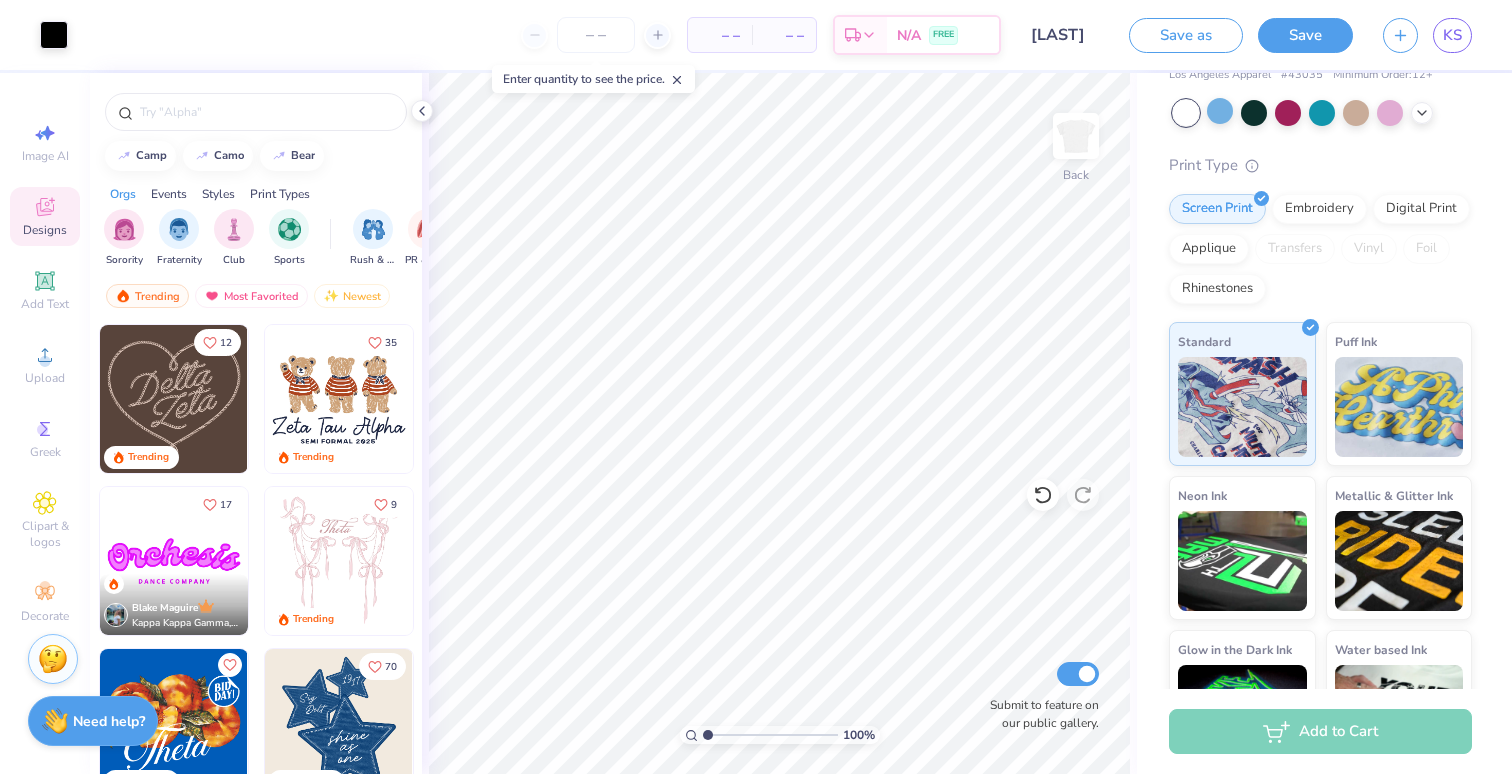 scroll, scrollTop: 0, scrollLeft: 0, axis: both 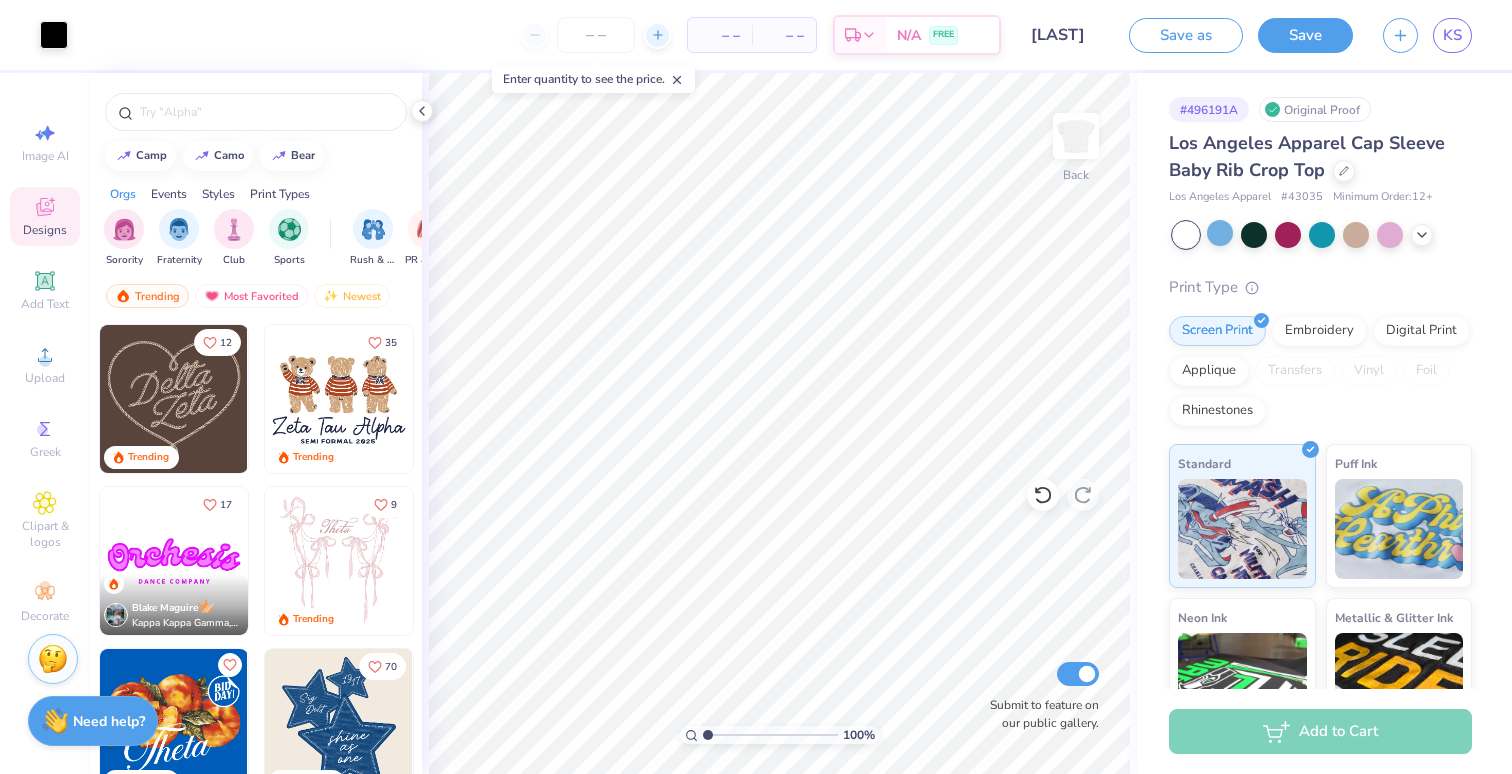 click 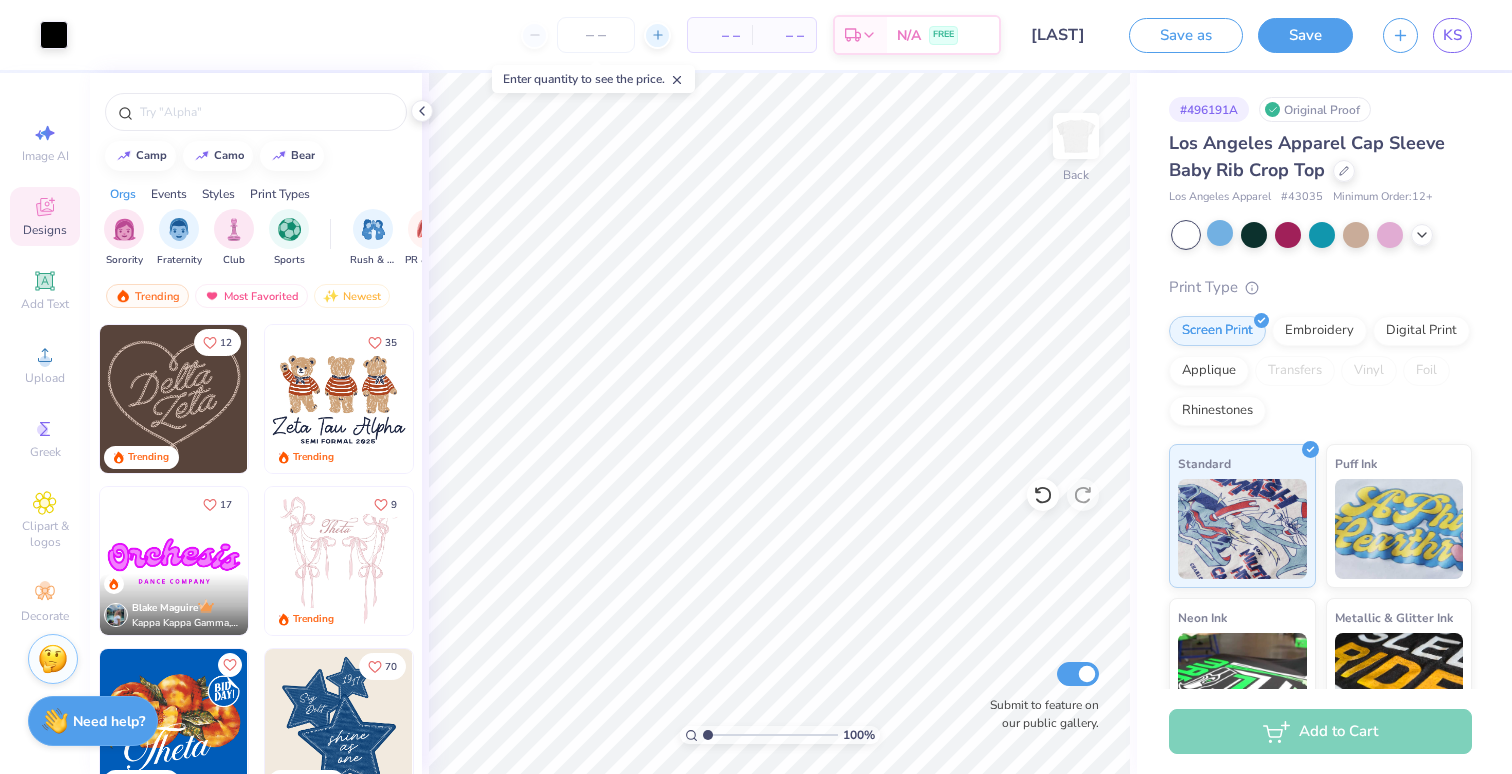 type on "12" 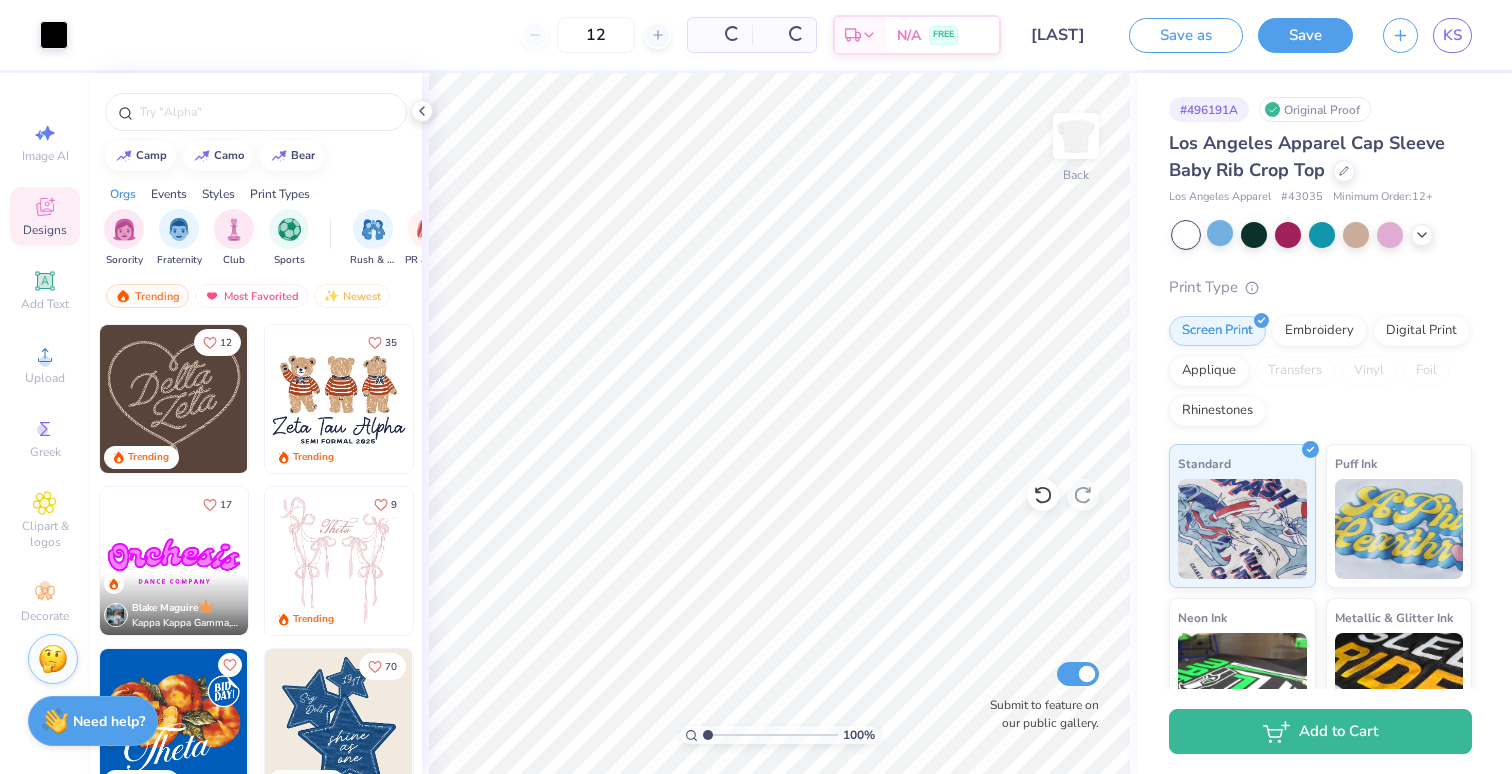 click on "12" at bounding box center [596, 35] 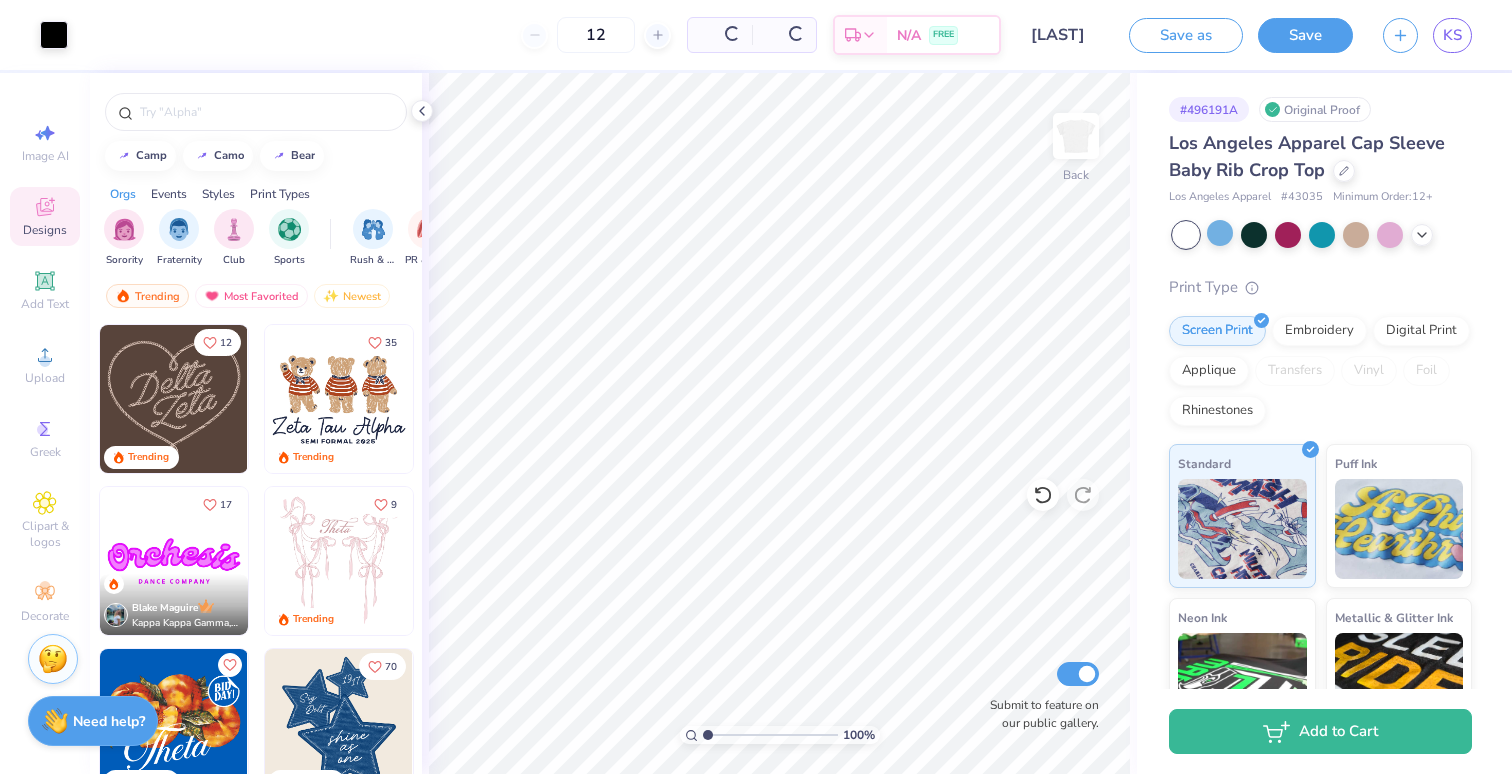 click on "12" at bounding box center [596, 35] 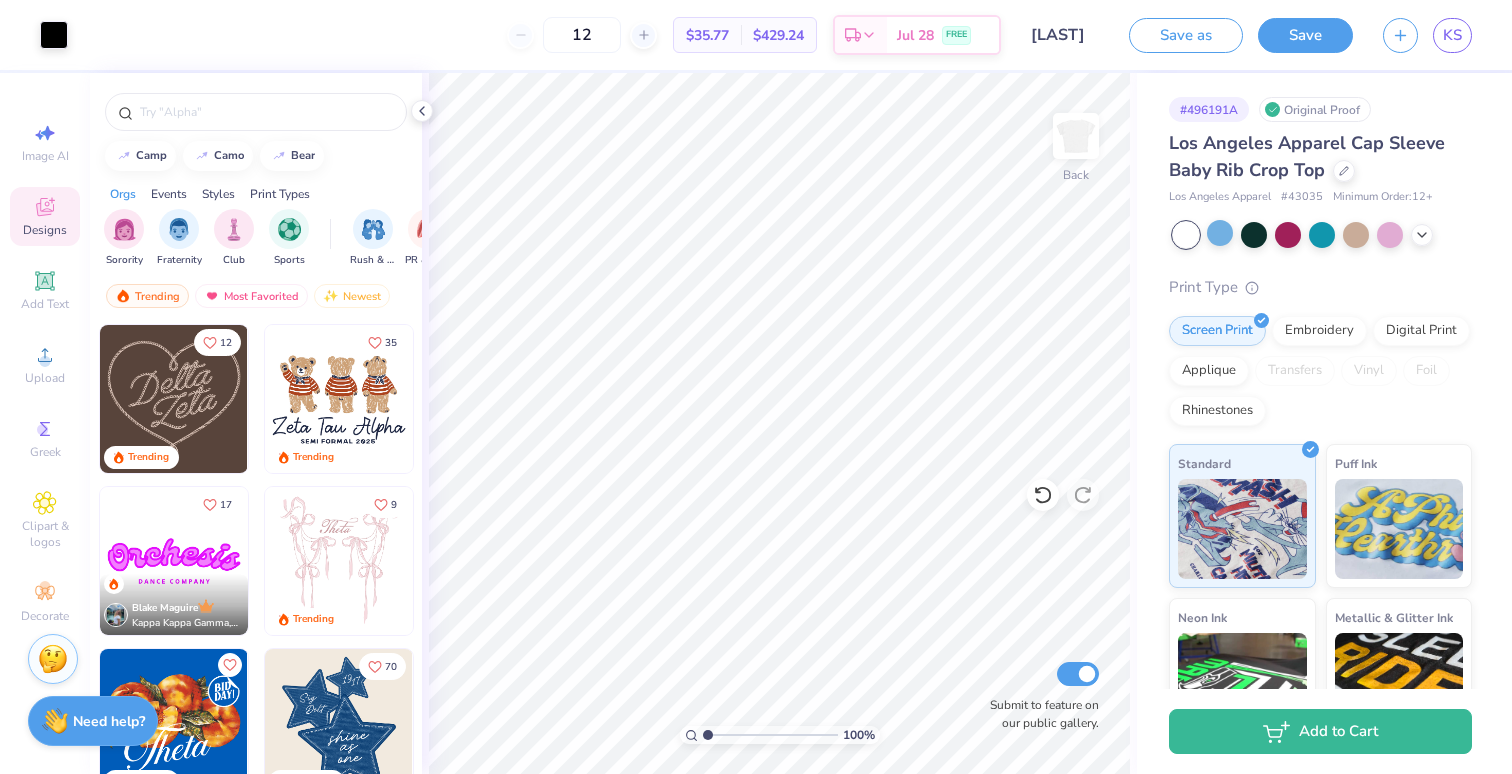 click on "12" at bounding box center (582, 35) 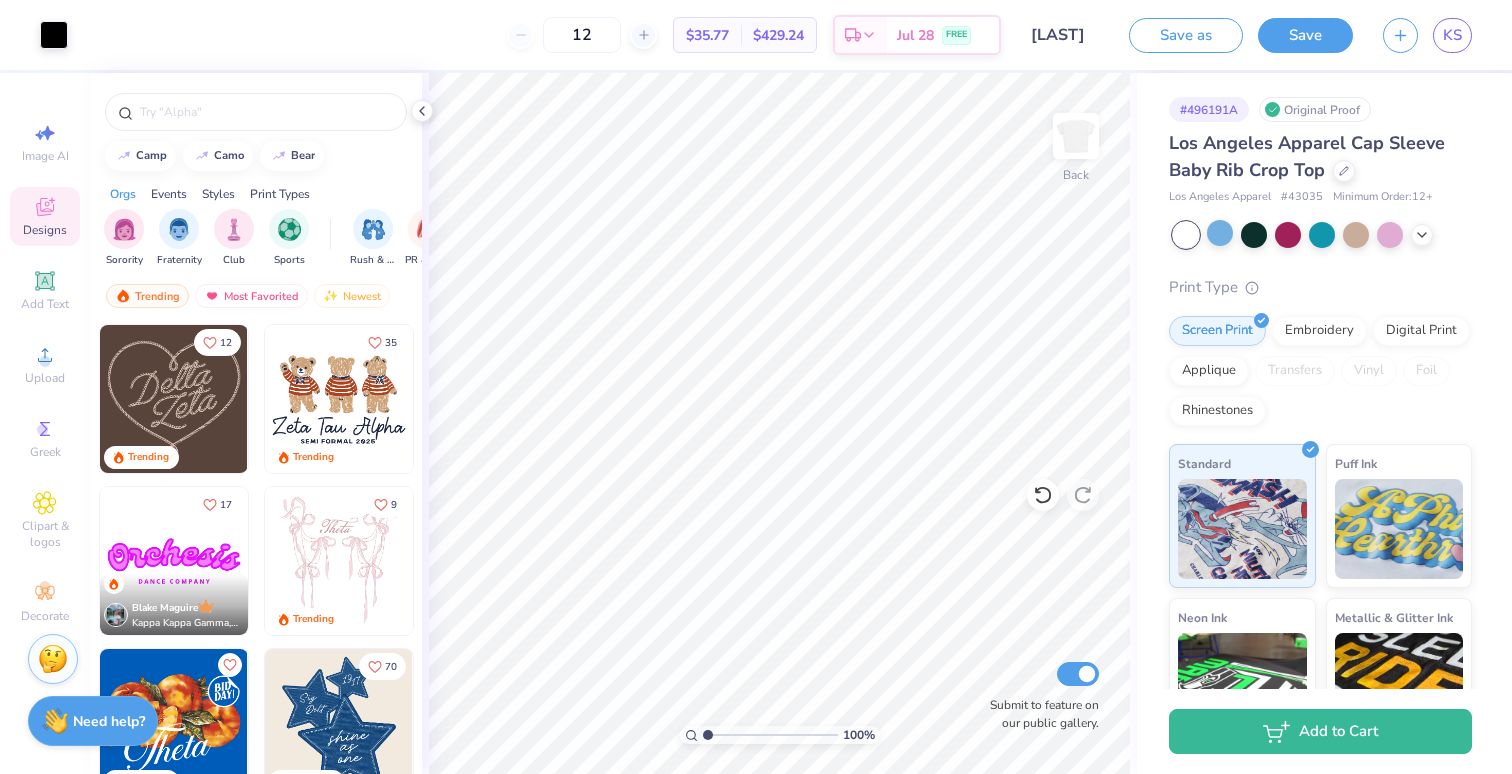 click on "12" at bounding box center (582, 35) 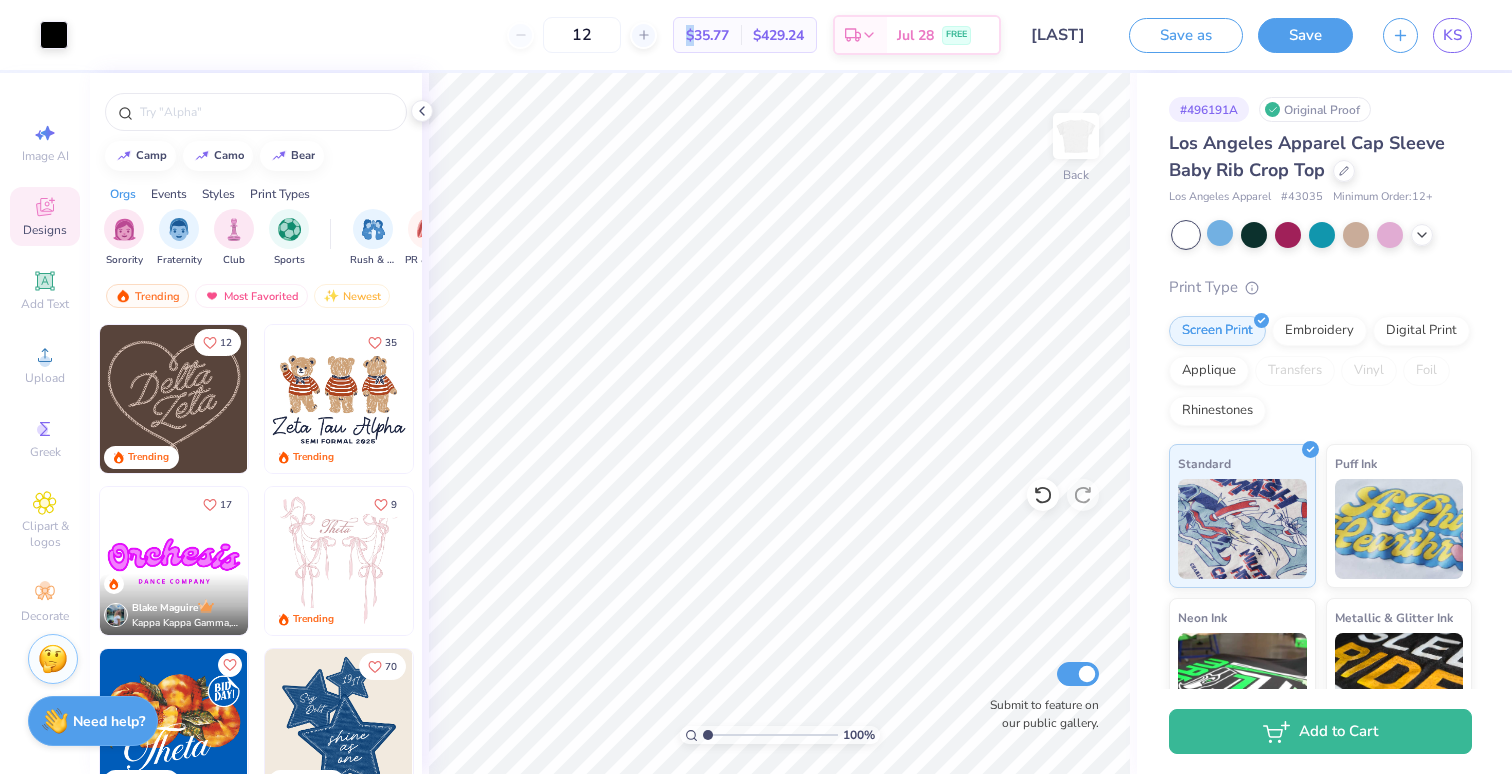click on "12" at bounding box center (582, 35) 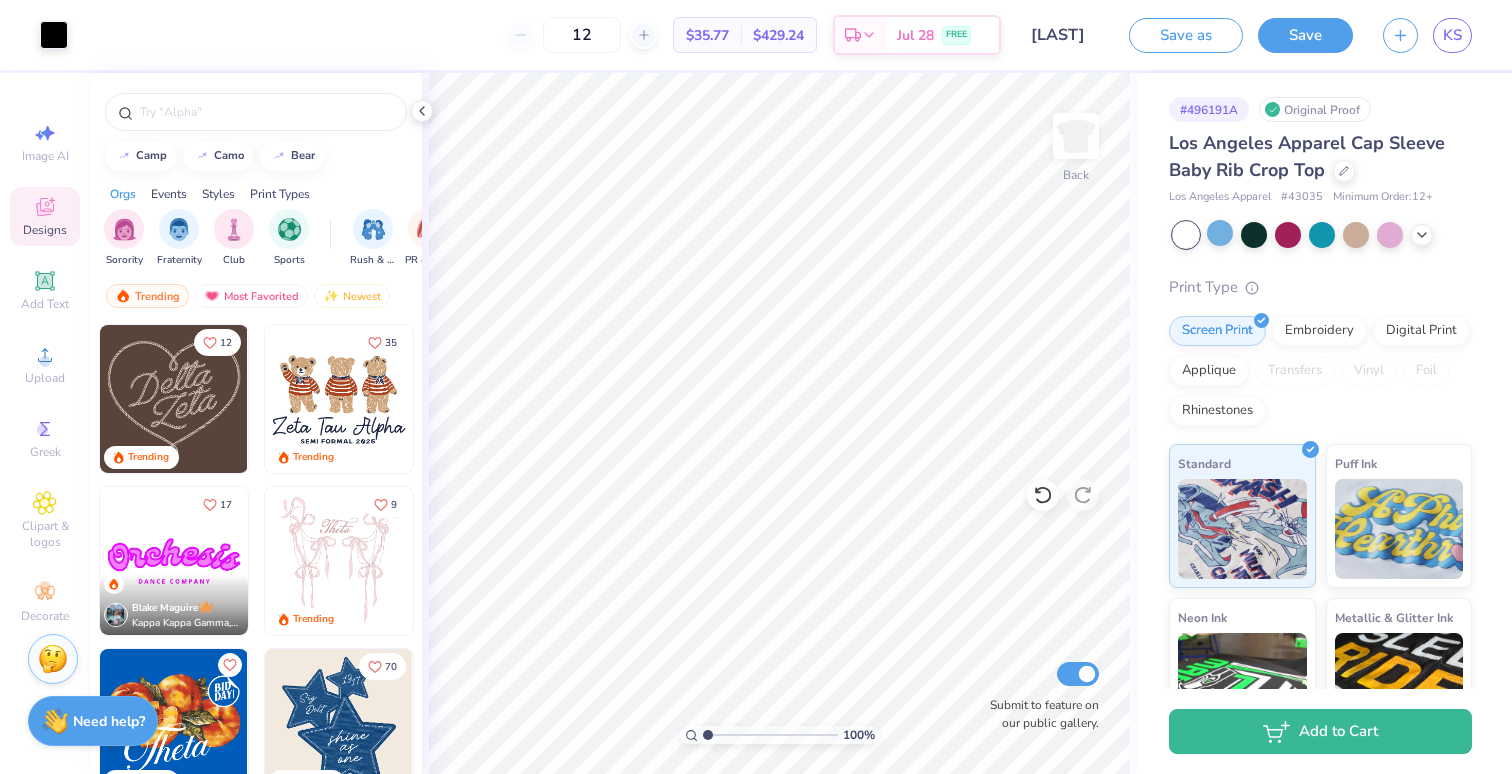 click on "12 $35.77 Per Item $429.24 Total Est. Delivery Jul 28 FREE" at bounding box center (542, 35) 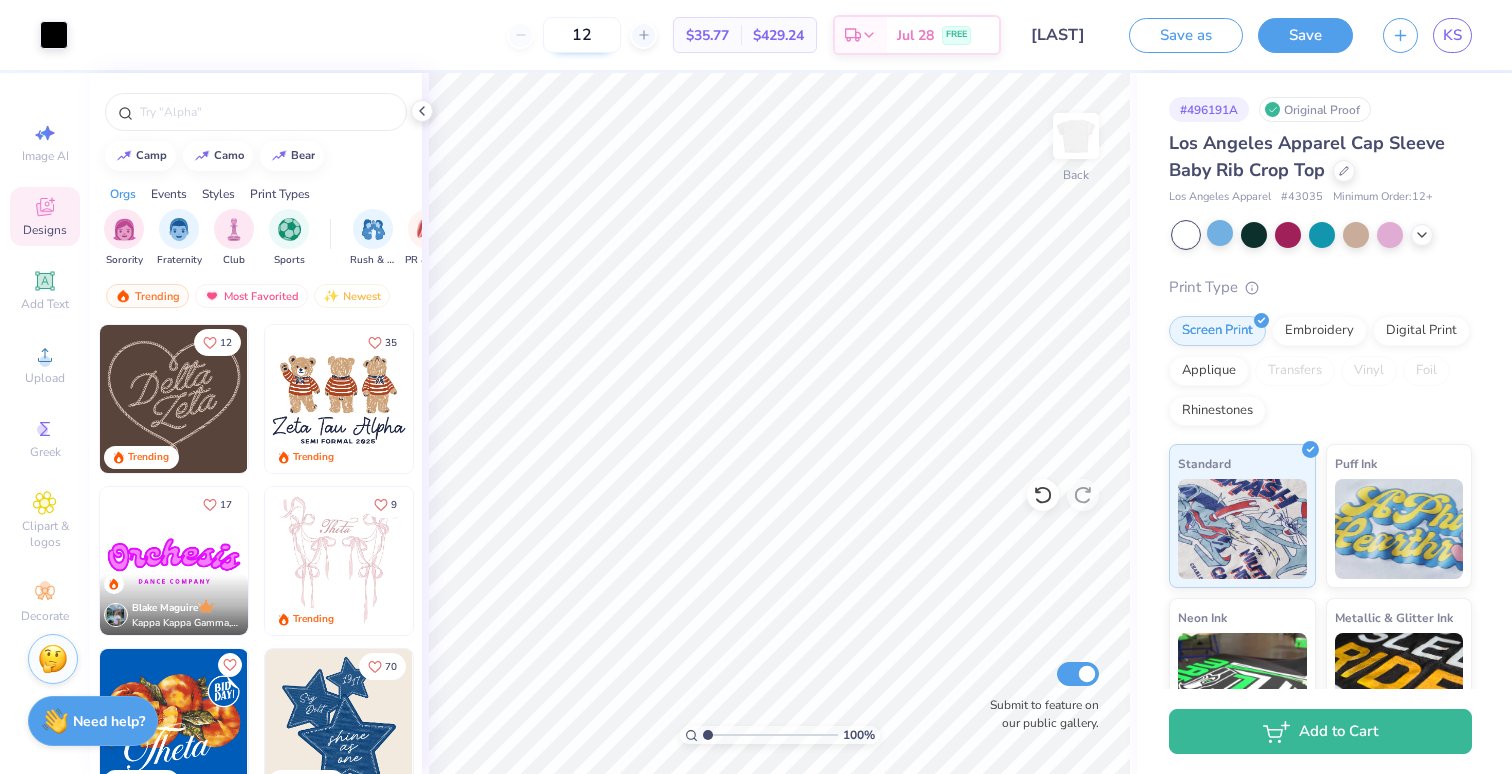 click on "12" at bounding box center (582, 35) 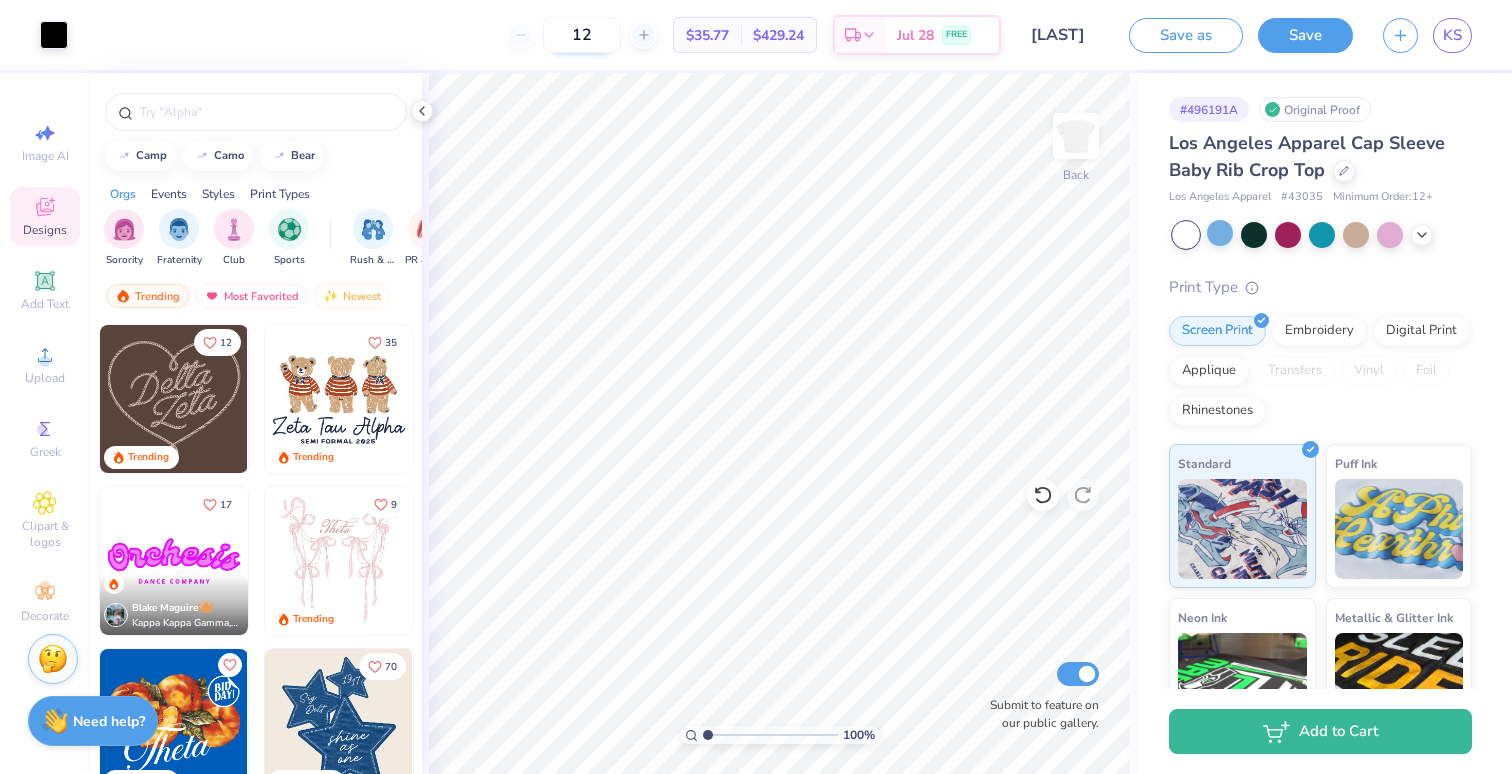 click on "12" at bounding box center [582, 35] 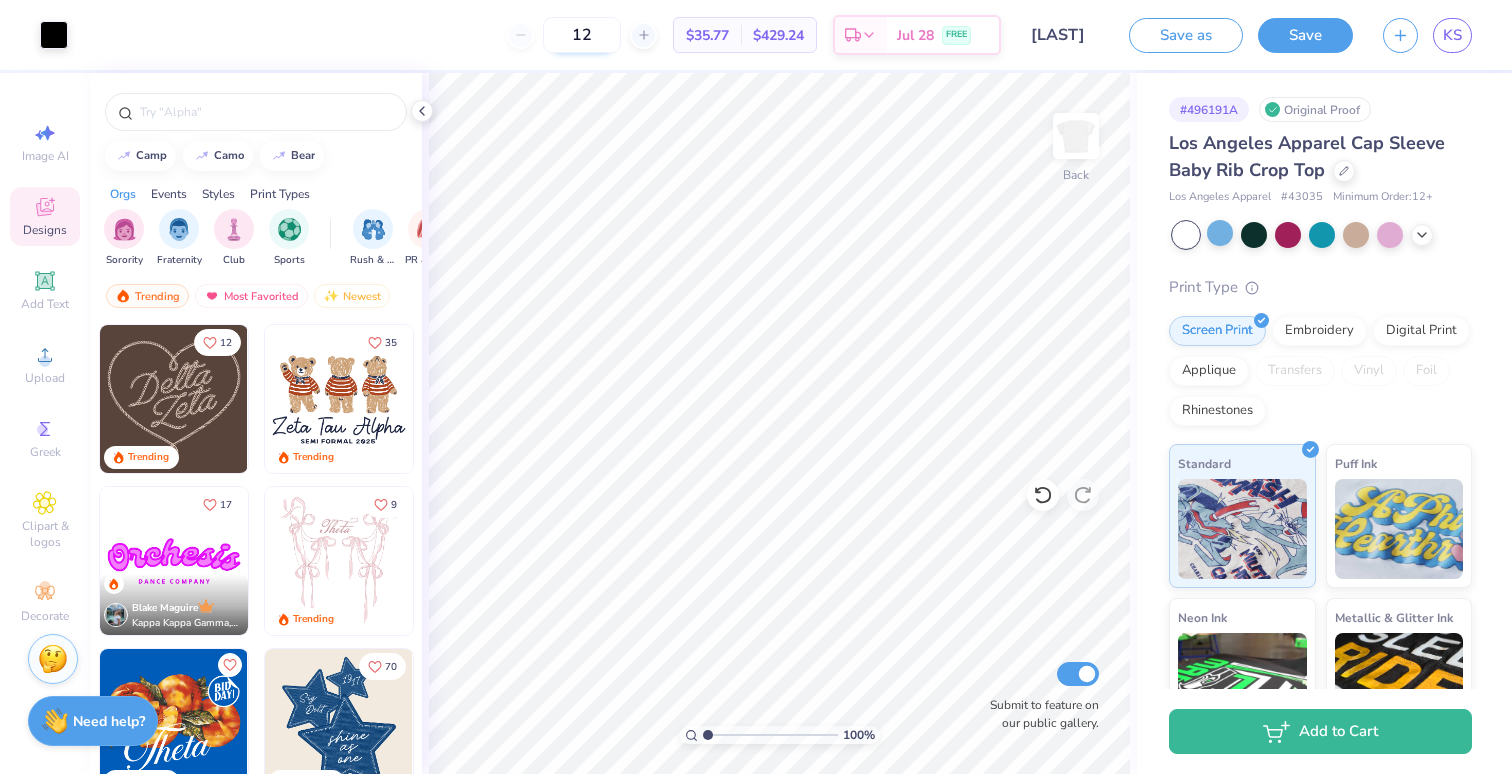 click on "12" at bounding box center (582, 35) 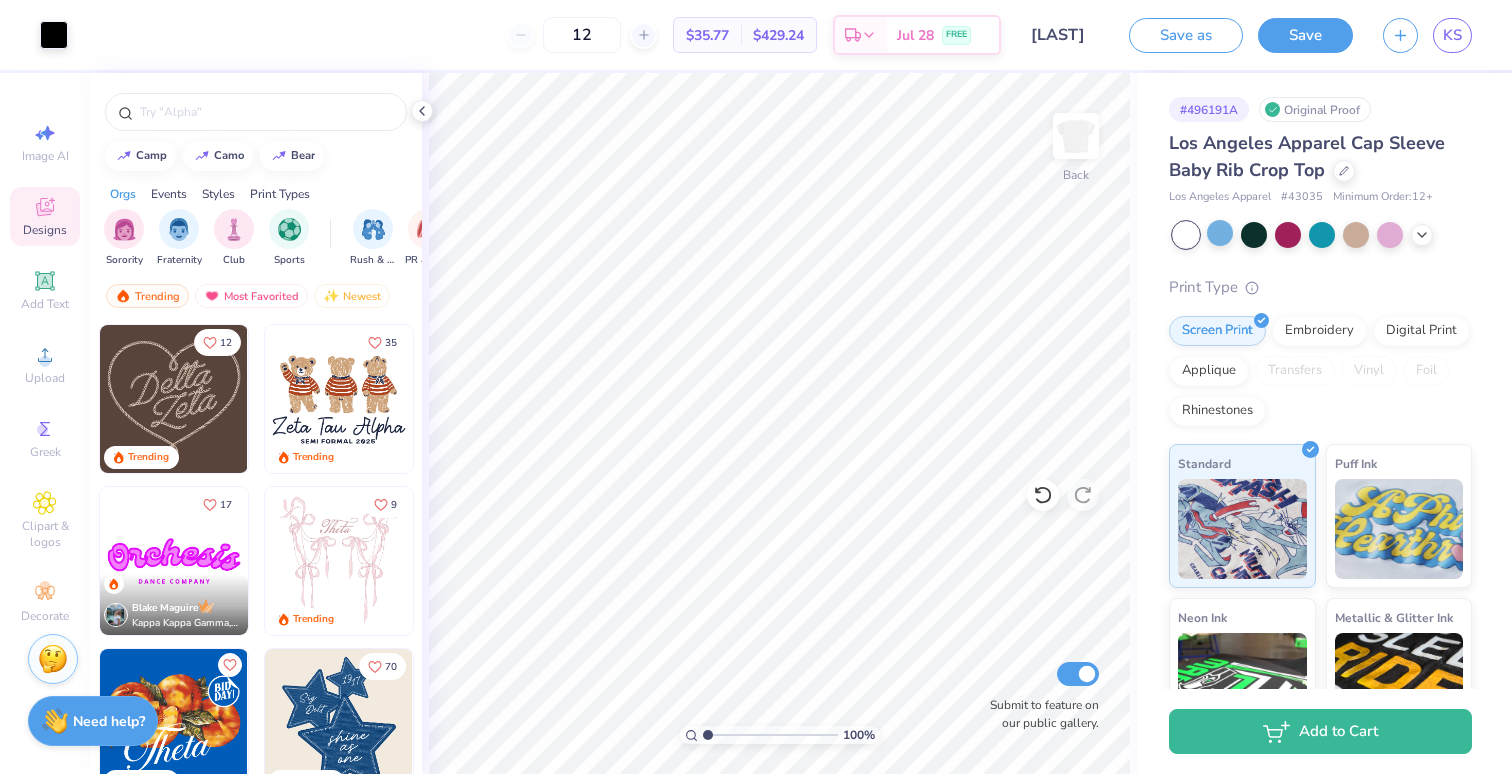 click on "12" at bounding box center (582, 35) 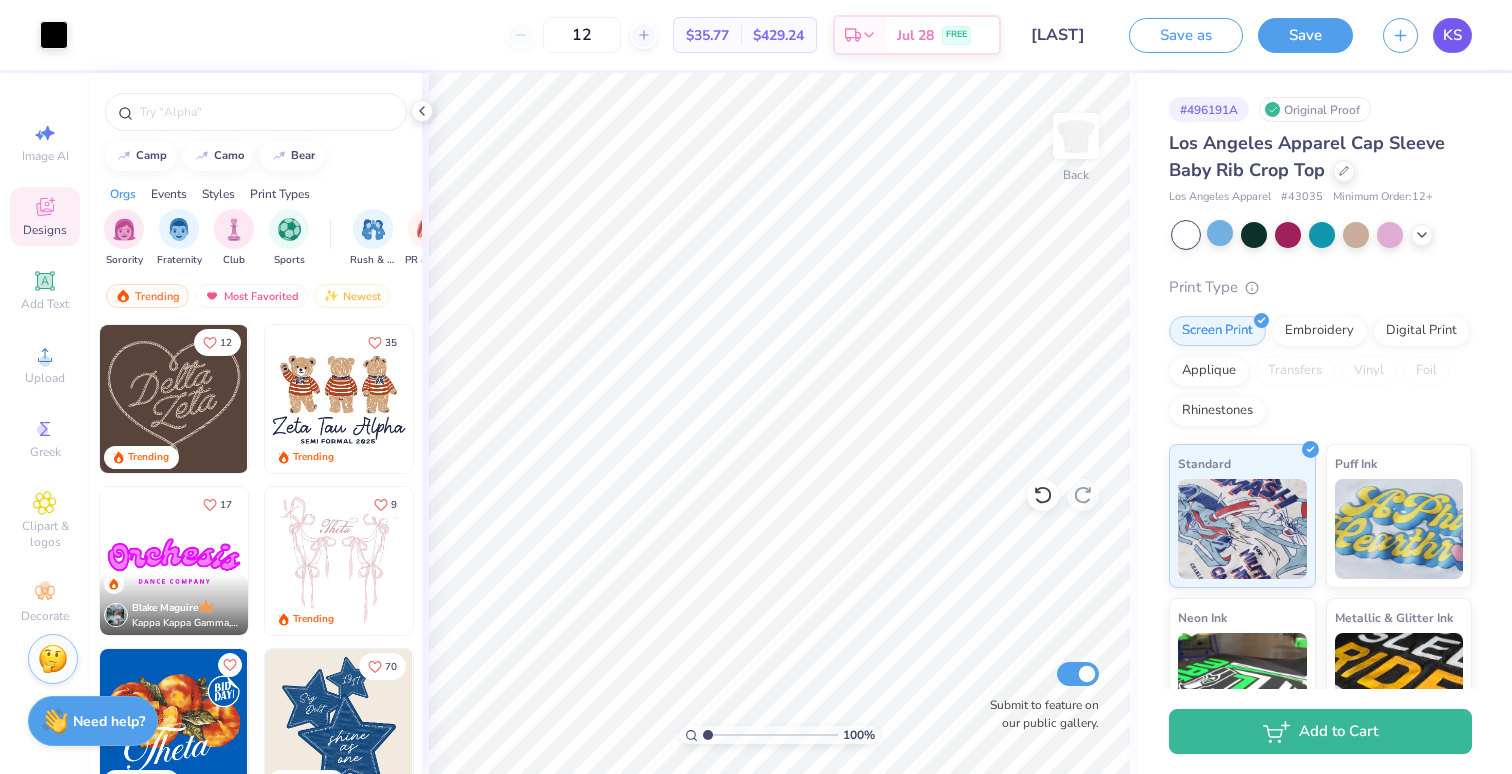 click on "KS" at bounding box center [1452, 35] 